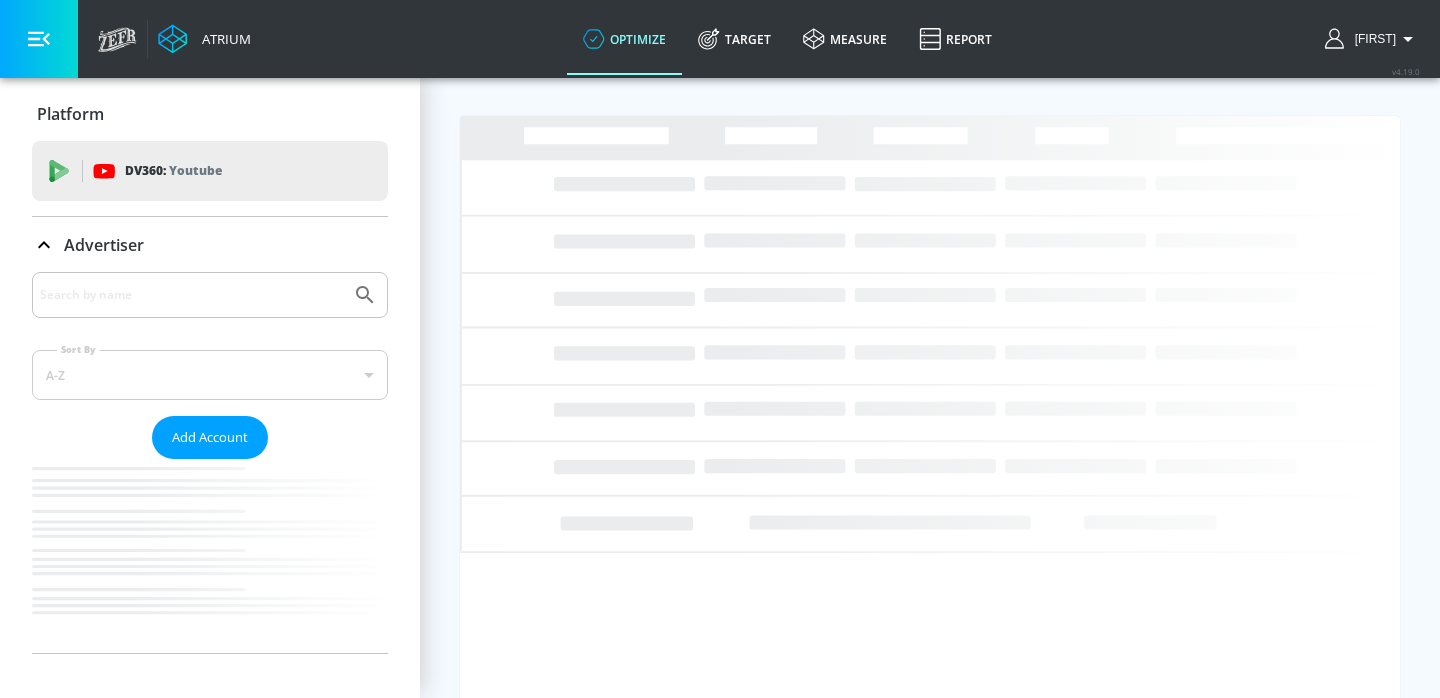 scroll, scrollTop: 0, scrollLeft: 0, axis: both 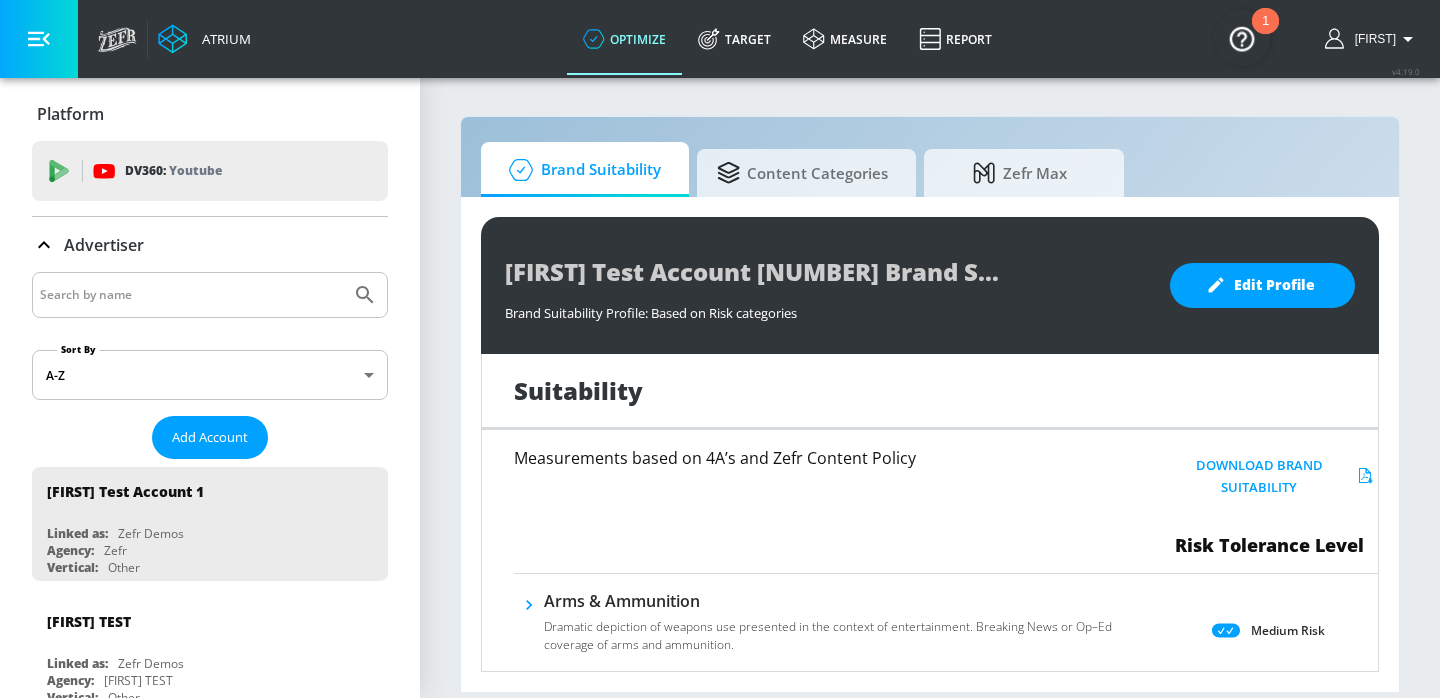 click at bounding box center [191, 295] 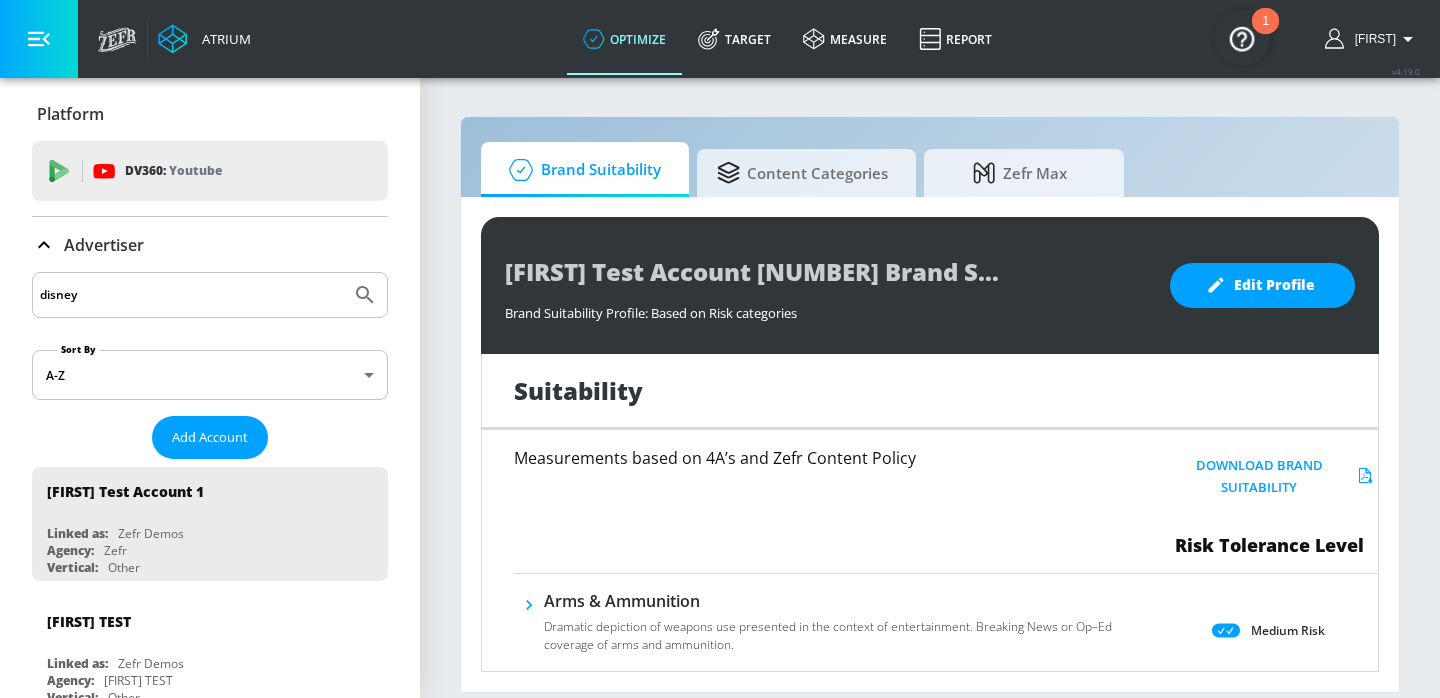 type on "disney" 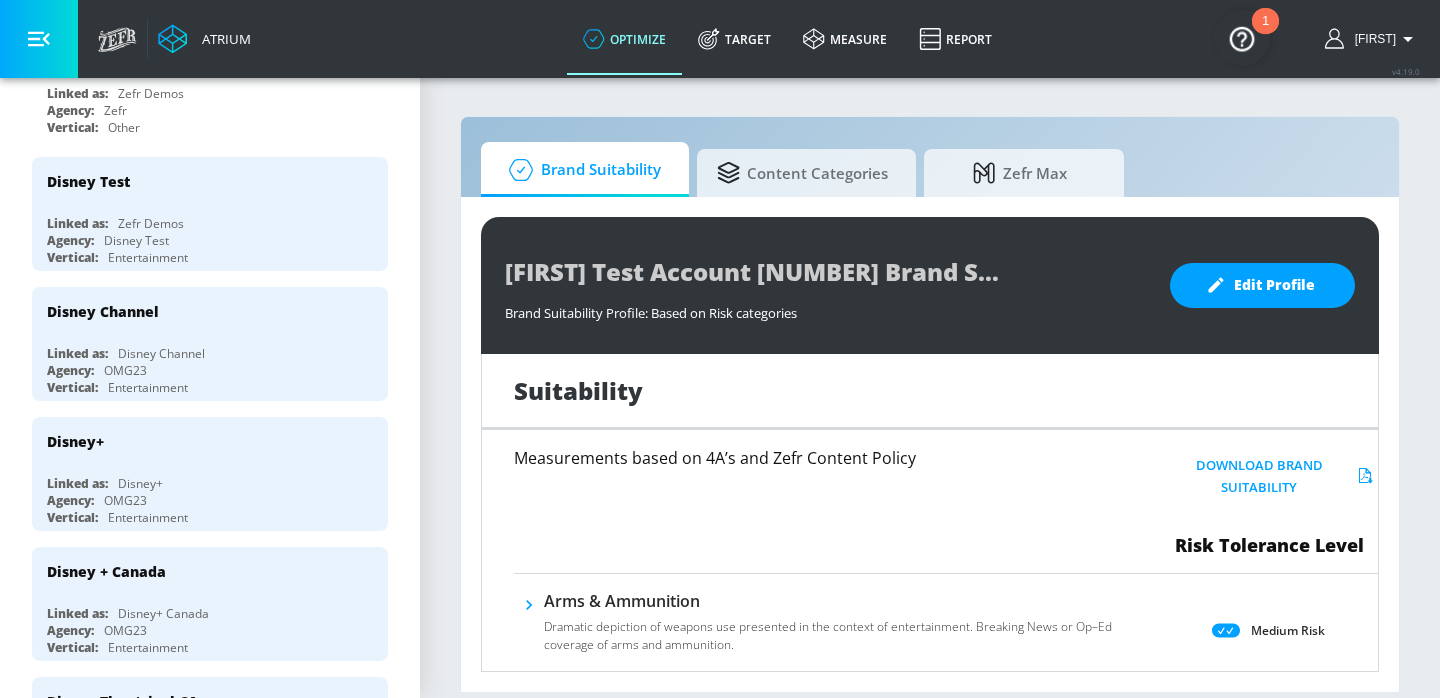 scroll, scrollTop: 445, scrollLeft: 0, axis: vertical 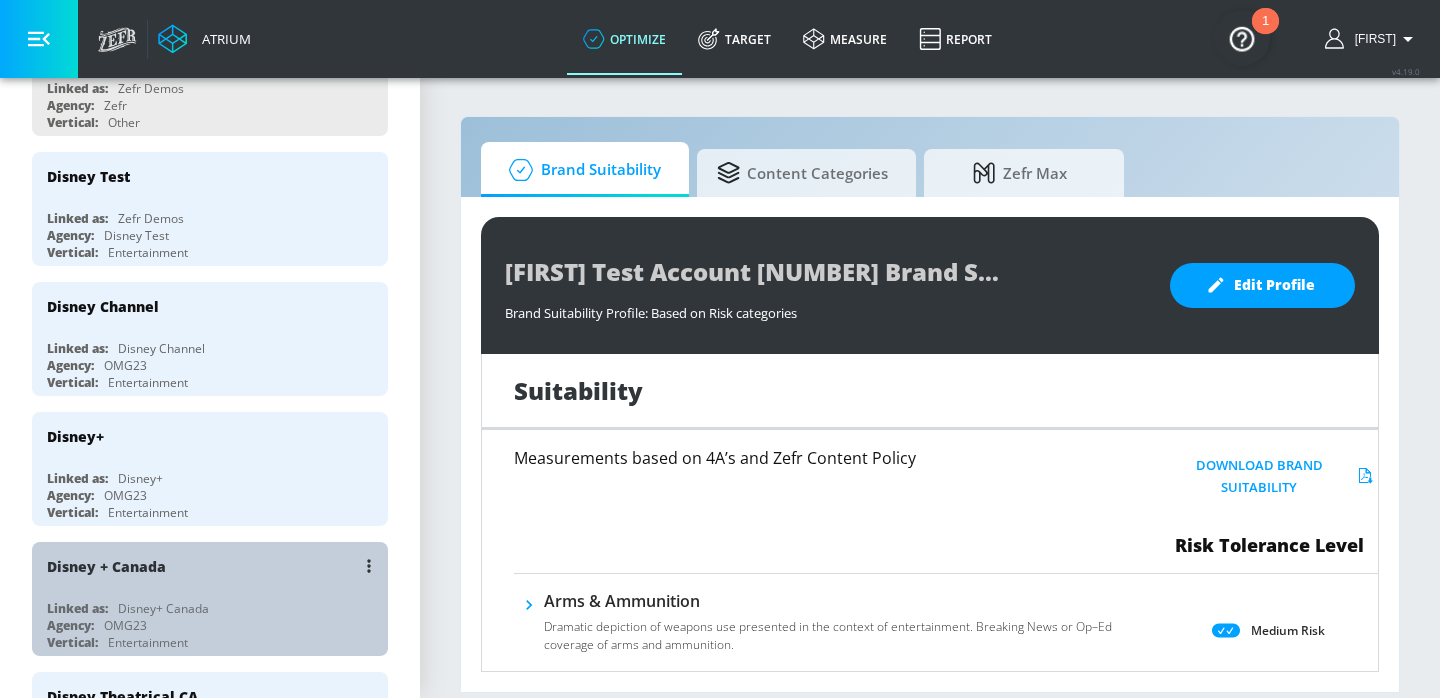 click on "Disney + Canada" at bounding box center (215, 566) 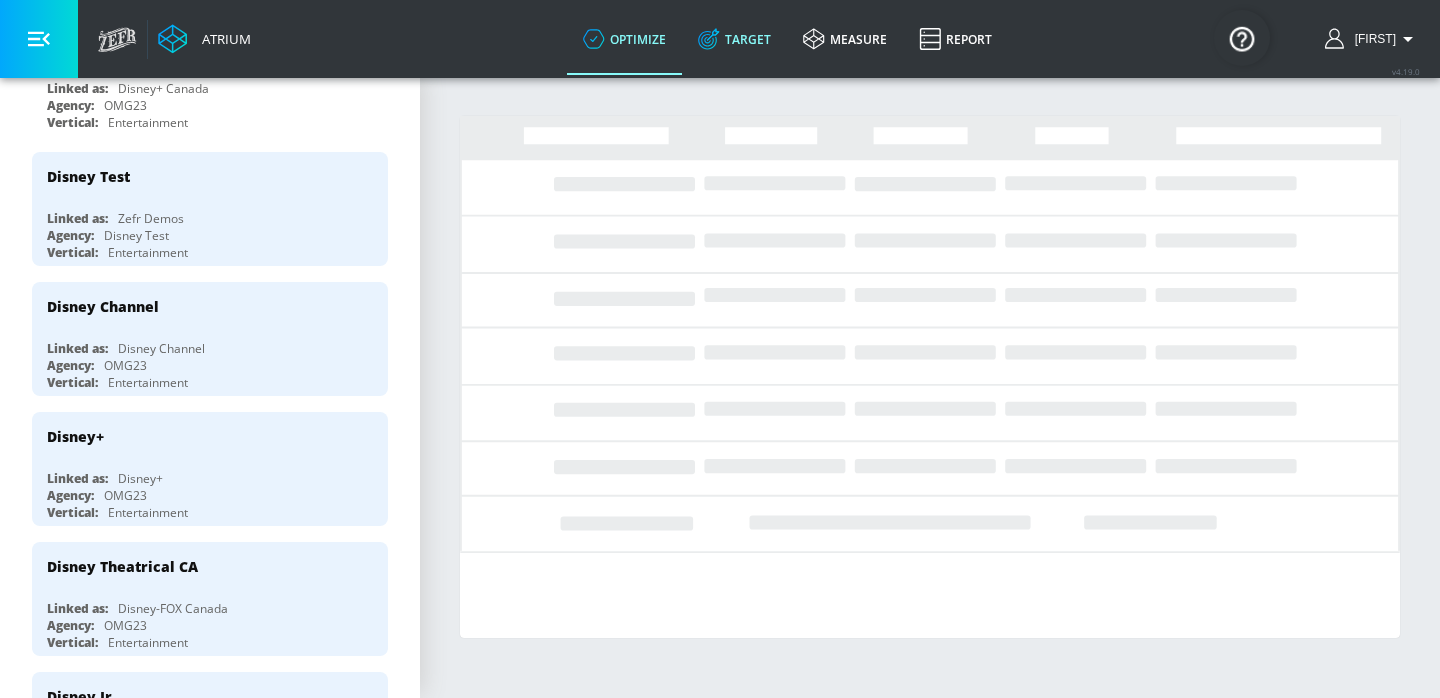 click on "Target" at bounding box center [734, 39] 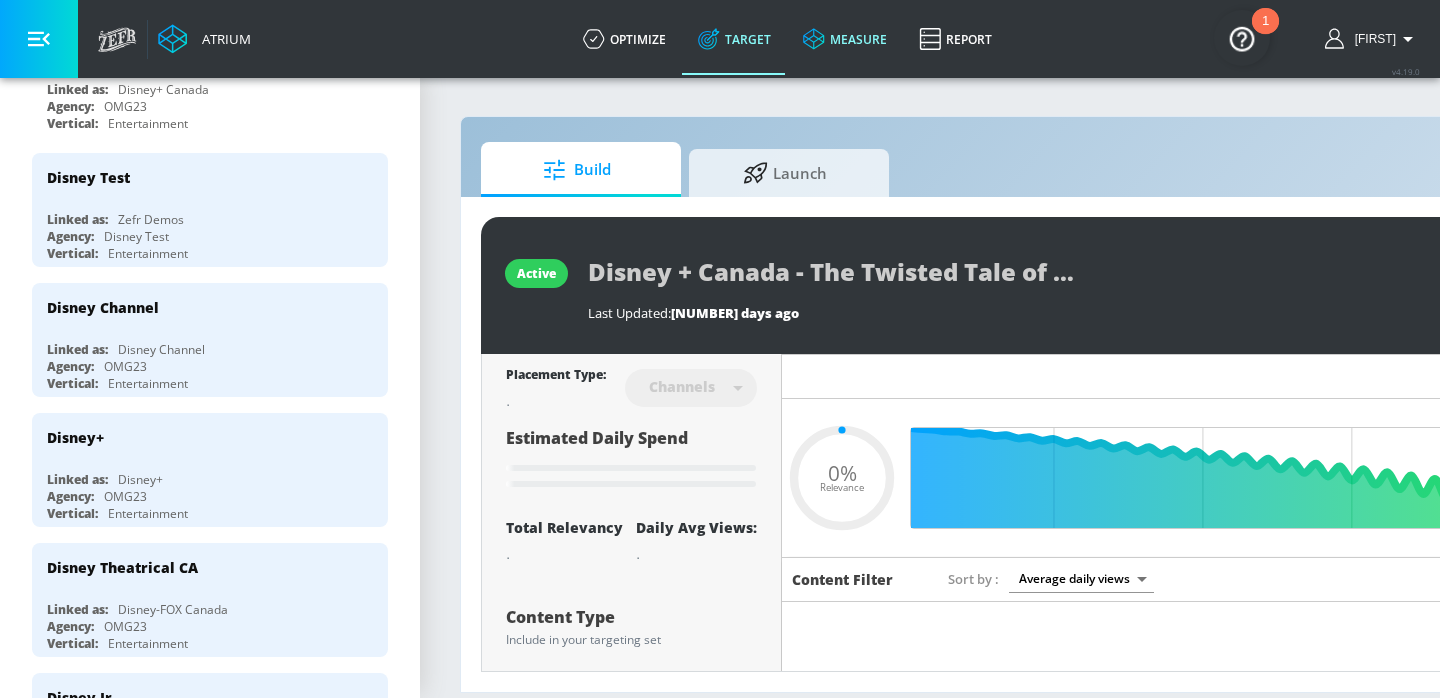 type on "0.05" 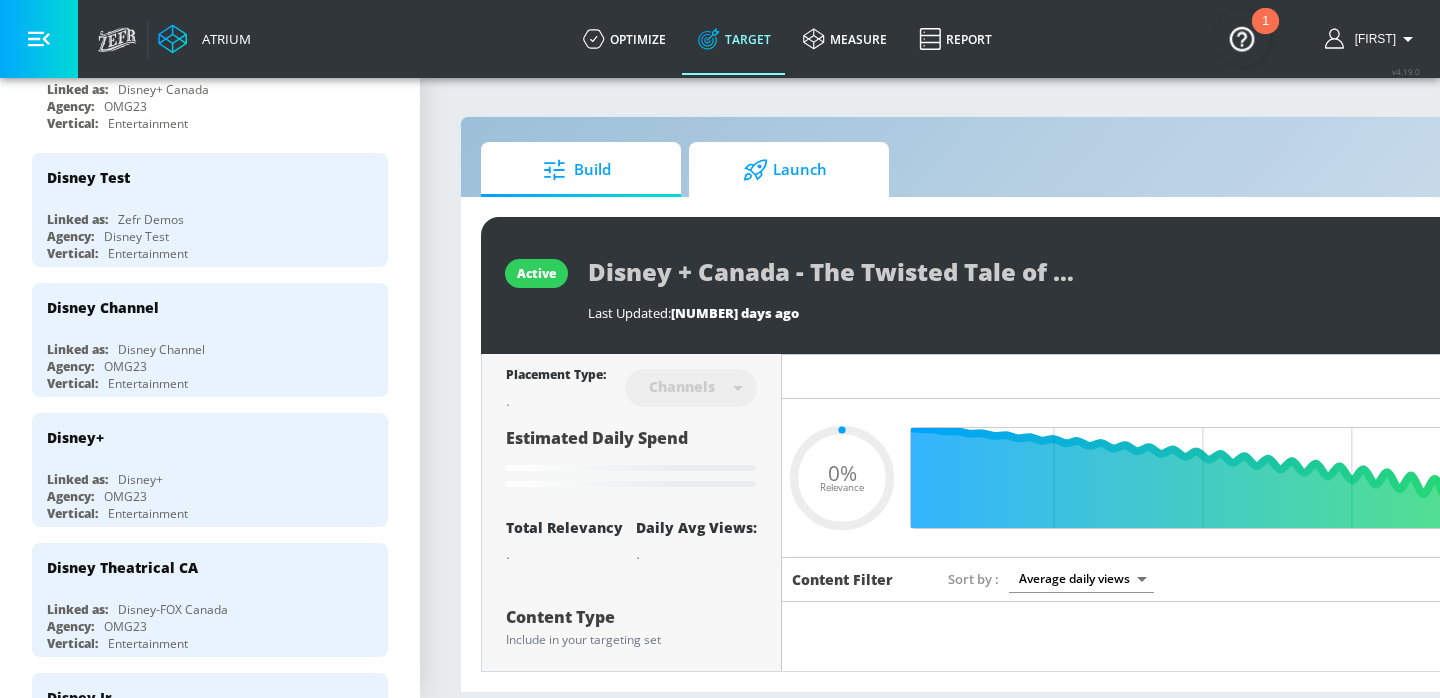 click on "Launch" at bounding box center [785, 170] 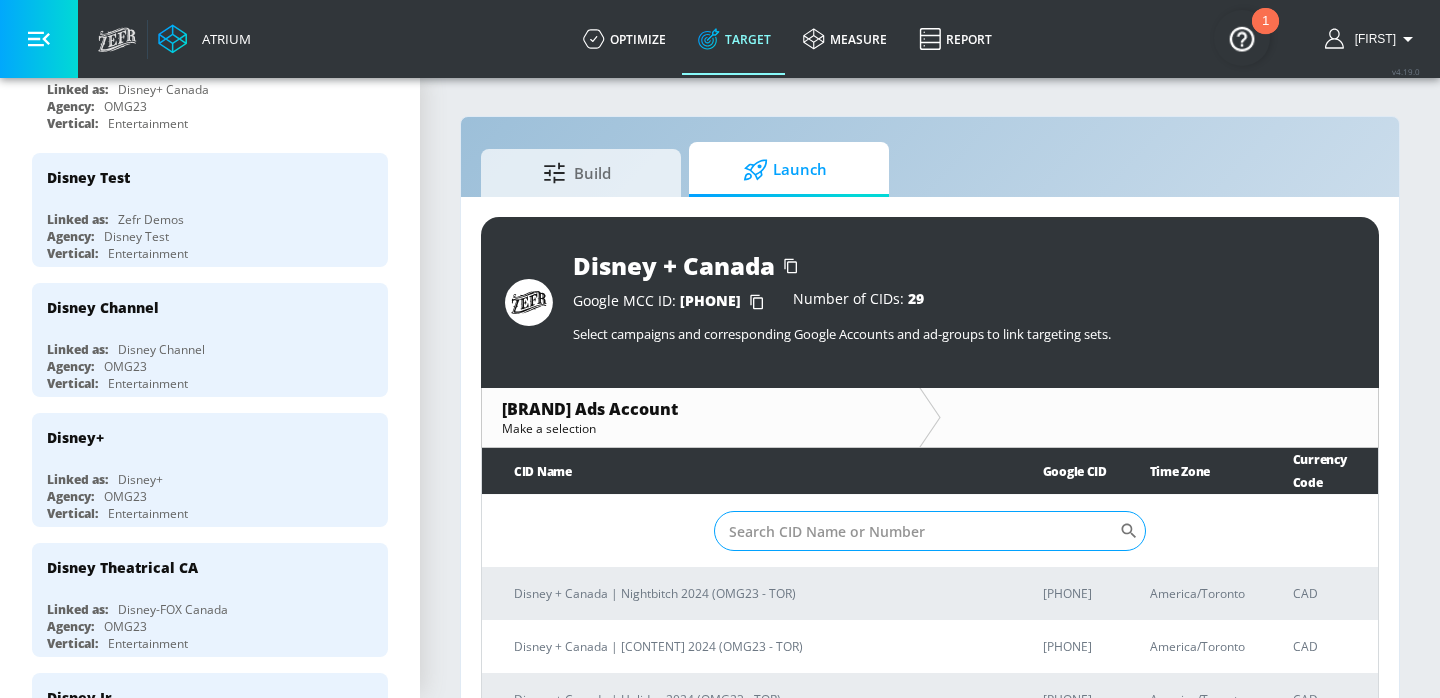 click on "Sort By" at bounding box center [916, 531] 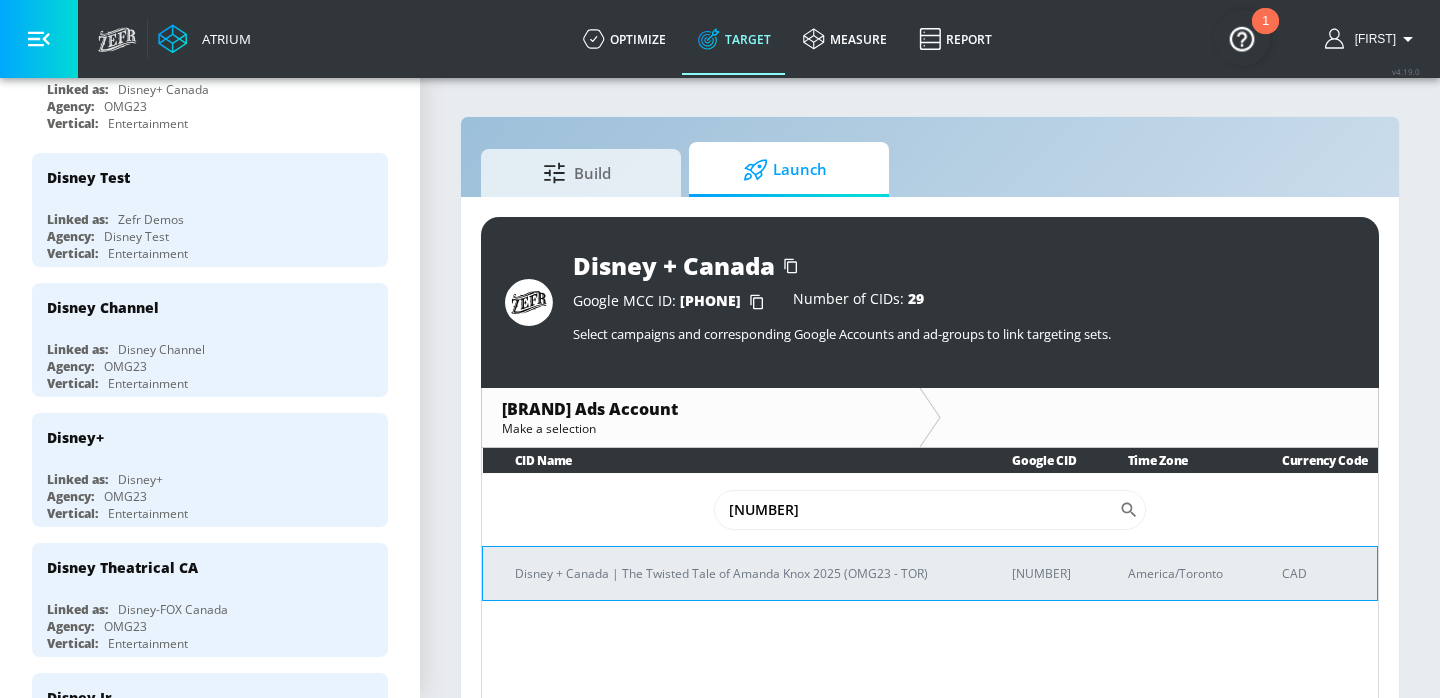 type on "[NUMBER]" 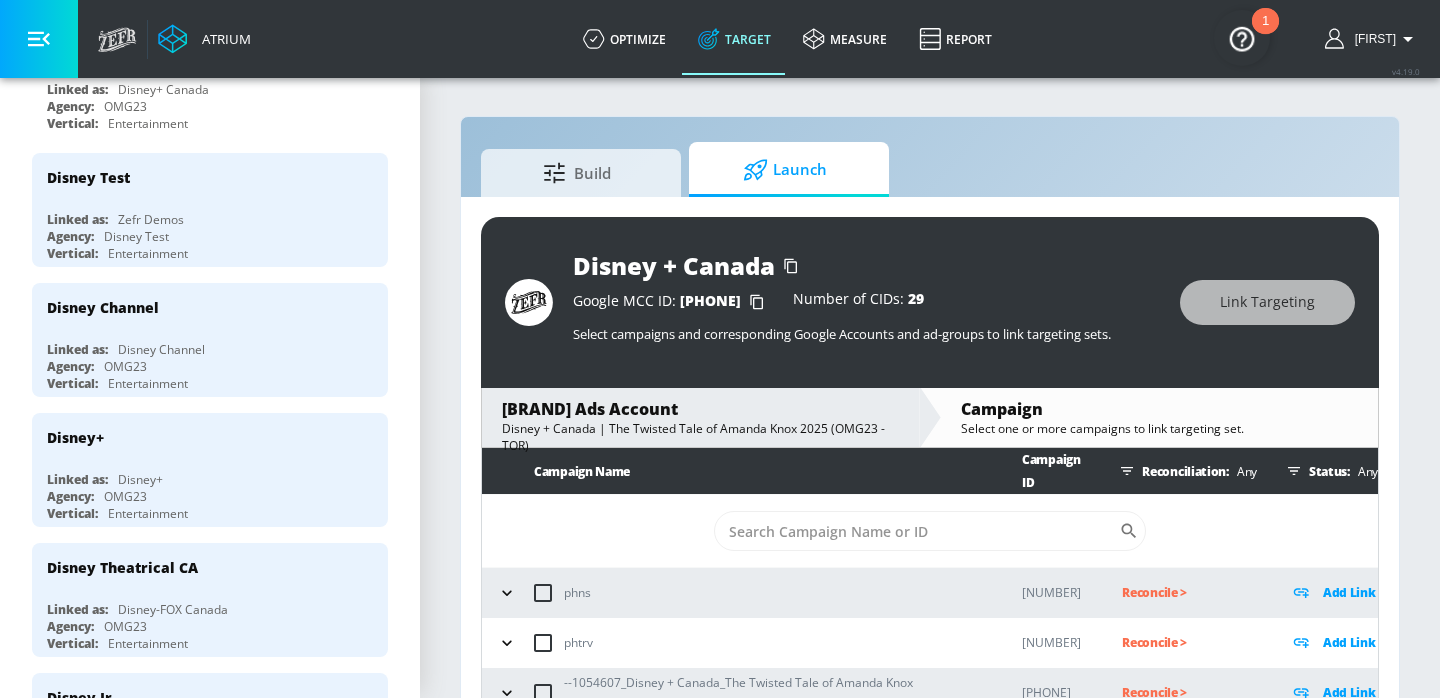 scroll, scrollTop: 46, scrollLeft: 0, axis: vertical 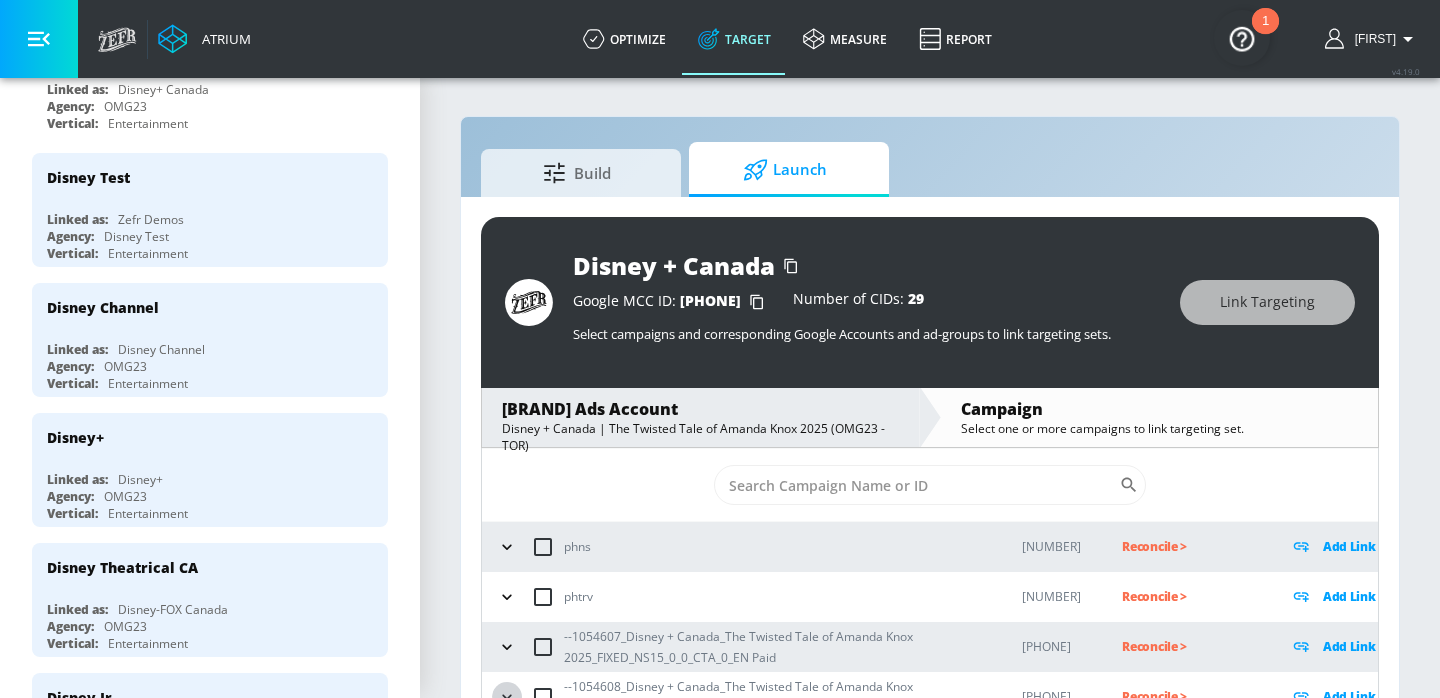click 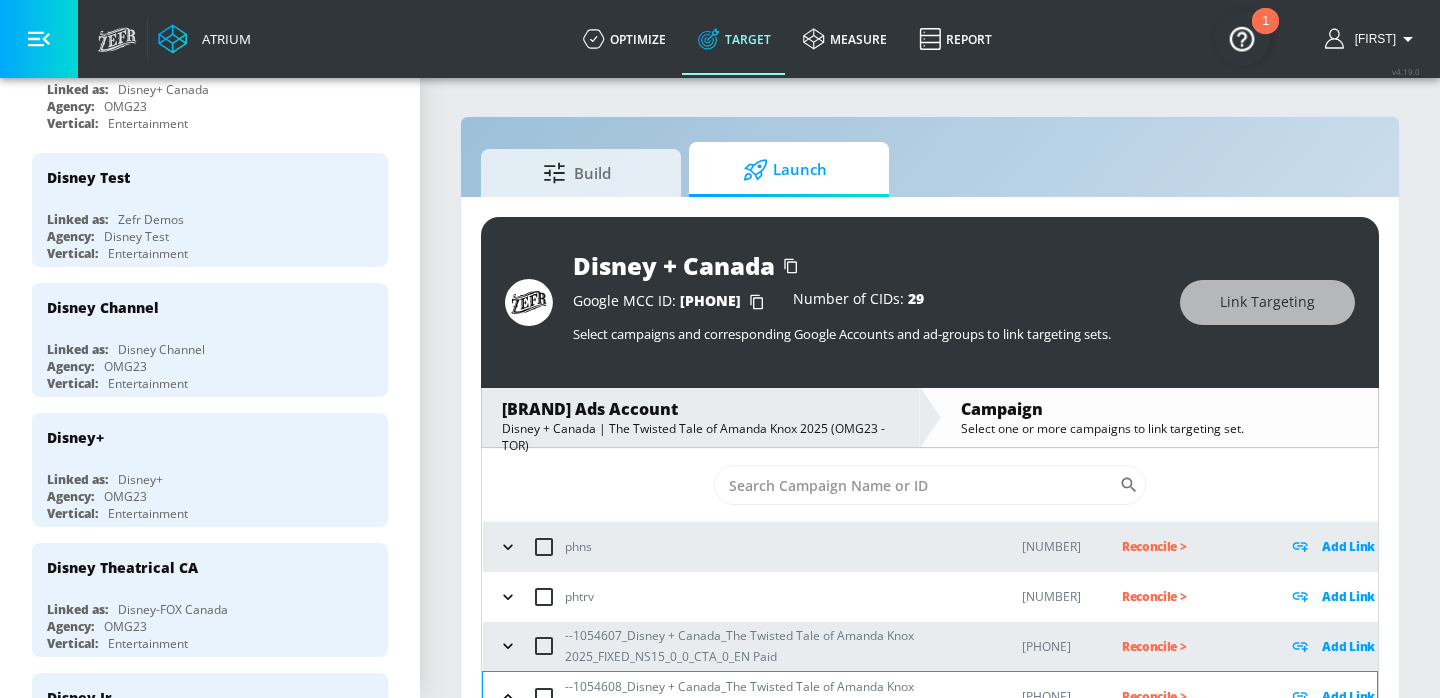 click 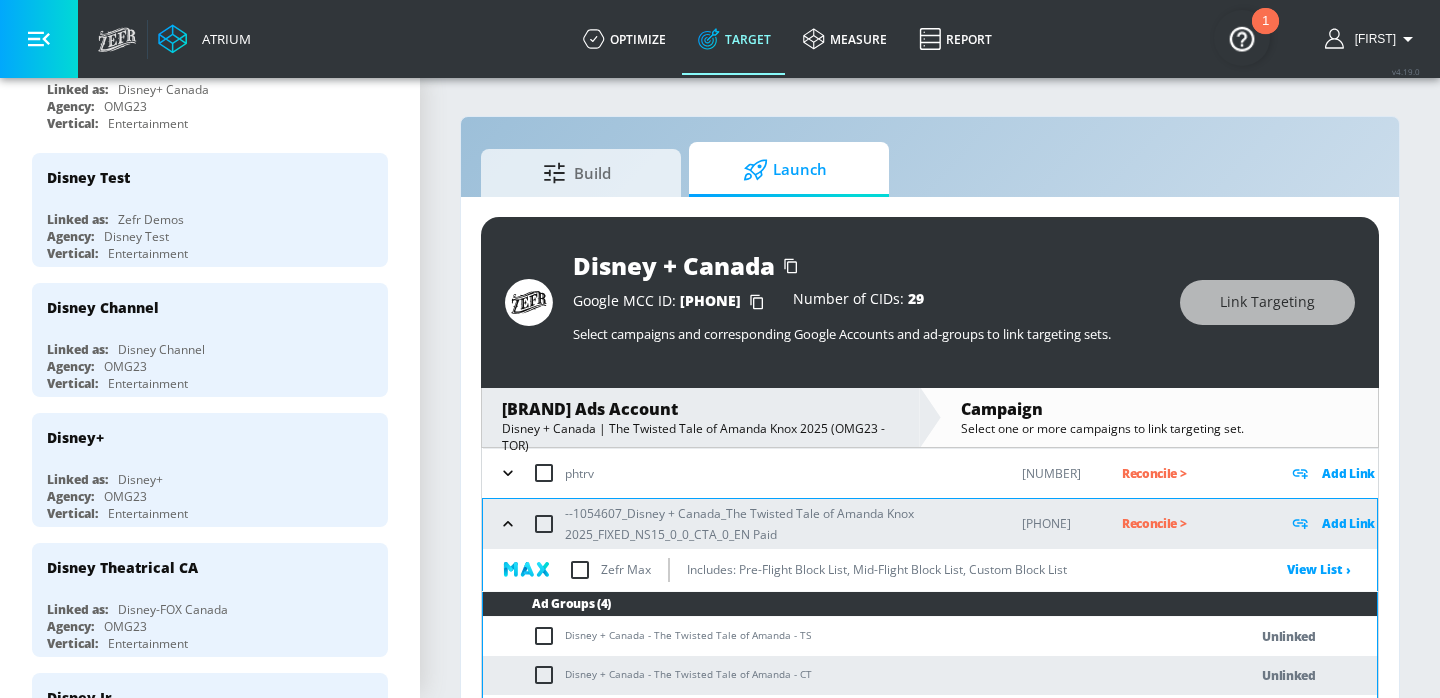 scroll, scrollTop: 284, scrollLeft: 0, axis: vertical 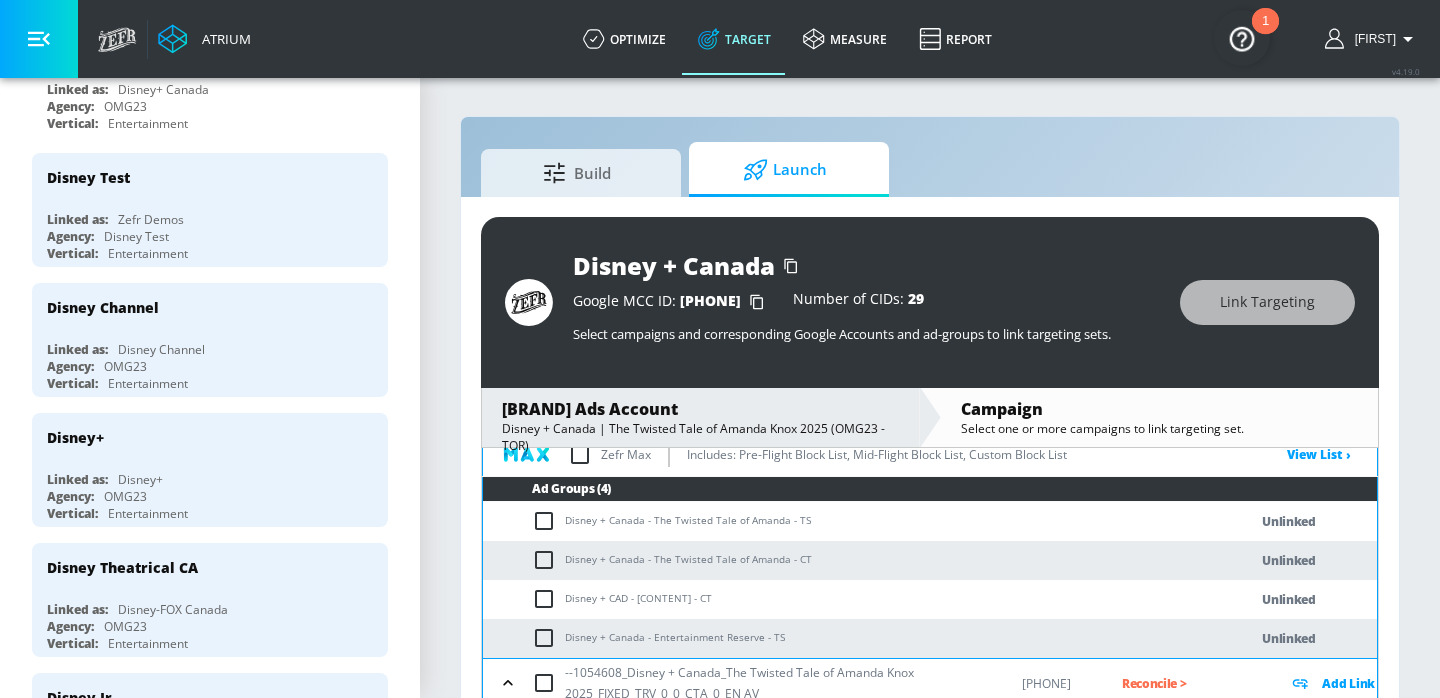 click on "Disney + Canada - The Twisted Tale of Amanda - TS" at bounding box center [845, 521] 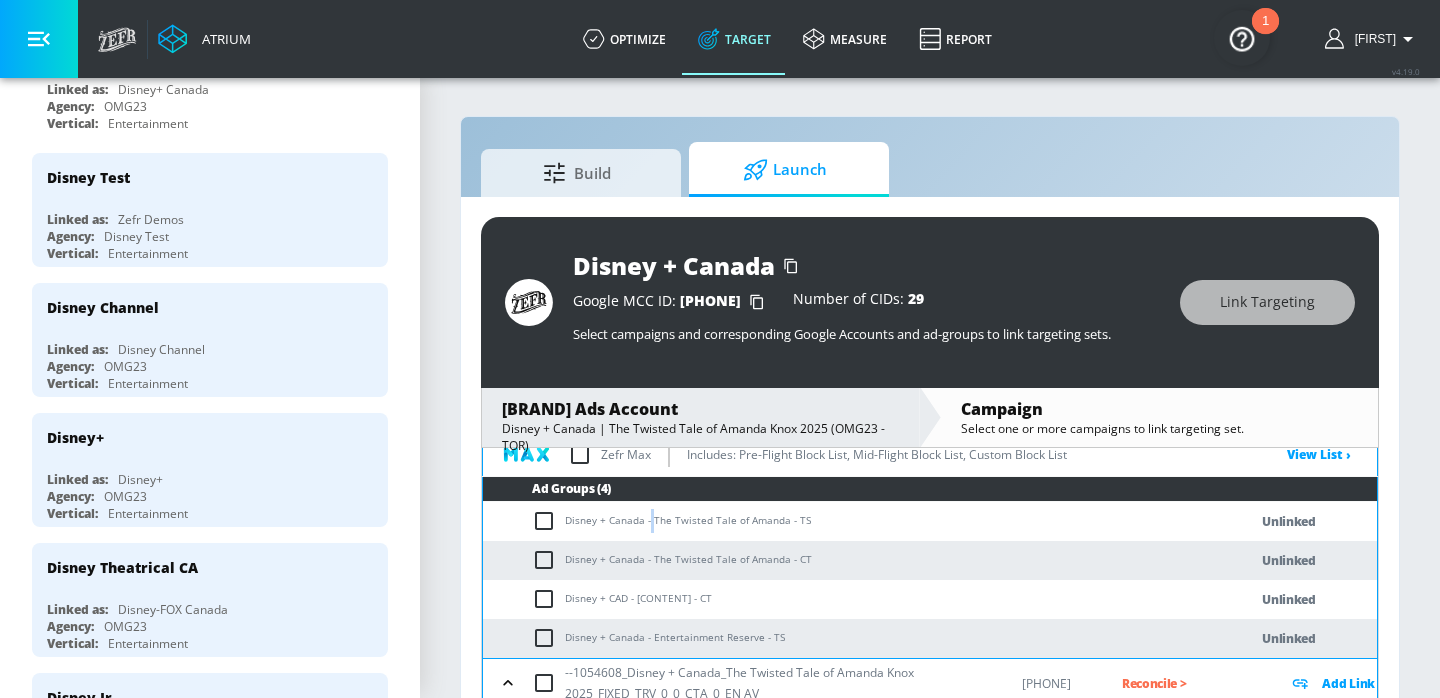 click on "Disney + Canada - The Twisted Tale of Amanda - TS" at bounding box center (845, 521) 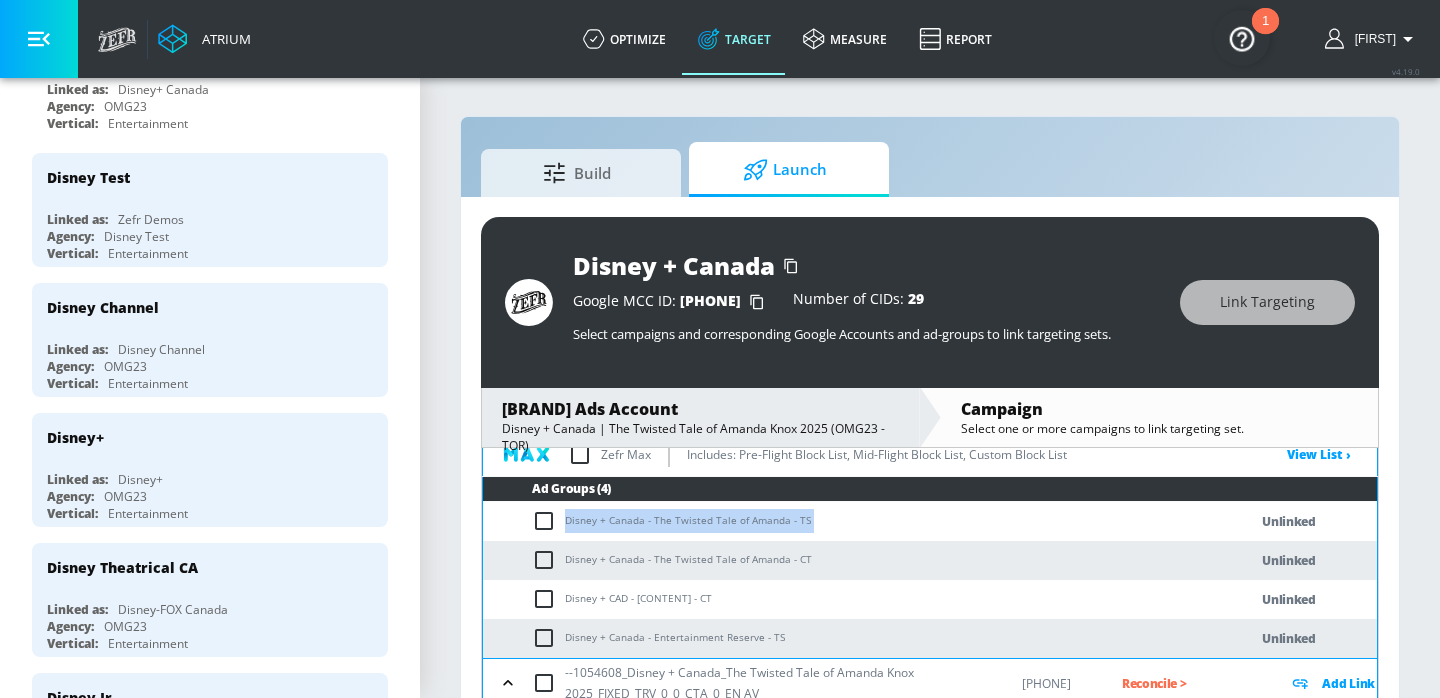 click on "Disney + Canada - The Twisted Tale of Amanda - TS" at bounding box center (845, 521) 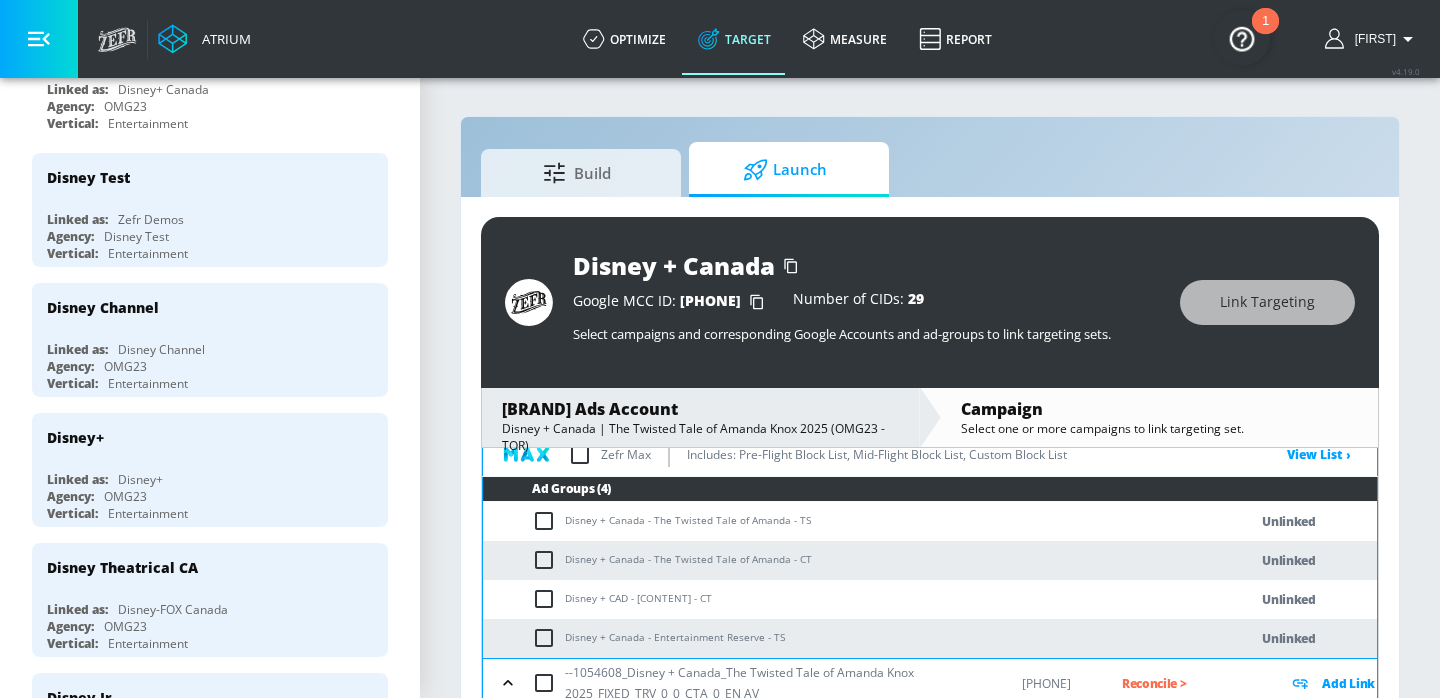 scroll, scrollTop: 486, scrollLeft: 0, axis: vertical 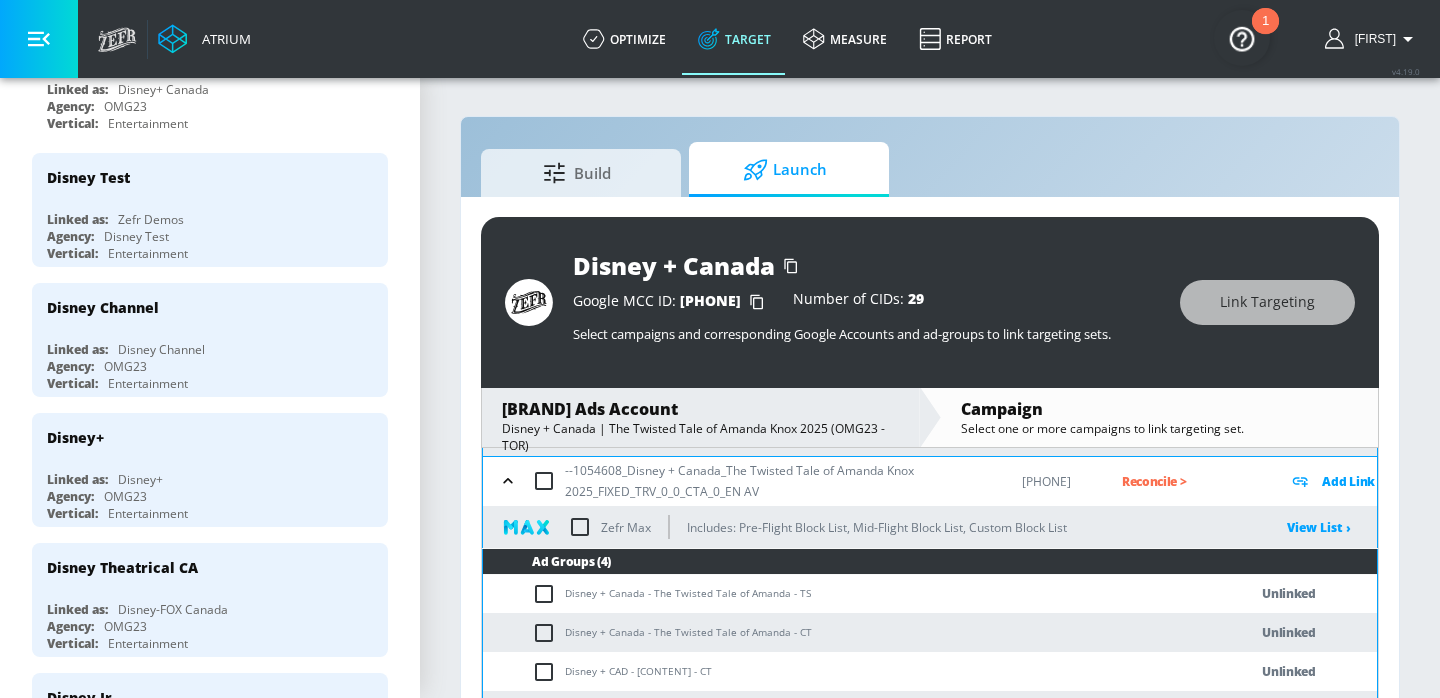 click 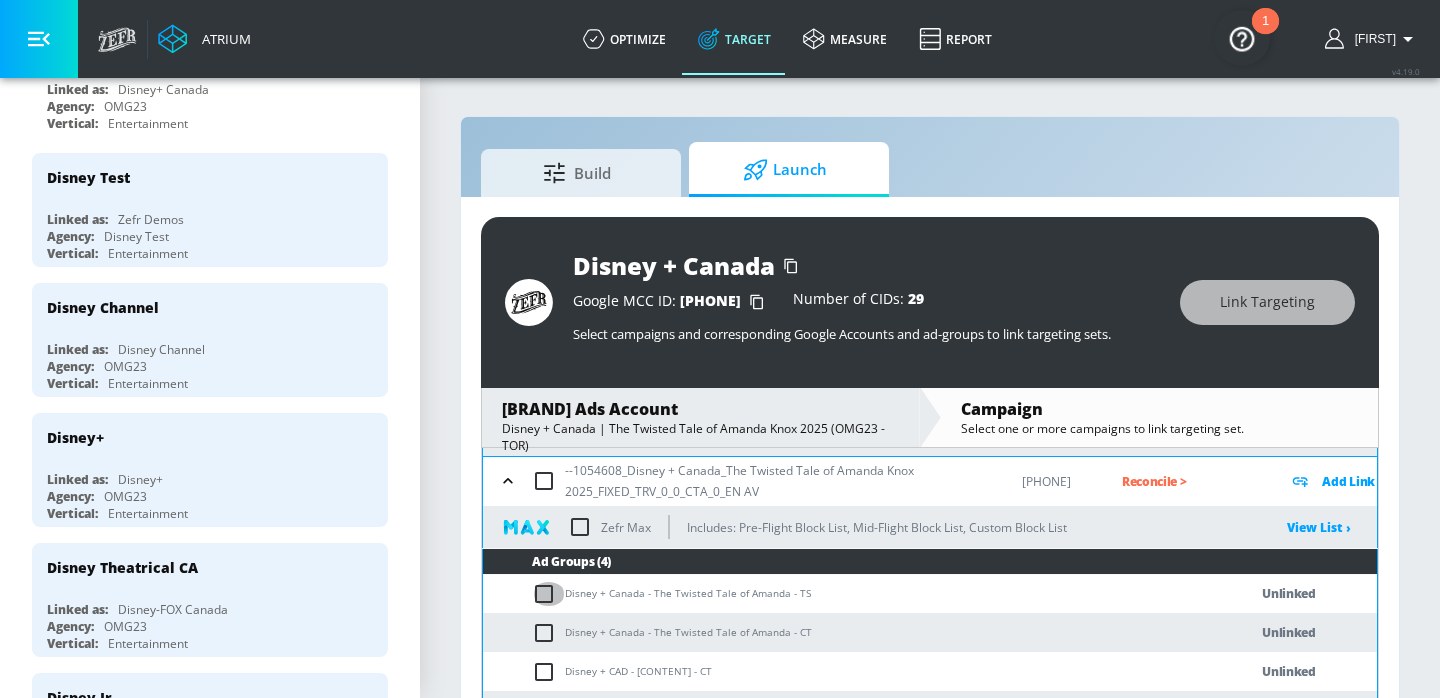 click at bounding box center [548, 594] 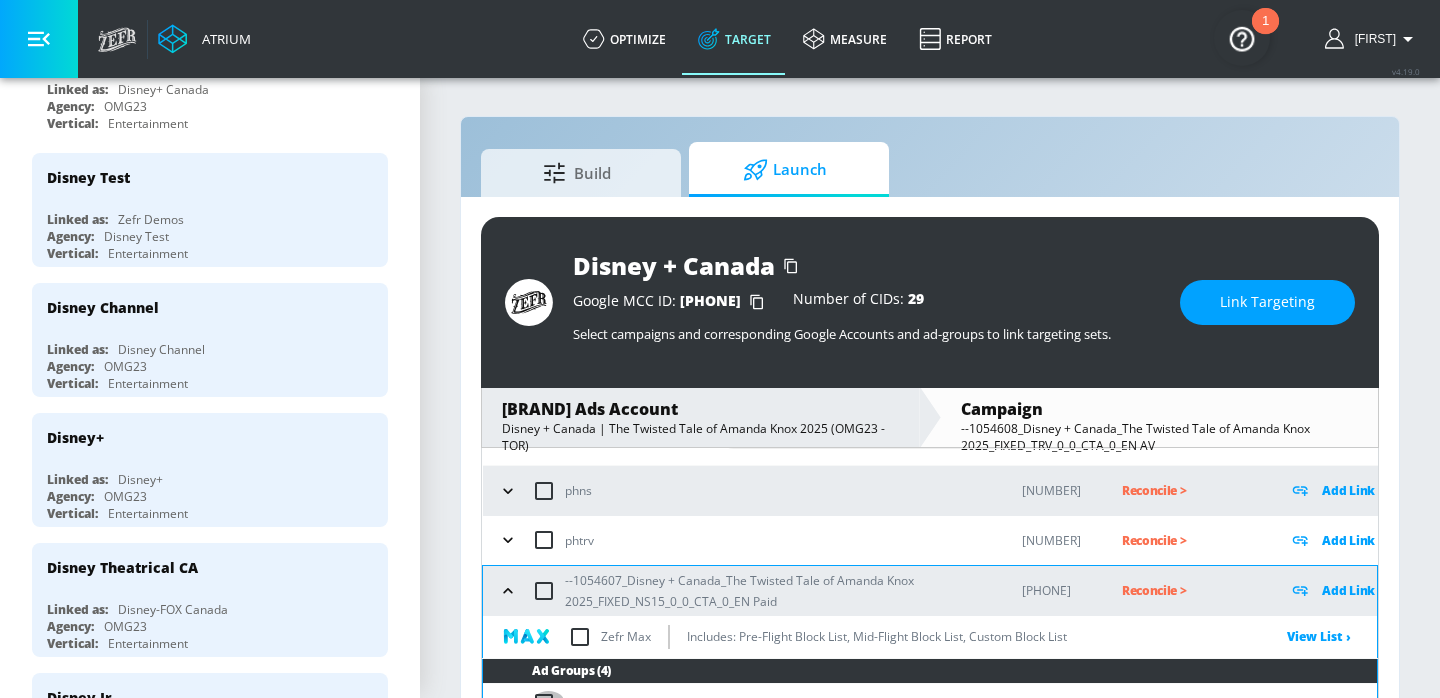 click at bounding box center [548, 703] 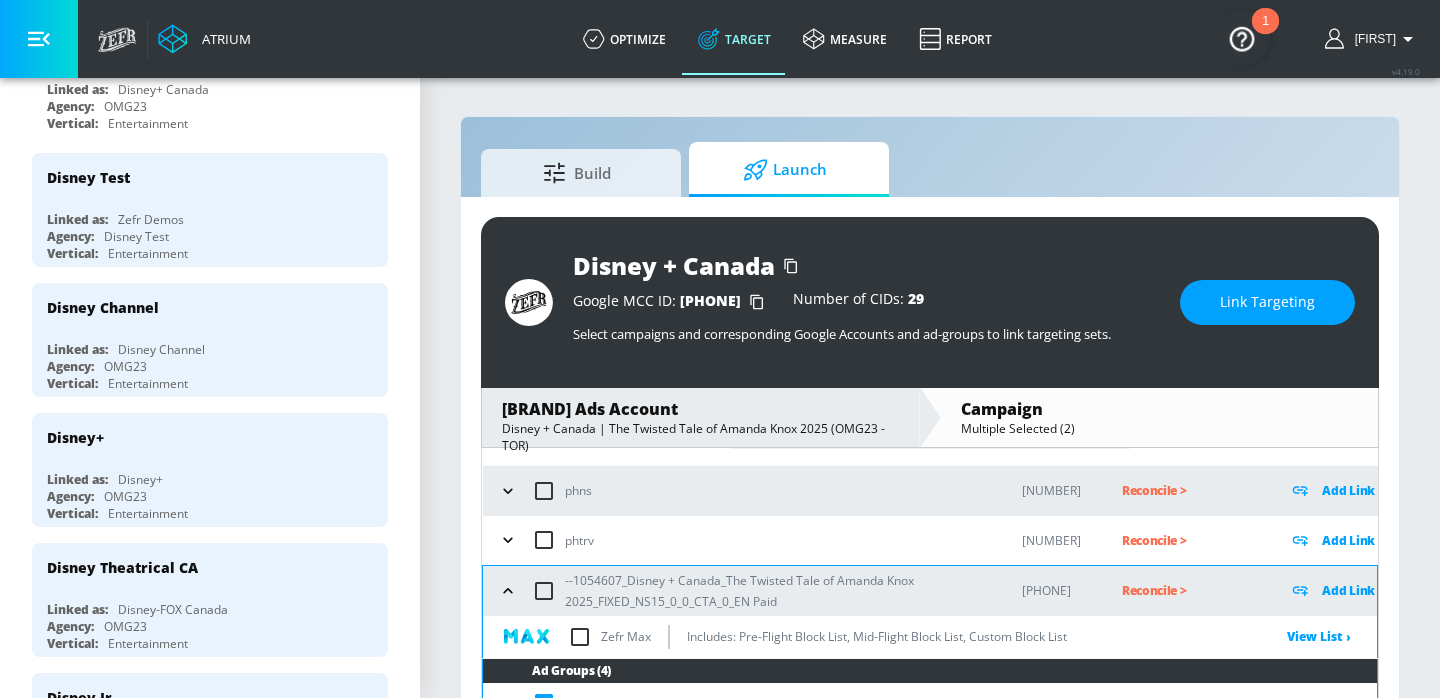 scroll, scrollTop: 211, scrollLeft: 0, axis: vertical 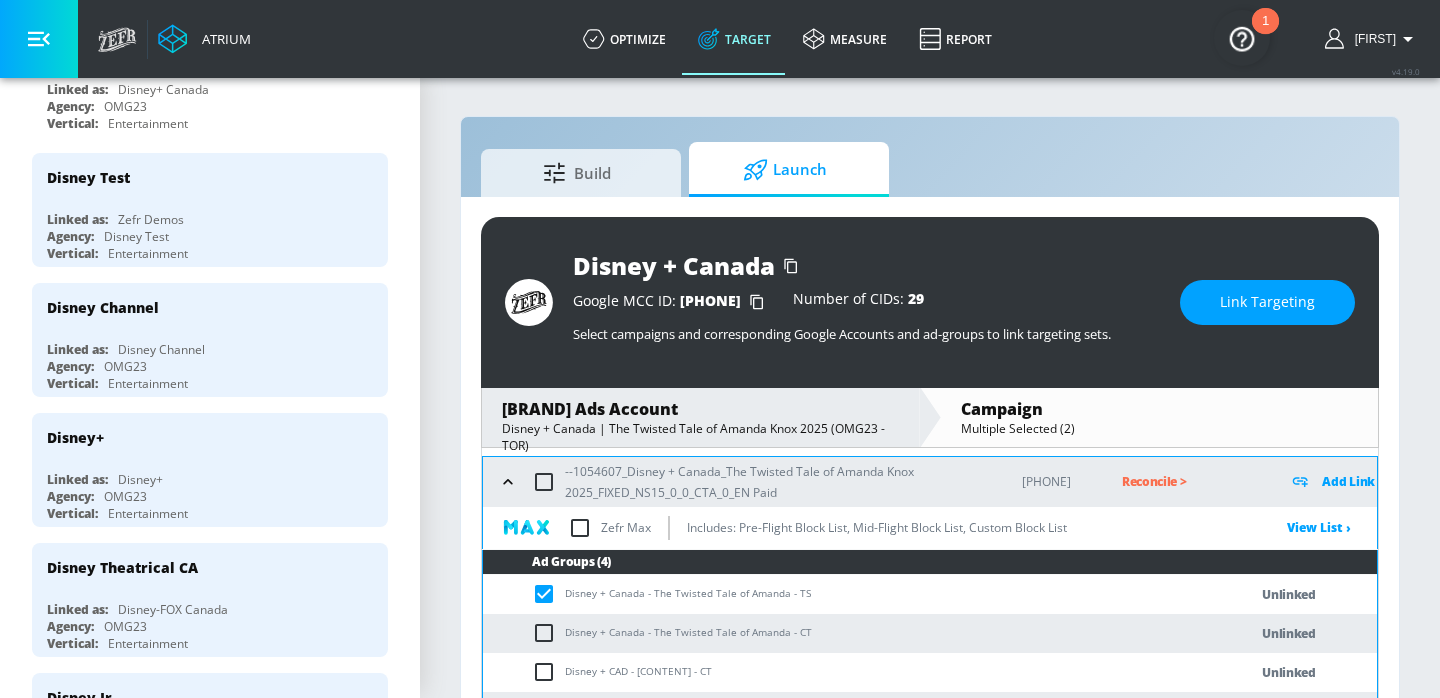 click on "Link Targeting" at bounding box center (1267, 302) 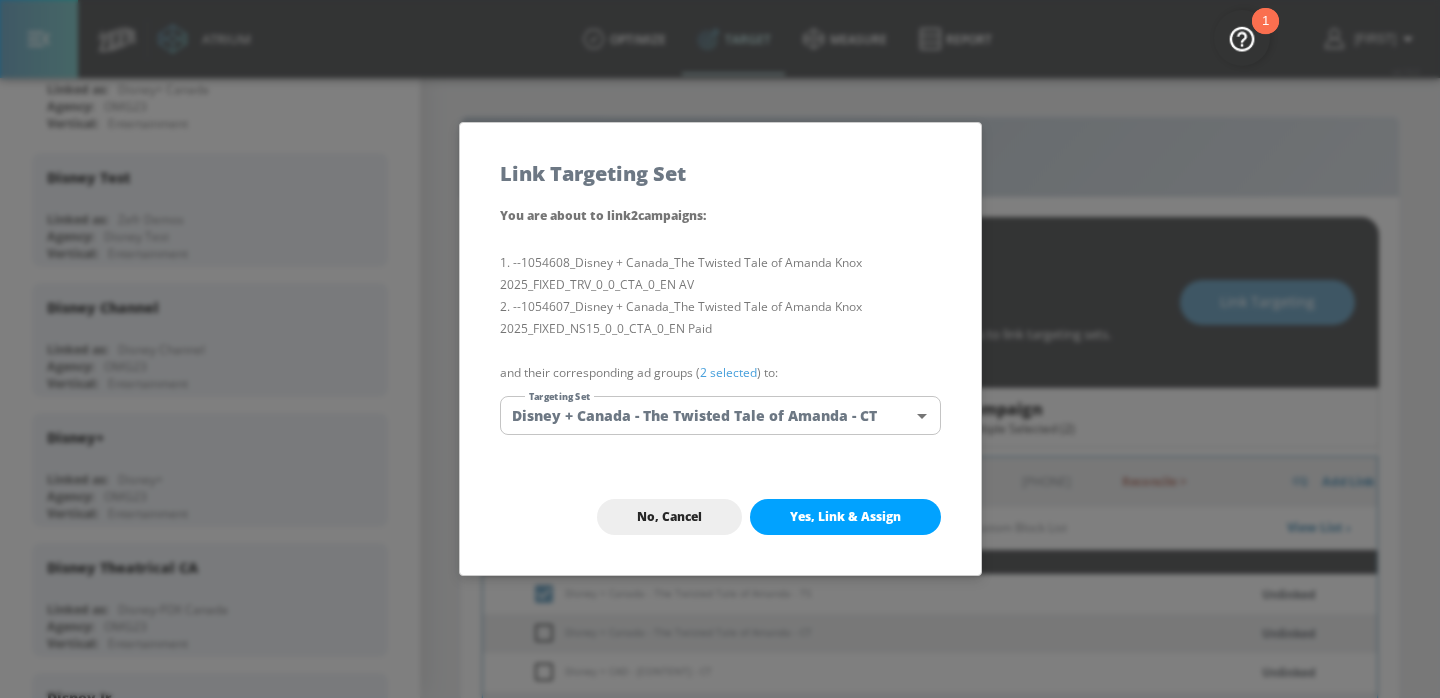 click on "Atrium optimize Target measure Report optimize Target measure Report v 4.19.0 Eugenia Platform DV360:  Youtube DV360:  Youtube Advertiser[BRAND] Test Linked as: [BRAND]+ Canada Agency: OMG23 Vertical: Entertainment [BRAND] Test Linked as: [BRAND] Test Agency: [BRAND] Test Vertical: Entertainment [BRAND] Linked as: [BRAND] Agency: OMG23 Vertical: Entertainment [BRAND] CA Linked as: [BRAND]-FOX Canada Agency: OMG23 Vertical: Entertainment [BRAND] Jr. Linked as: [BRAND] Jr. Agency: OMG23 Vertical: Entertainment Walt [BRAND] JP (YouTube) Linked as: Mitsui_Walt [BRAND]_JP_YouTube_GoogleAds Agency: Mitsui Vertical: Entertainment DISNEY+ STREAMING_US_Hong Kong_Measurement Linked as: DISNEY+ STREAMING_US_Hong Kong_Measurement Agency: Client Direct Vertical: Entertainment DISNEY+ STREAMING_US_GSA_Measurement Linked as: DISNEY+ STREAMING_US_GSA_Measurement Agency: Client Direct Vertical: Agency:" at bounding box center [720, 363] 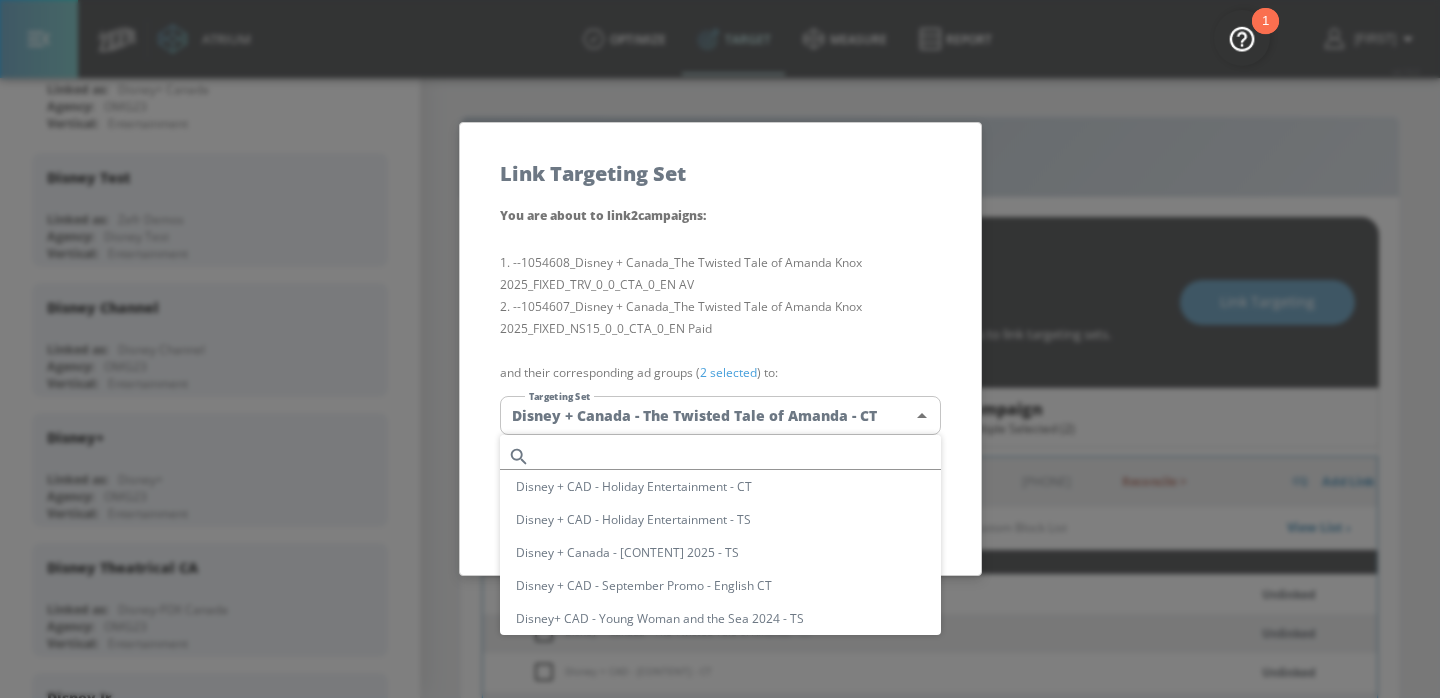 type 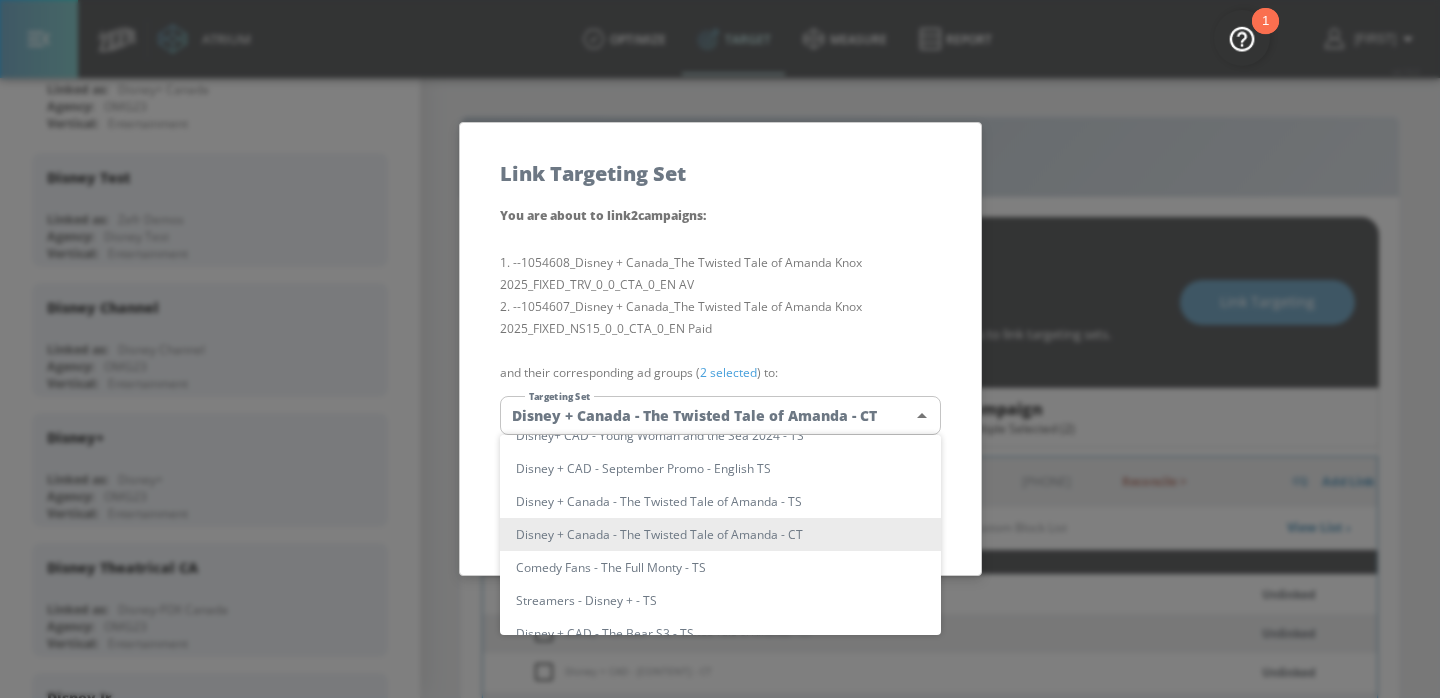 scroll, scrollTop: 486, scrollLeft: 0, axis: vertical 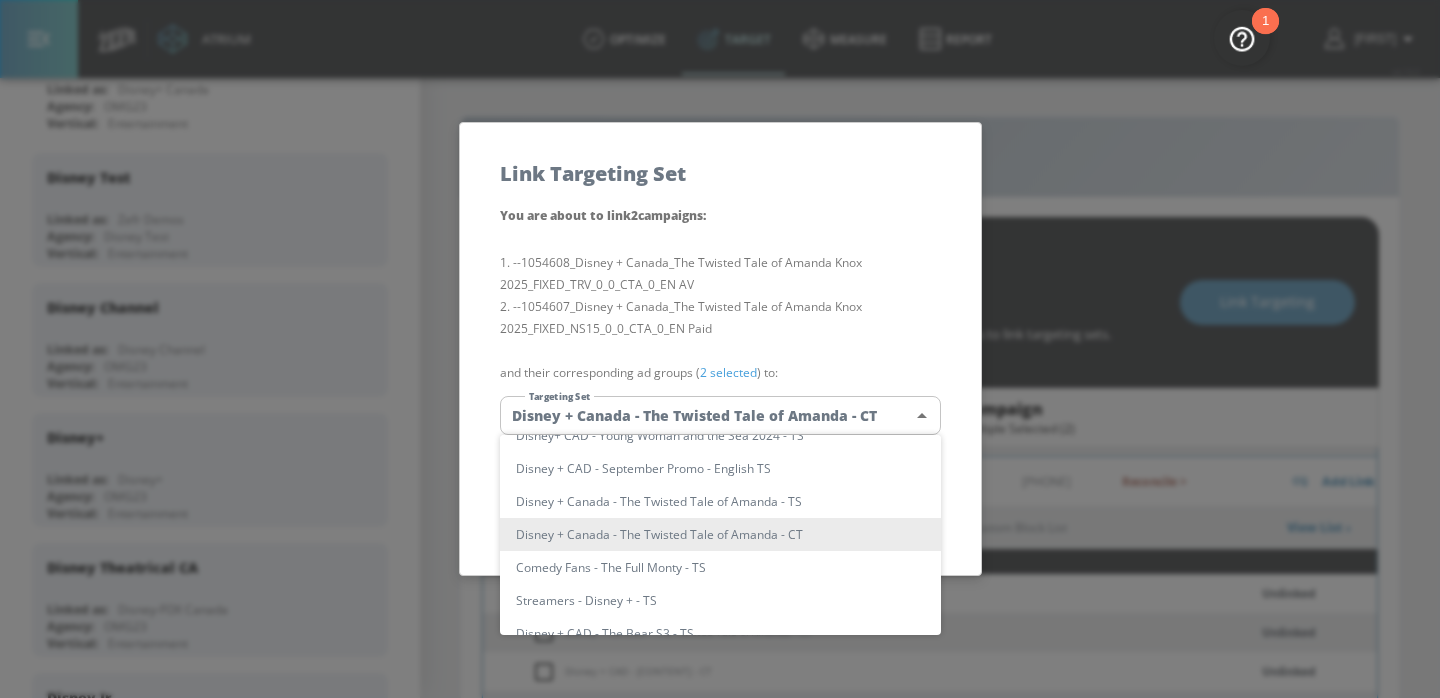 click on "Disney + Canada - The Twisted Tale of Amanda - TS" at bounding box center (720, 501) 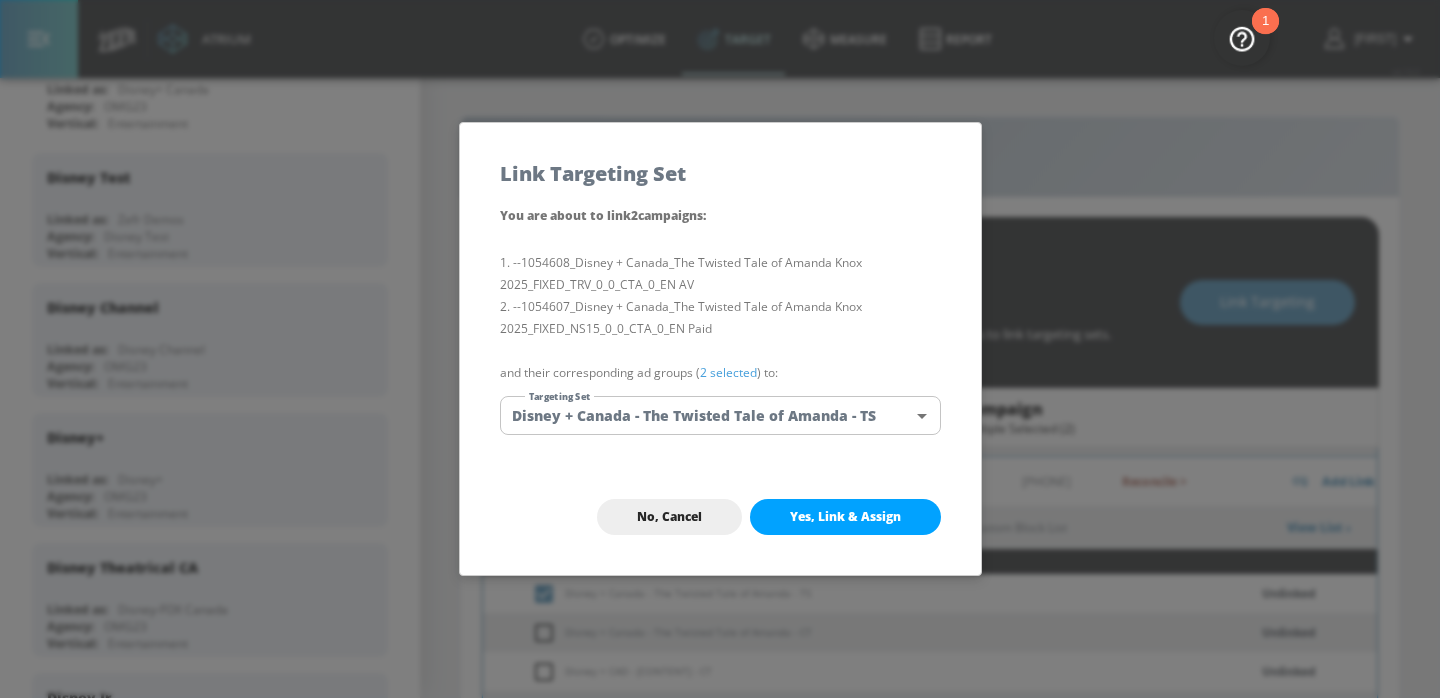 scroll, scrollTop: 20264, scrollLeft: 0, axis: vertical 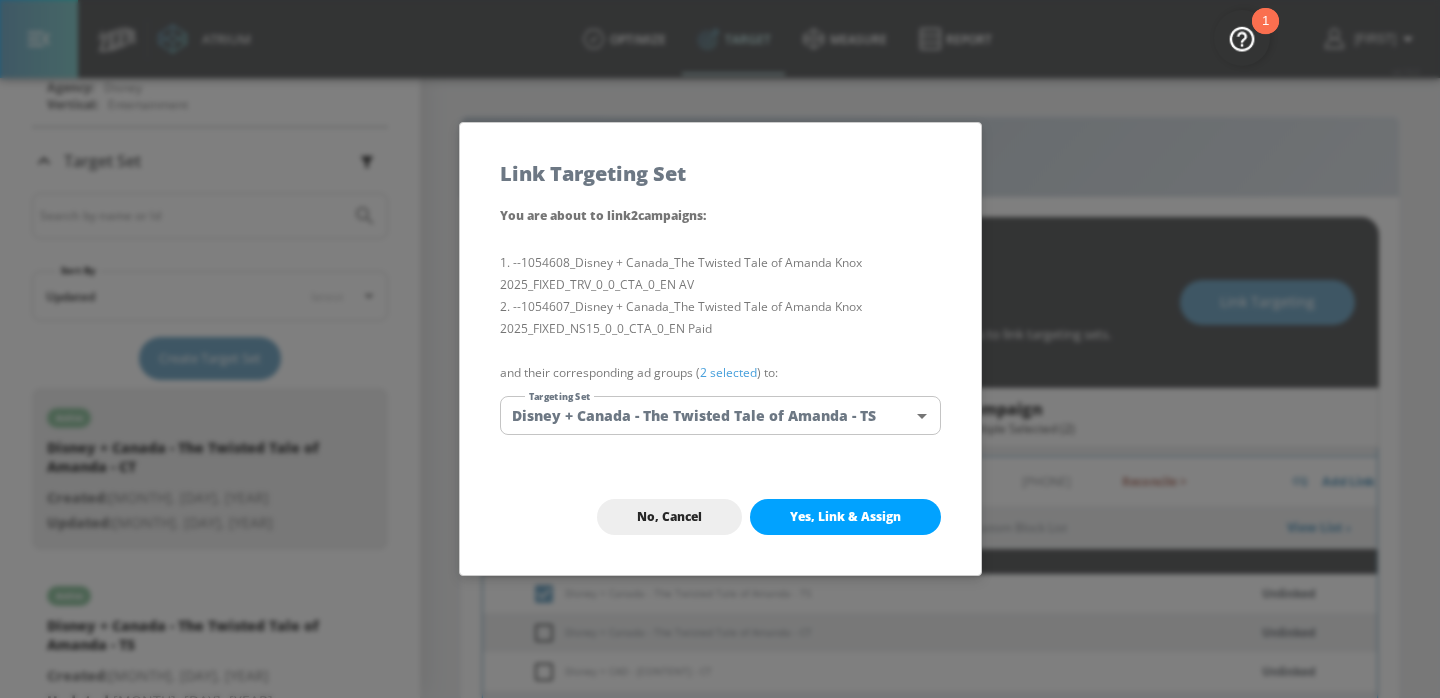 click on "Yes, Link & Assign" at bounding box center (845, 517) 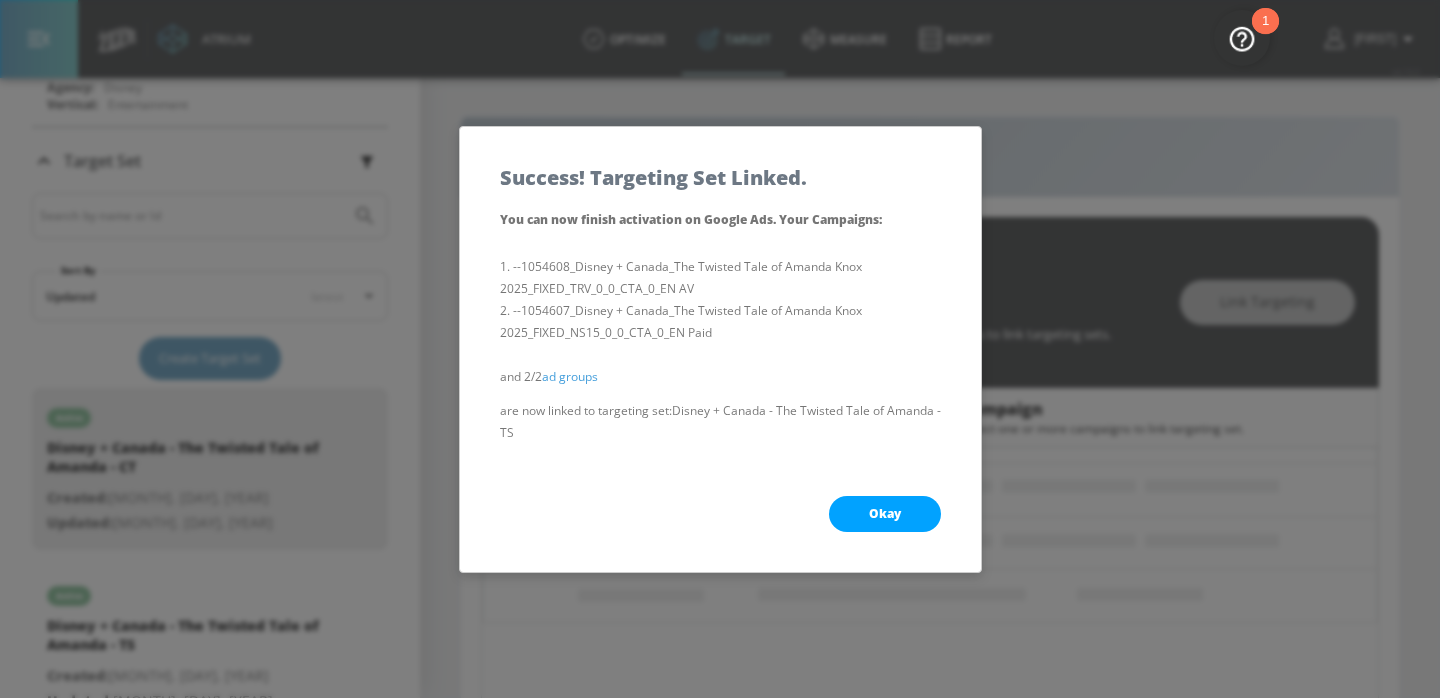 scroll, scrollTop: 240, scrollLeft: 0, axis: vertical 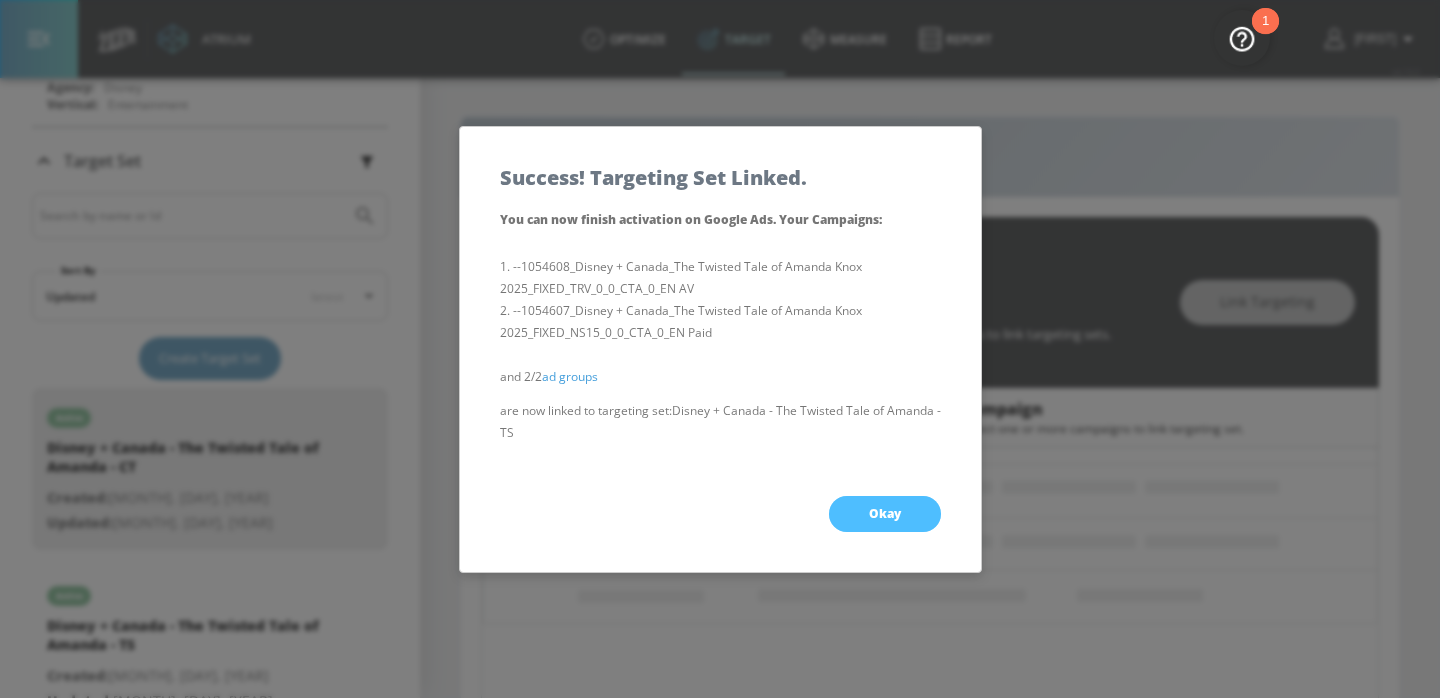 click on "Okay" at bounding box center [885, 514] 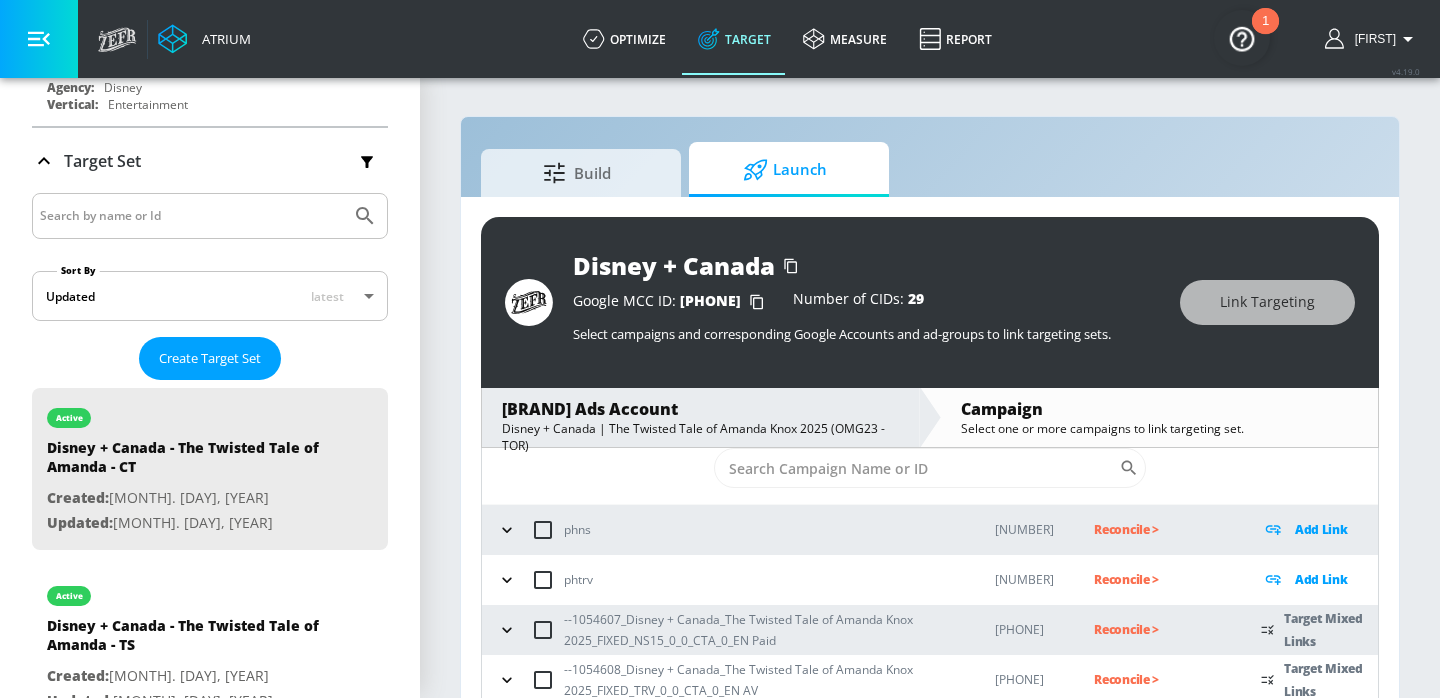 scroll, scrollTop: 46, scrollLeft: 0, axis: vertical 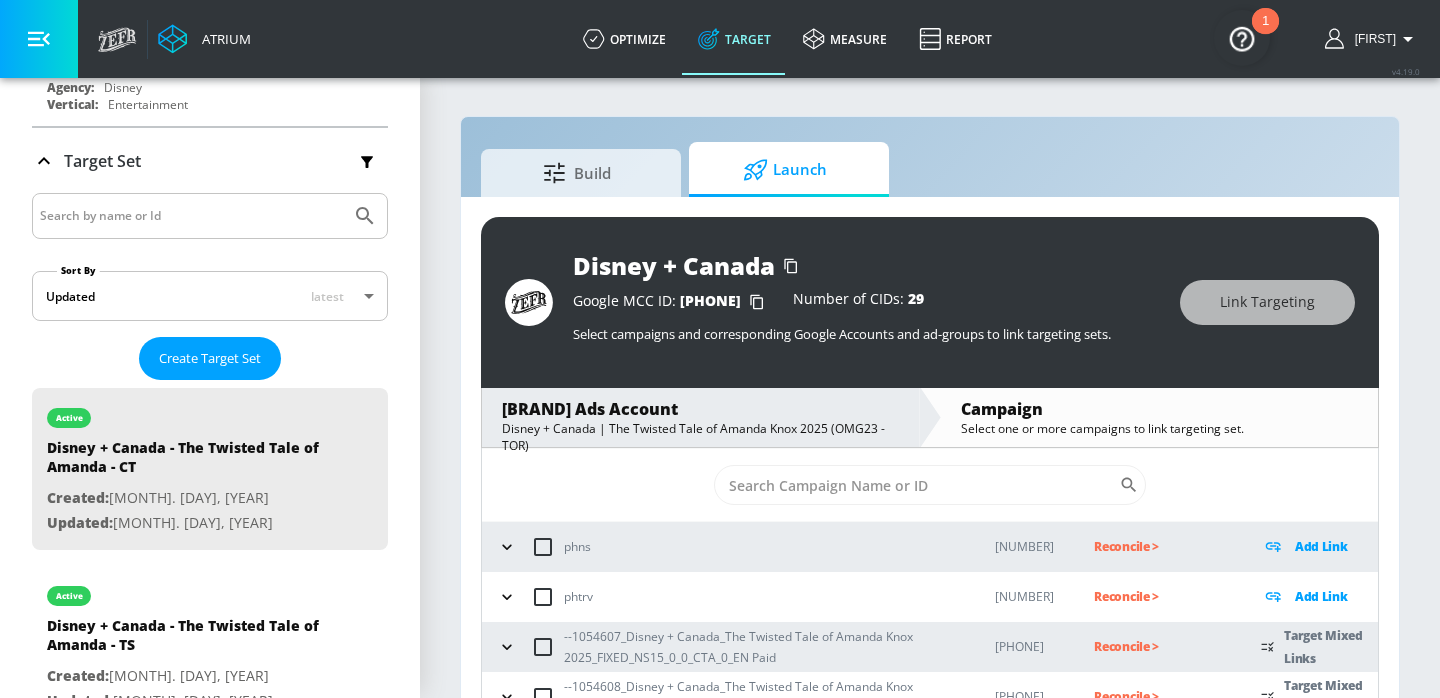 click 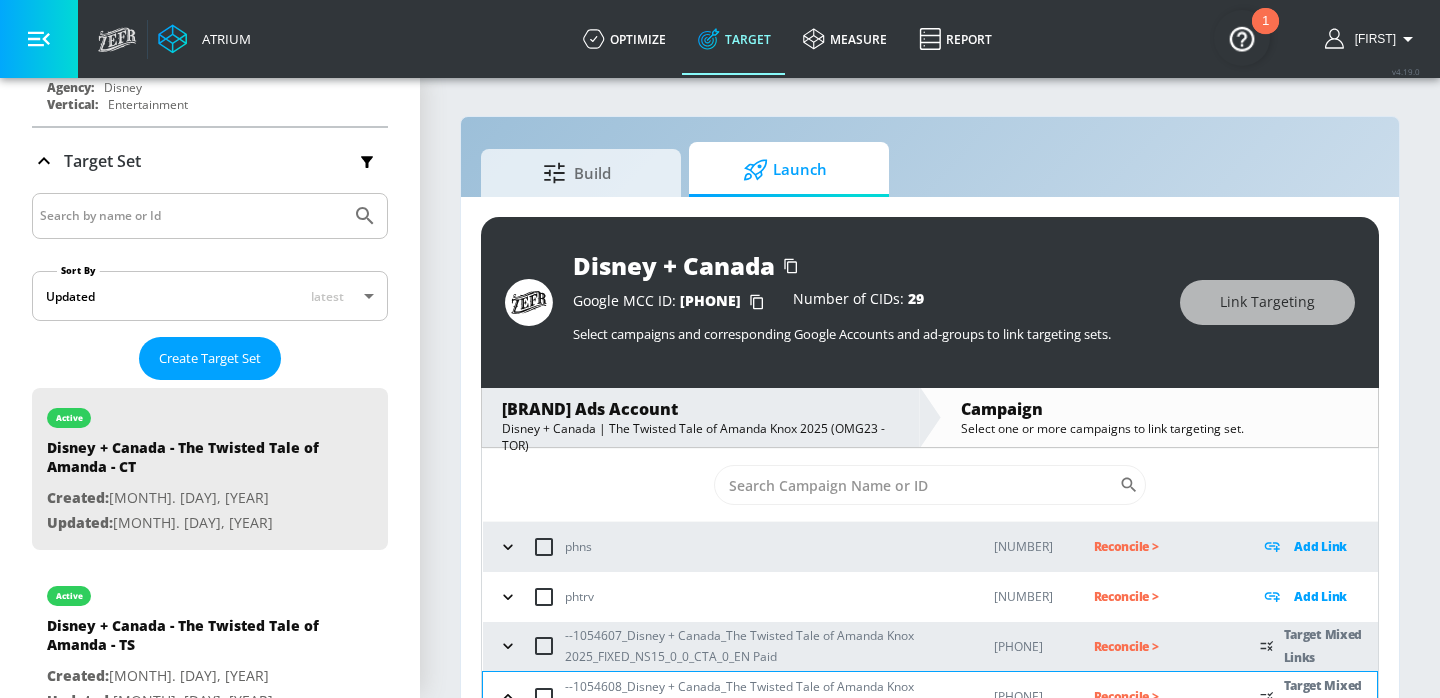 click 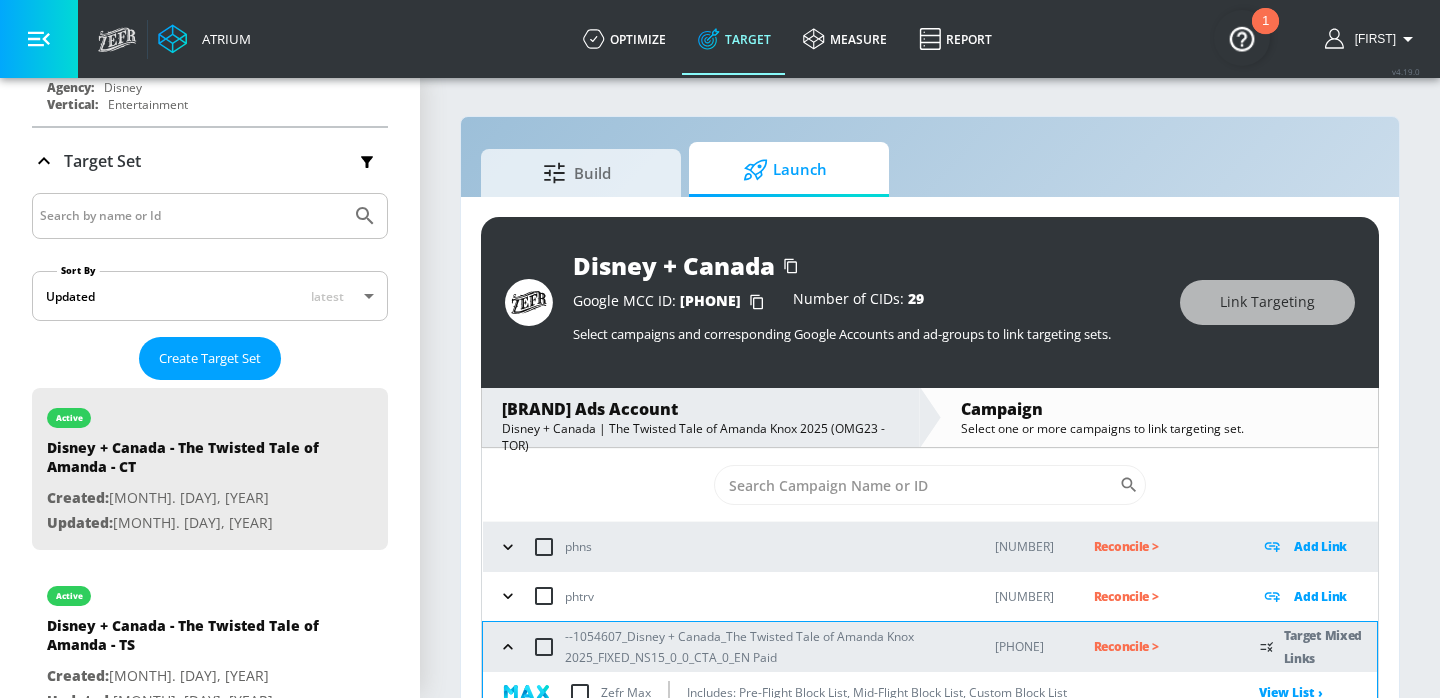 scroll, scrollTop: 357, scrollLeft: 0, axis: vertical 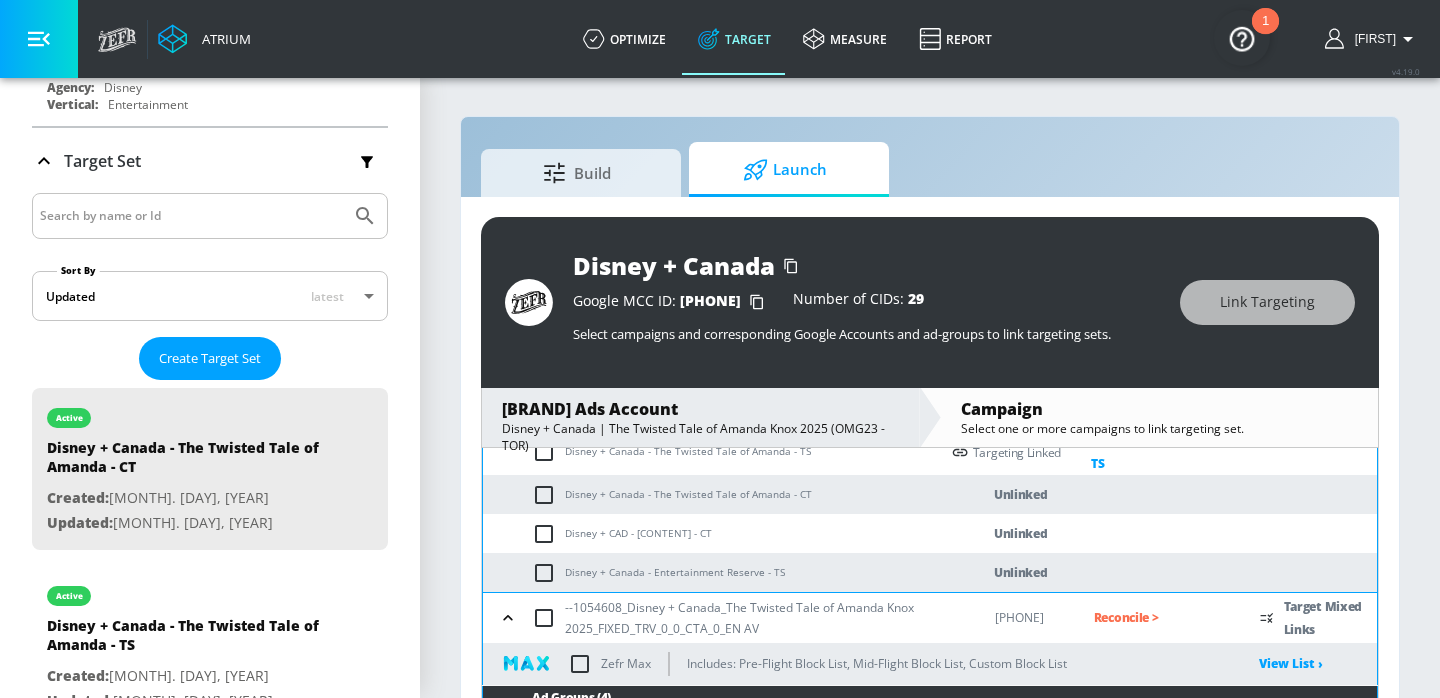 click on "Disney + Canada - The Twisted Tale of Amanda - CT" at bounding box center [711, 494] 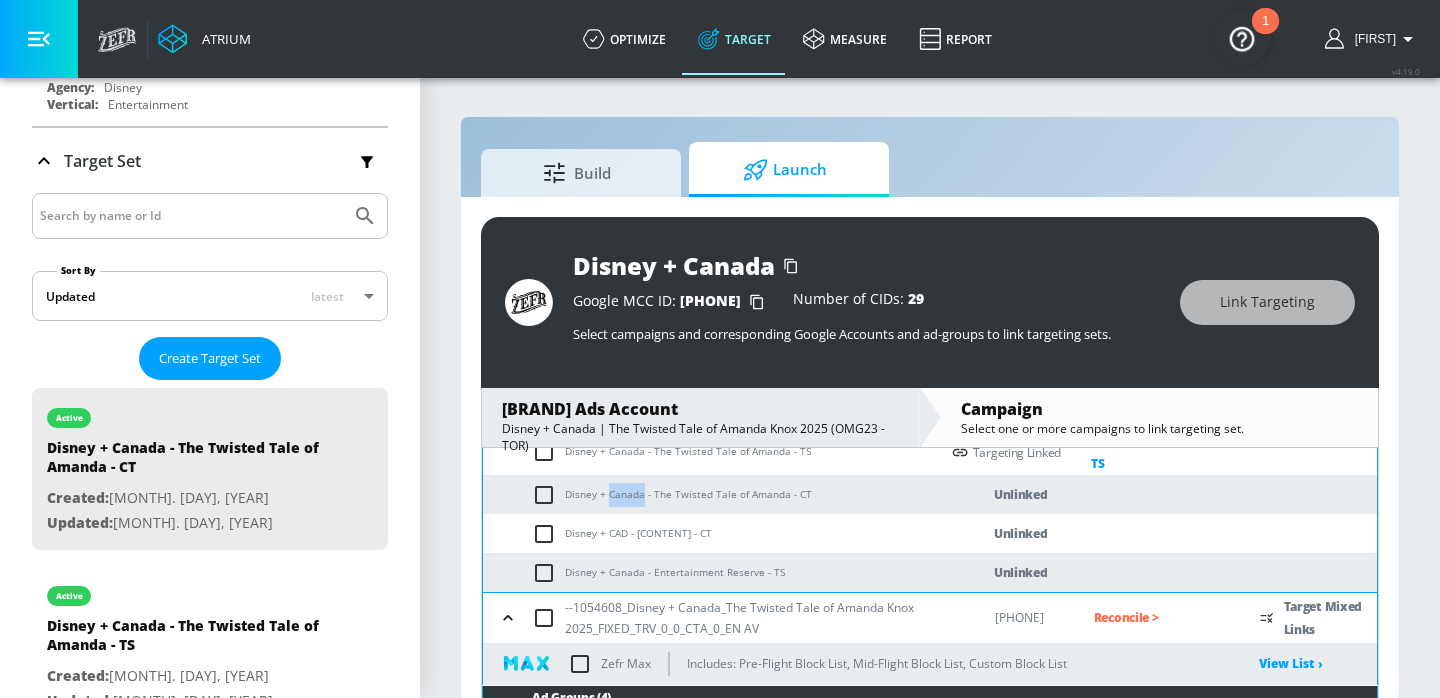 click on "Disney + Canada - The Twisted Tale of Amanda - CT" at bounding box center (711, 494) 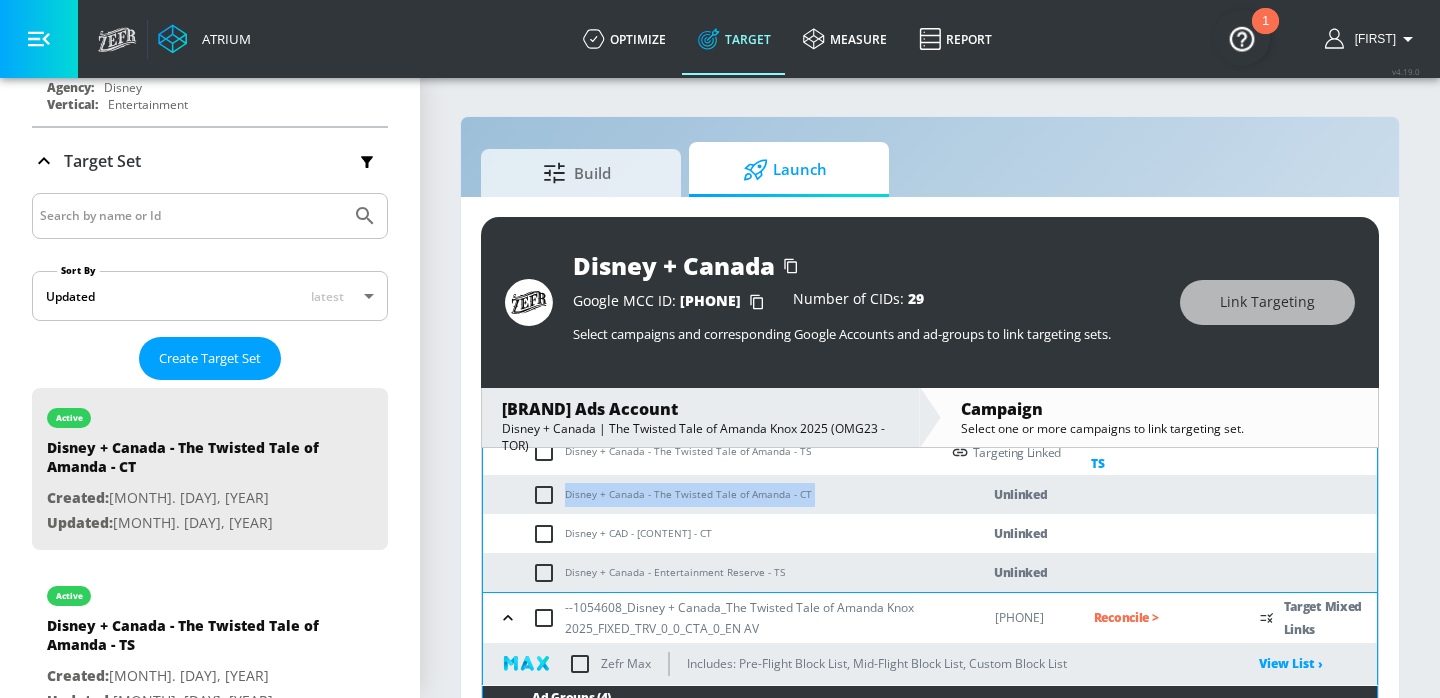 click on "Disney + Canada - The Twisted Tale of Amanda - CT" at bounding box center [711, 494] 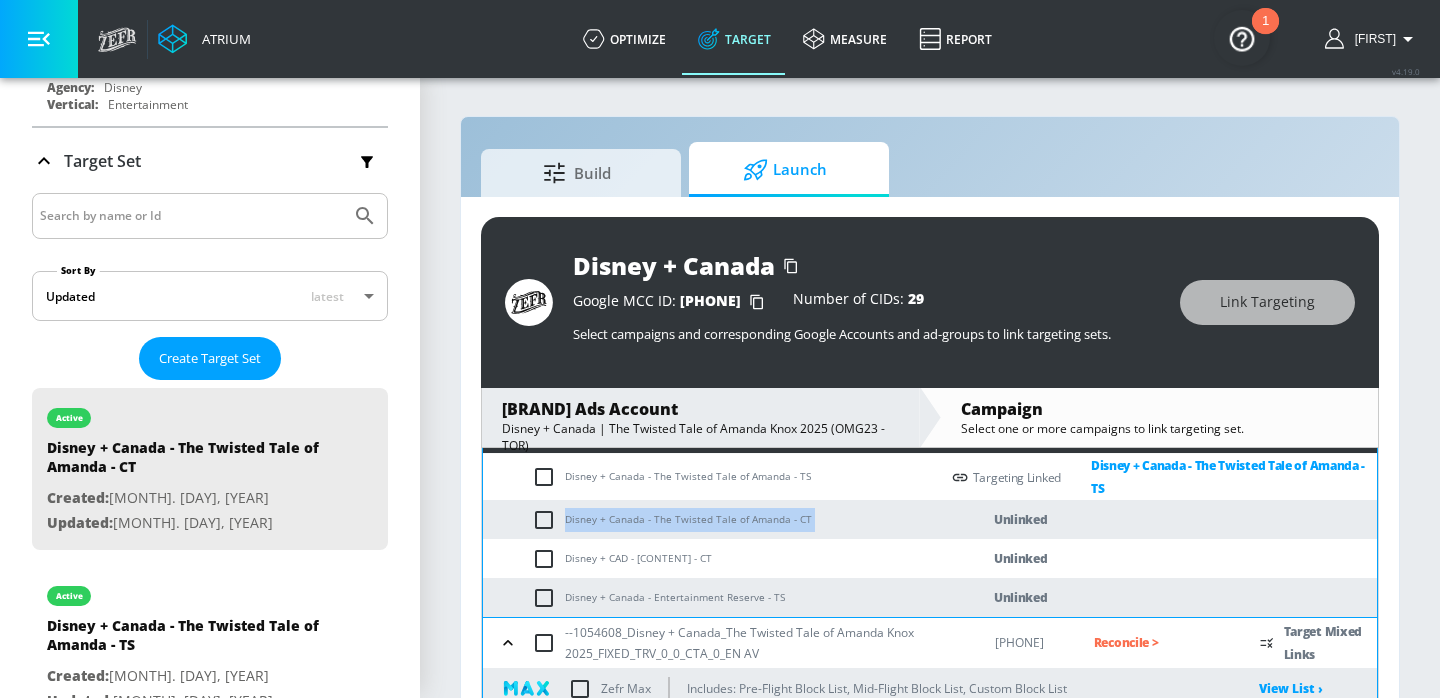 copy on "Disney + Canada - The Twisted Tale of Amanda - CT" 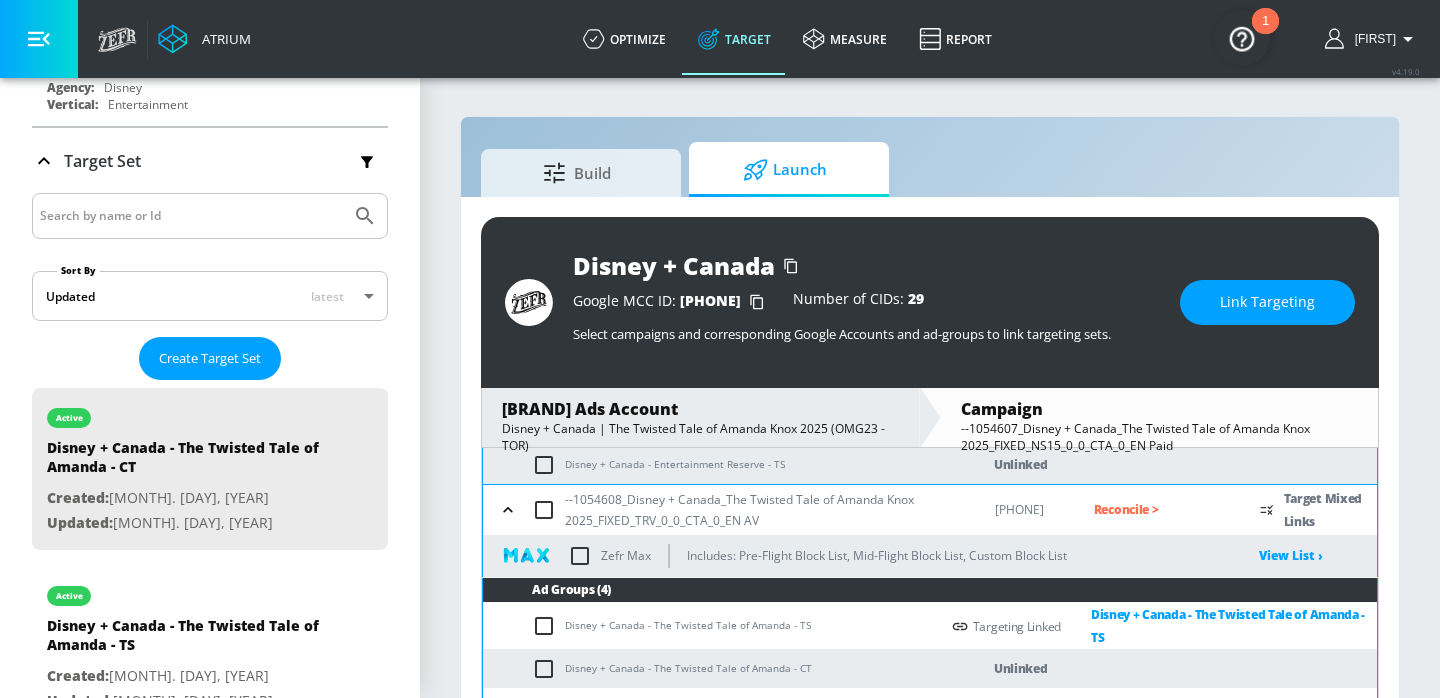 scroll, scrollTop: 512, scrollLeft: 0, axis: vertical 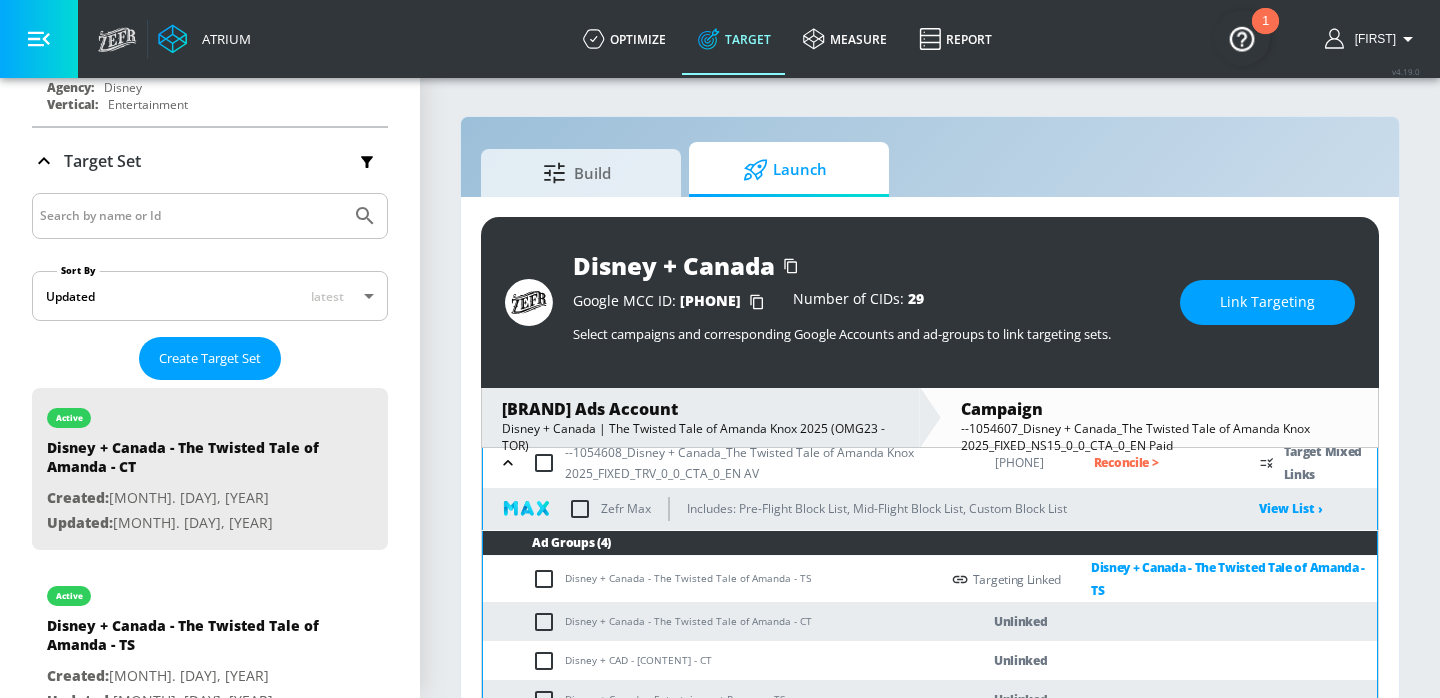 click at bounding box center [548, 622] 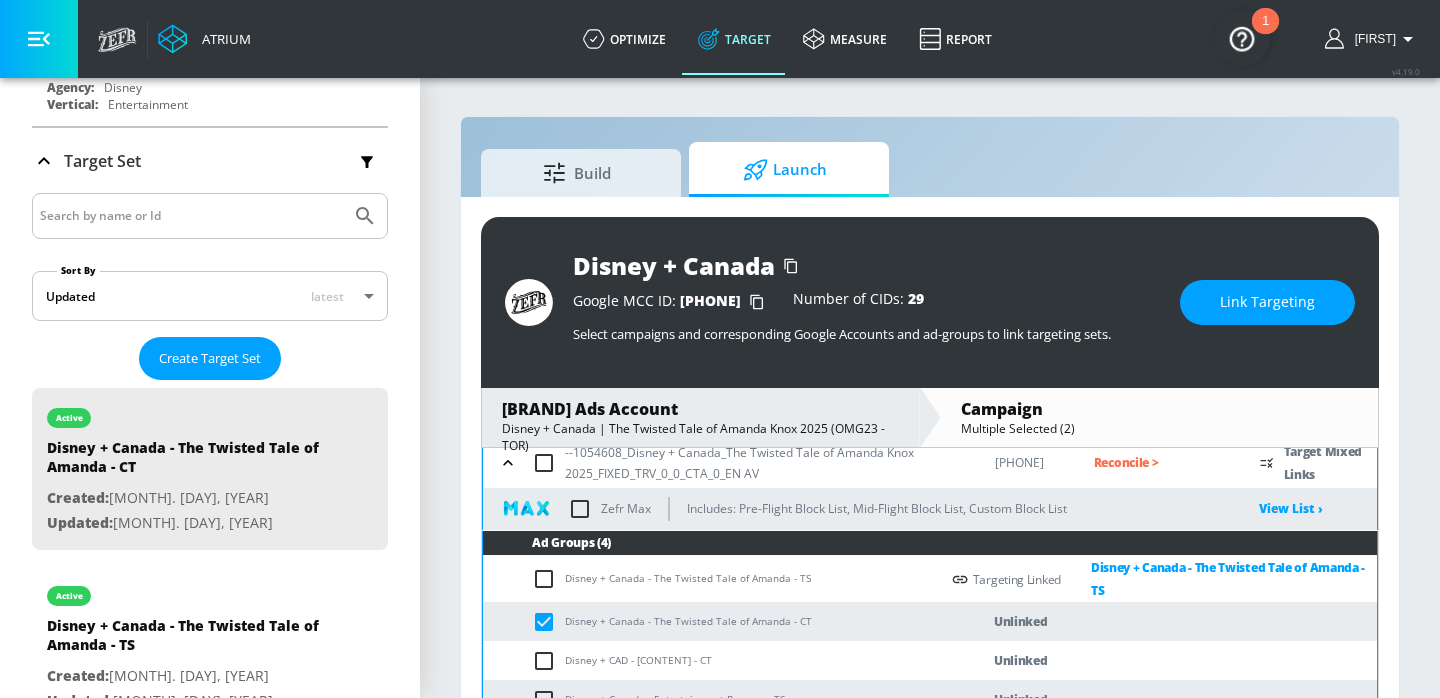 click on "Link Targeting" at bounding box center (1267, 302) 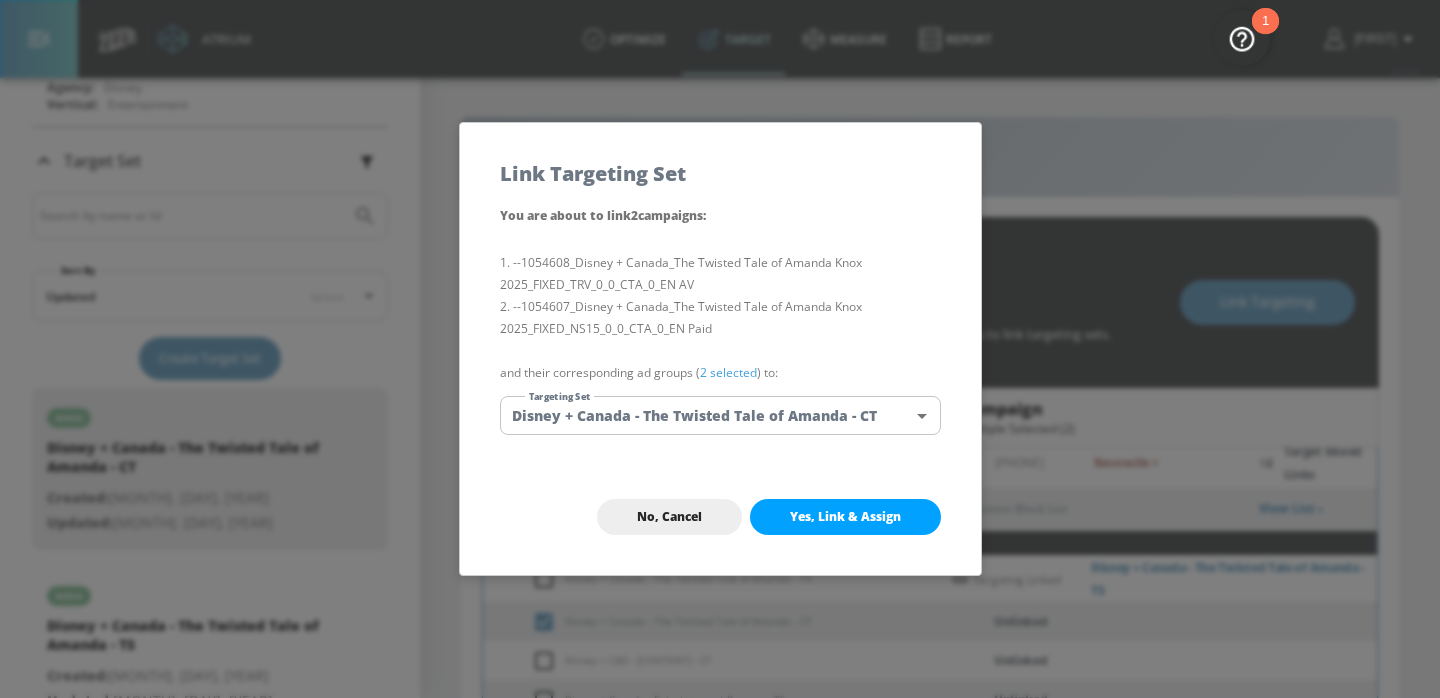 click on "Atrium optimize Target measure Report optimize Target measure Report v 4.19.0 Eugenia Platform DV360:  Youtube DV360:  Youtube Advertiser[BRAND] Test Linked as: [BRAND]+ Canada Agency: OMG23 Vertical: Entertainment [BRAND] Test Linked as: [BRAND] Test Agency: [BRAND] Test Vertical: Entertainment [BRAND] Linked as: [BRAND] Agency: OMG23 Vertical: Entertainment [BRAND] CA Linked as: [BRAND]-FOX Canada Agency: OMG23 Vertical: Entertainment [BRAND] Jr. Linked as: [BRAND] Jr. Agency: OMG23 Vertical: Entertainment Walt [BRAND] JP (YouTube) Linked as: Mitsui_Walt [BRAND]_JP_YouTube_GoogleAds Agency: Mitsui Vertical: Entertainment DISNEY+ STREAMING_US_Hong Kong_Measurement Linked as: DISNEY+ STREAMING_US_Hong Kong_Measurement Agency: Client Direct Vertical: Entertainment DISNEY+ STREAMING_US_GSA_Measurement Linked as: DISNEY+ STREAMING_US_GSA_Measurement Agency: Client Direct Vertical: Agency:" at bounding box center [720, 363] 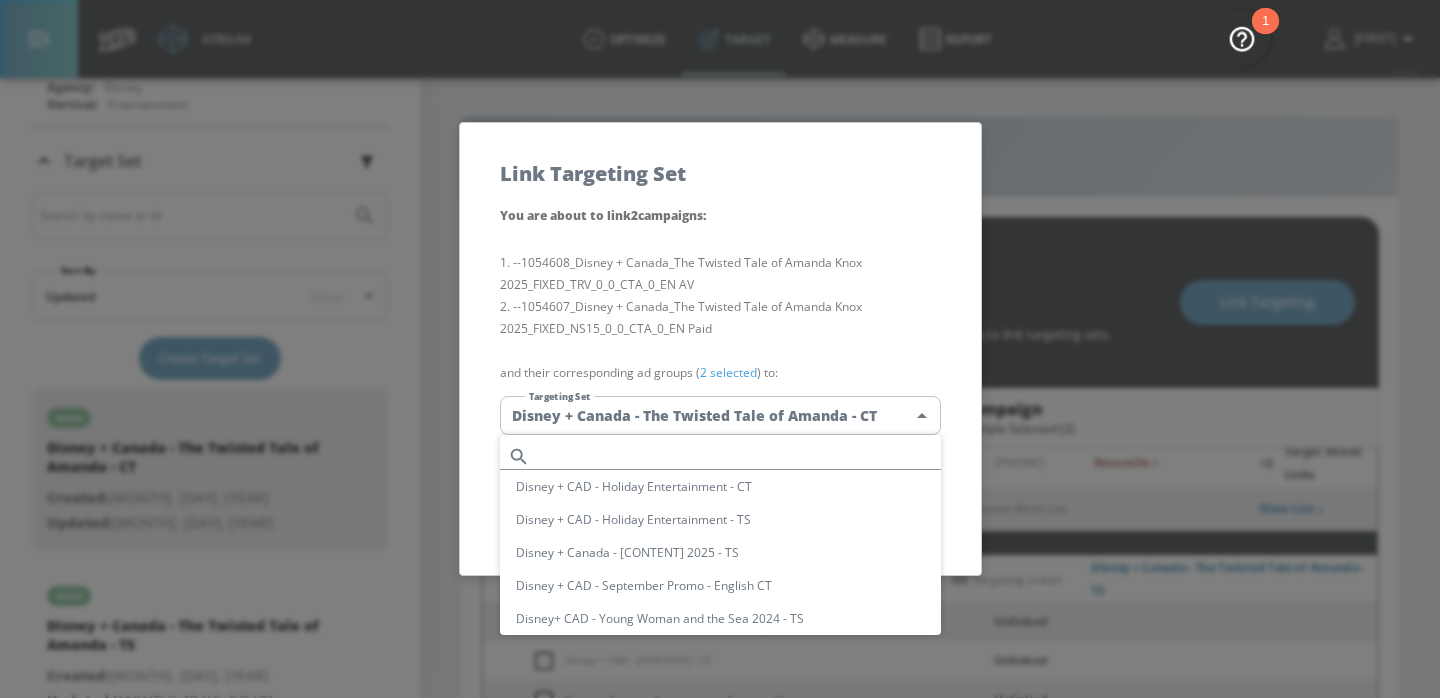 scroll, scrollTop: 183, scrollLeft: 0, axis: vertical 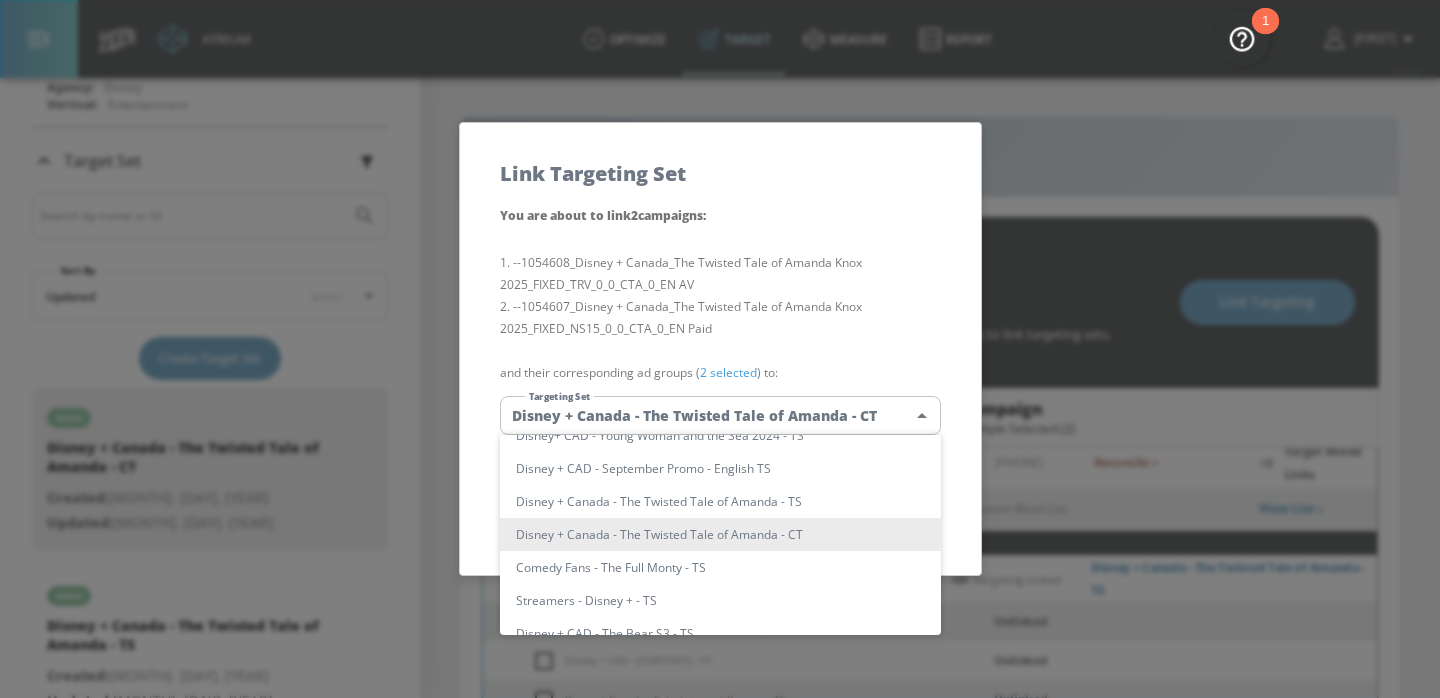 type 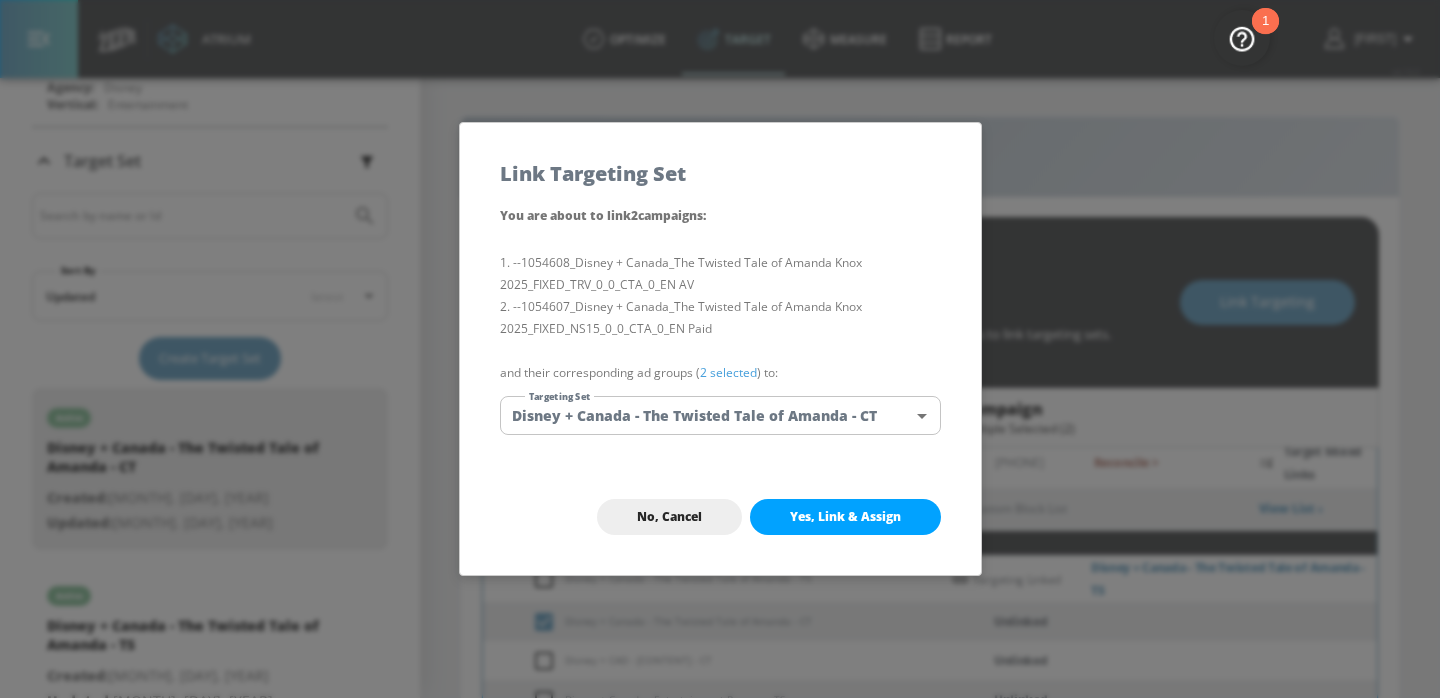 scroll, scrollTop: 512, scrollLeft: 0, axis: vertical 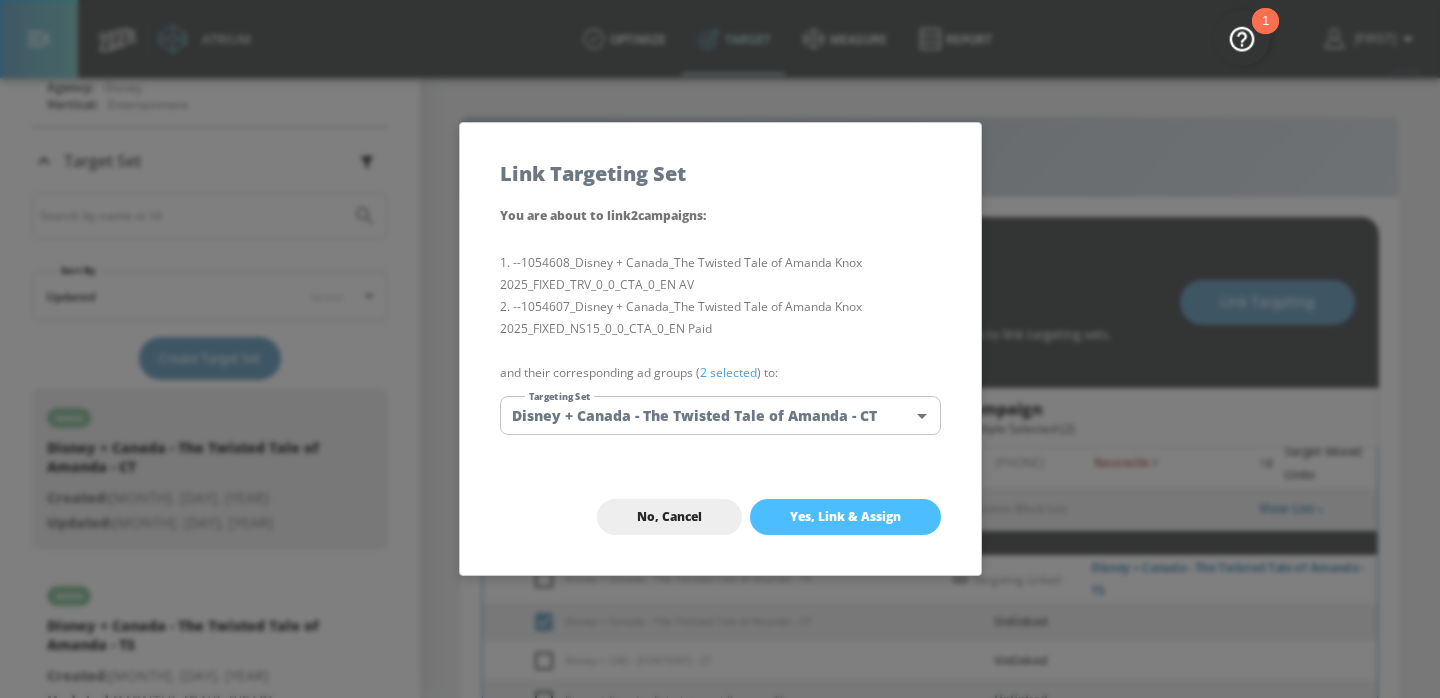 checkbox on "false" 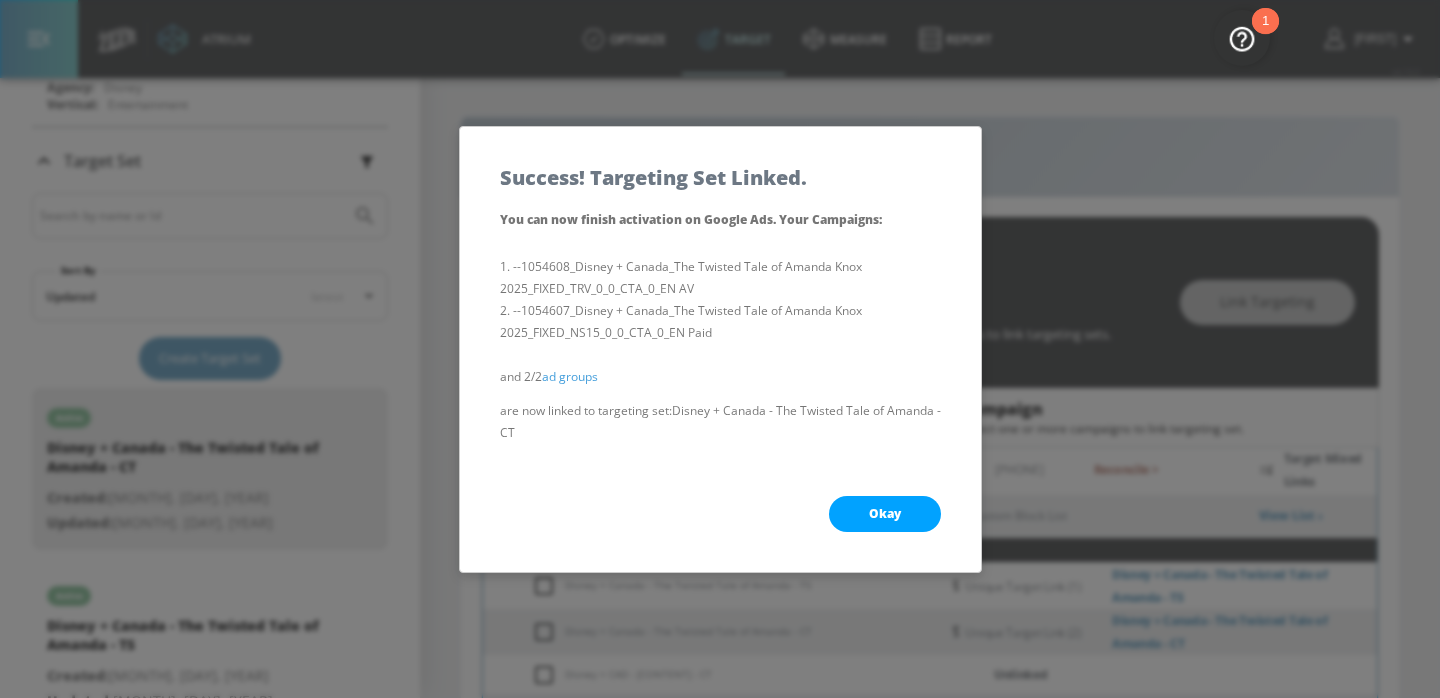 scroll, scrollTop: 519, scrollLeft: 0, axis: vertical 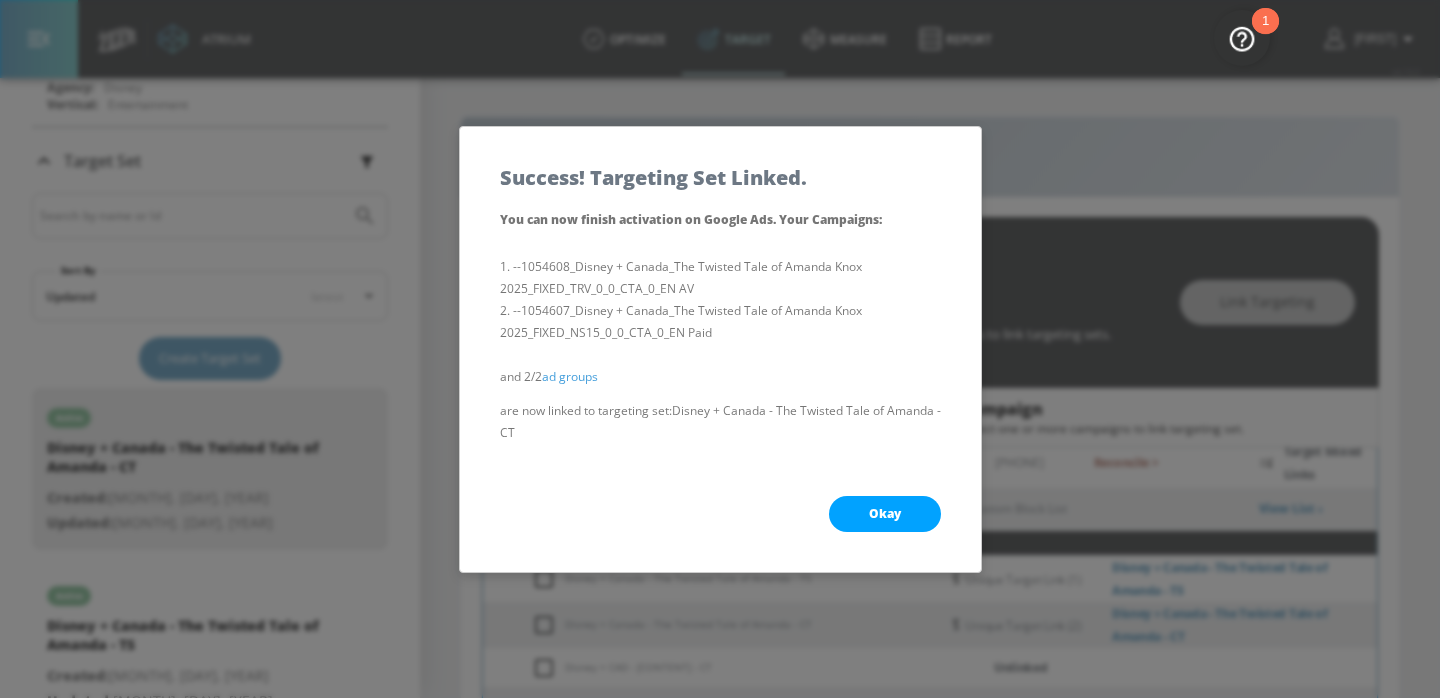 click on "Okay" at bounding box center [885, 514] 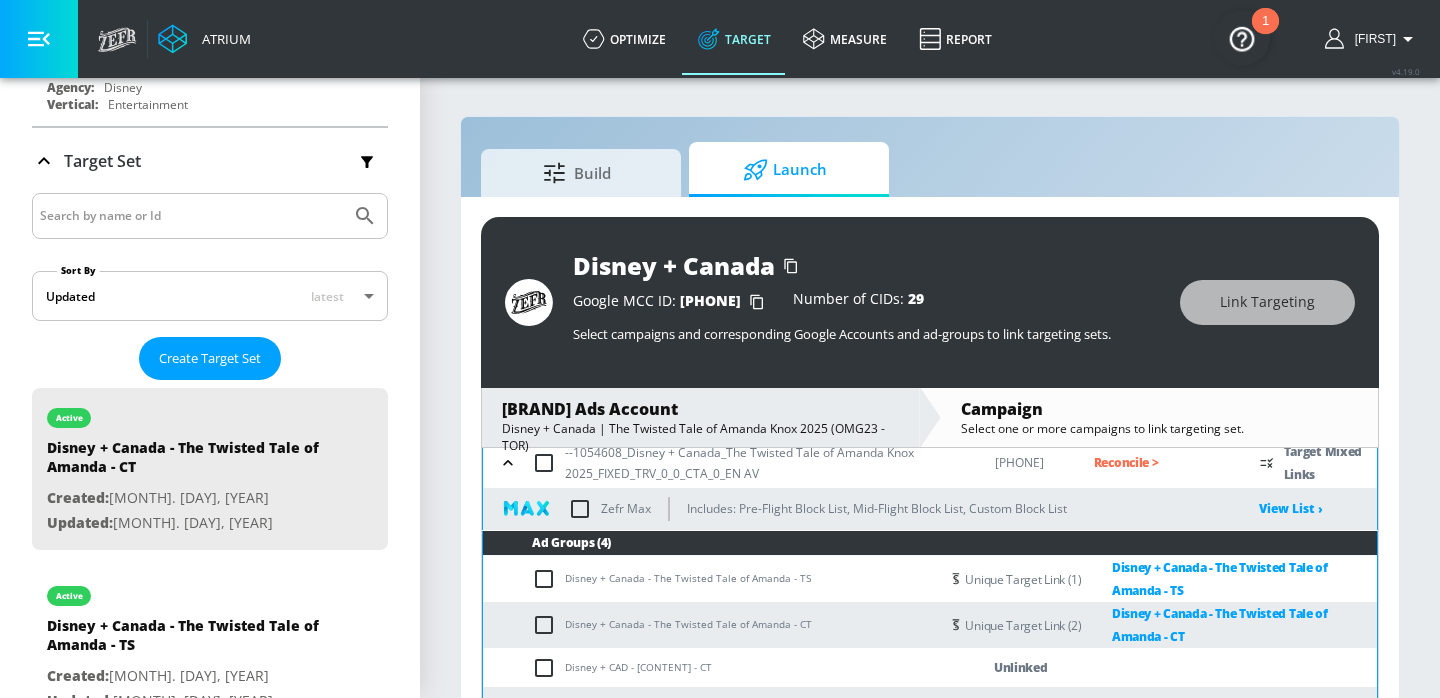 scroll, scrollTop: 526, scrollLeft: 0, axis: vertical 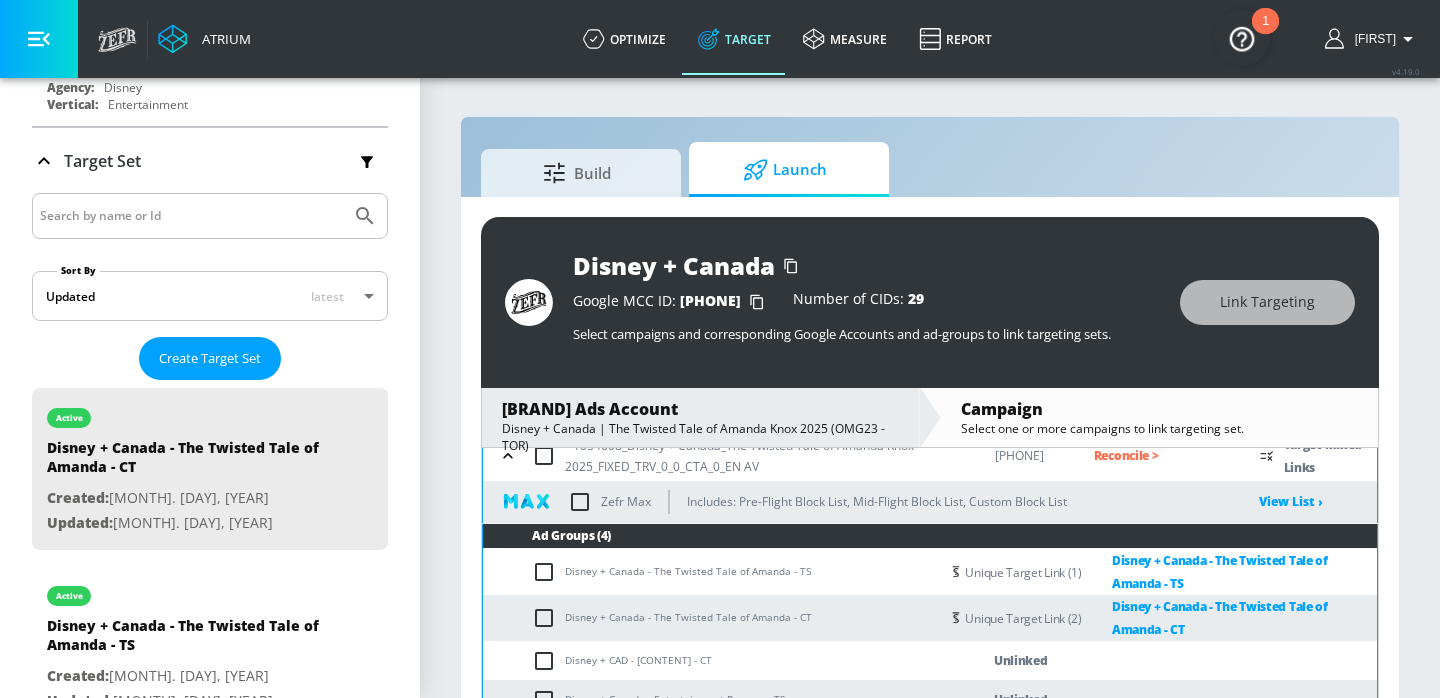 click on "Disney + CAD - [CONTENT] - CT" at bounding box center (711, 660) 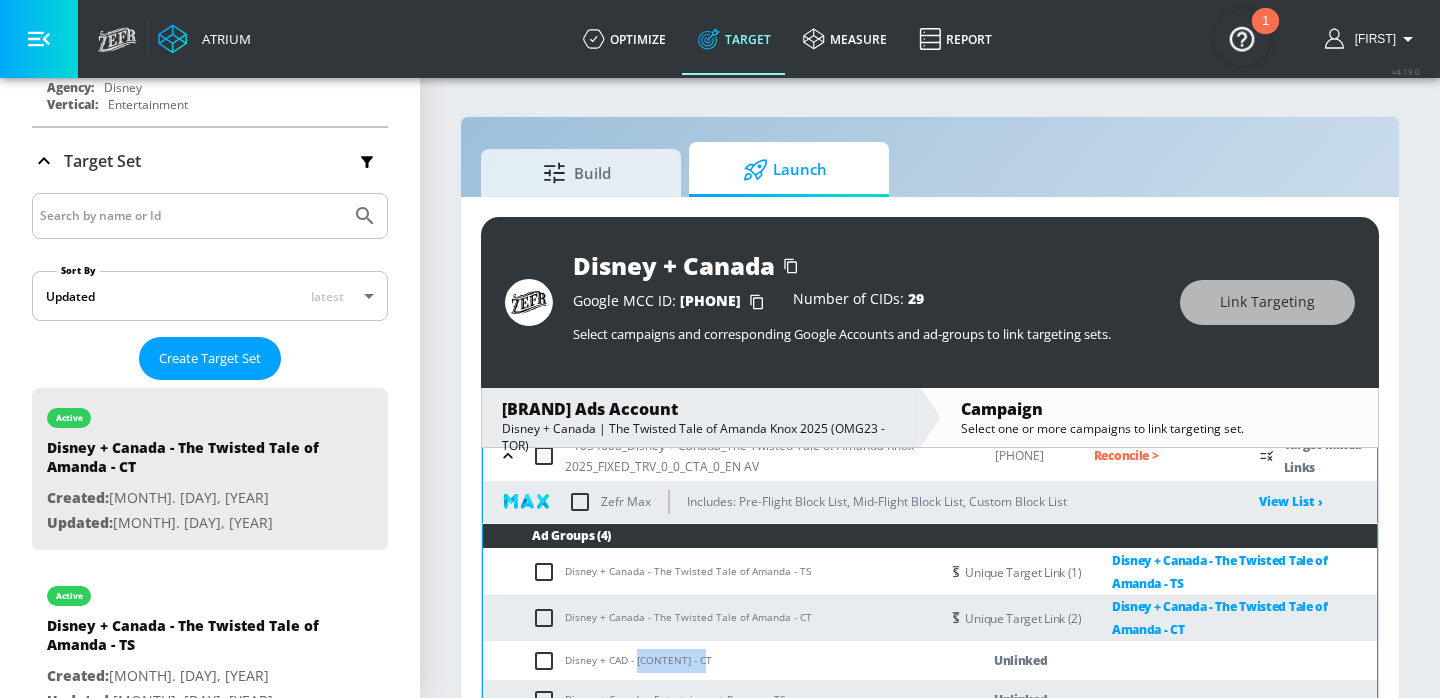 click on "Disney + CAD - [CONTENT] - CT" at bounding box center (711, 660) 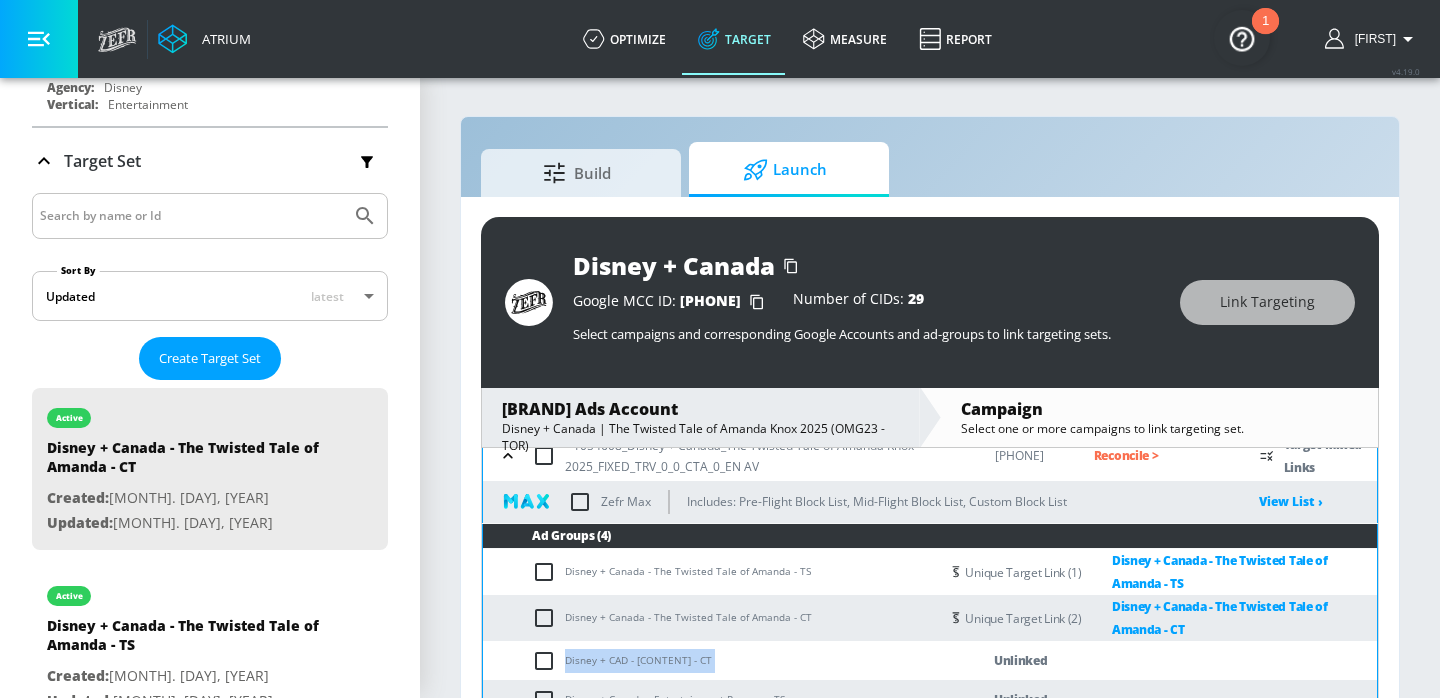 click on "Disney + CAD - [CONTENT] - CT" at bounding box center [711, 660] 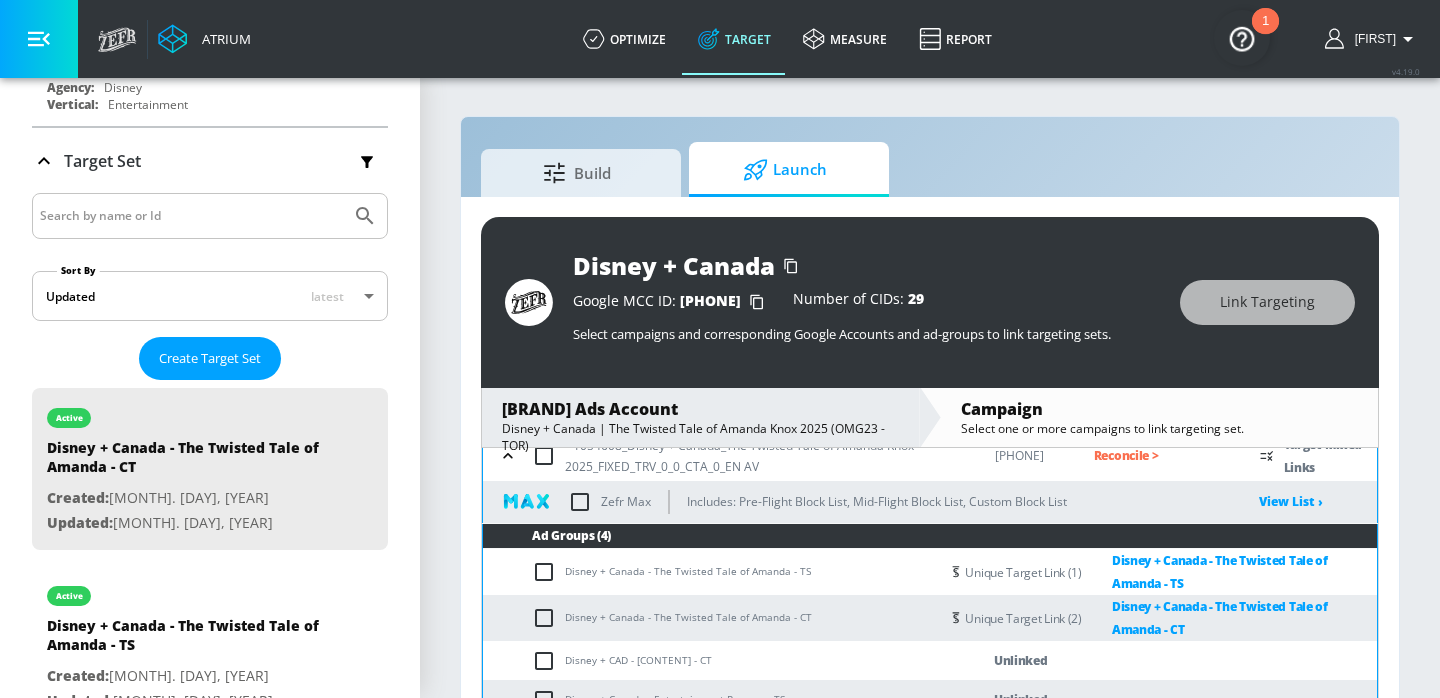 click on "Disney + CAD - [CONTENT] - CT" at bounding box center (711, 660) 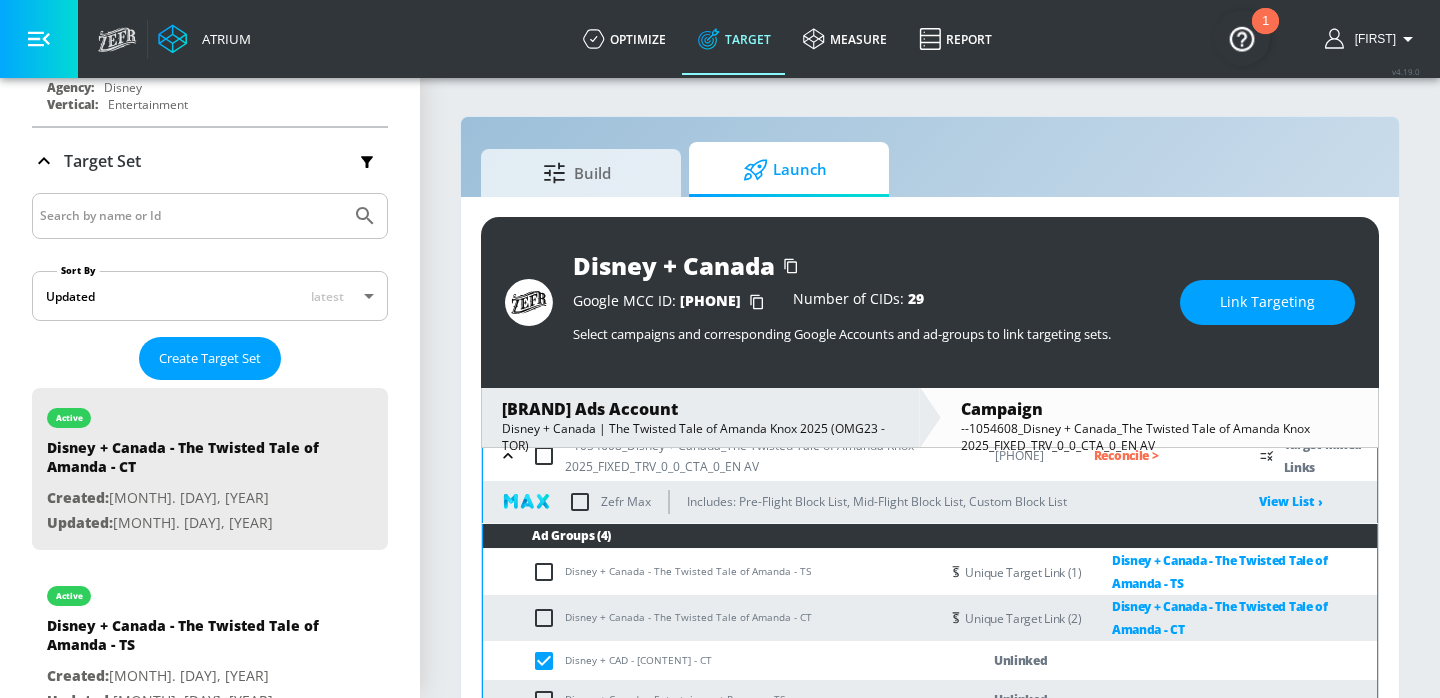 scroll, scrollTop: 29, scrollLeft: 0, axis: vertical 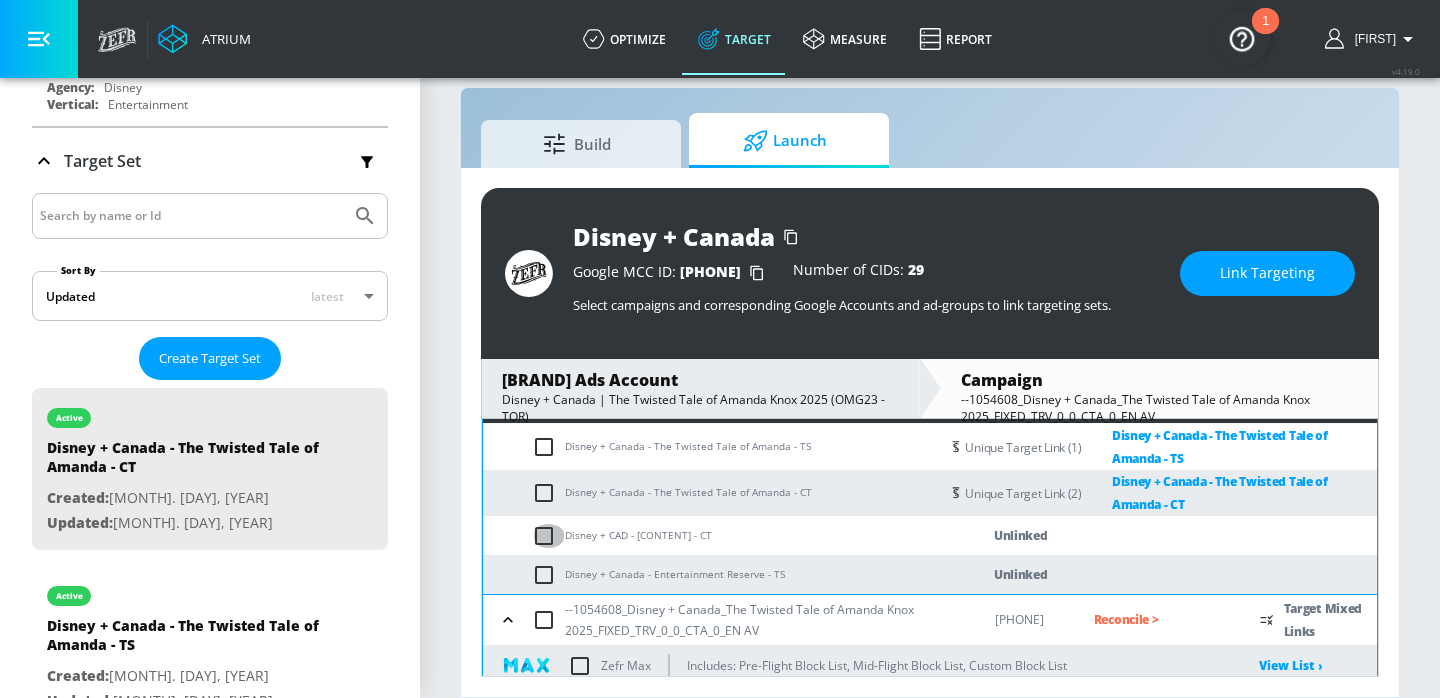 click at bounding box center [548, 536] 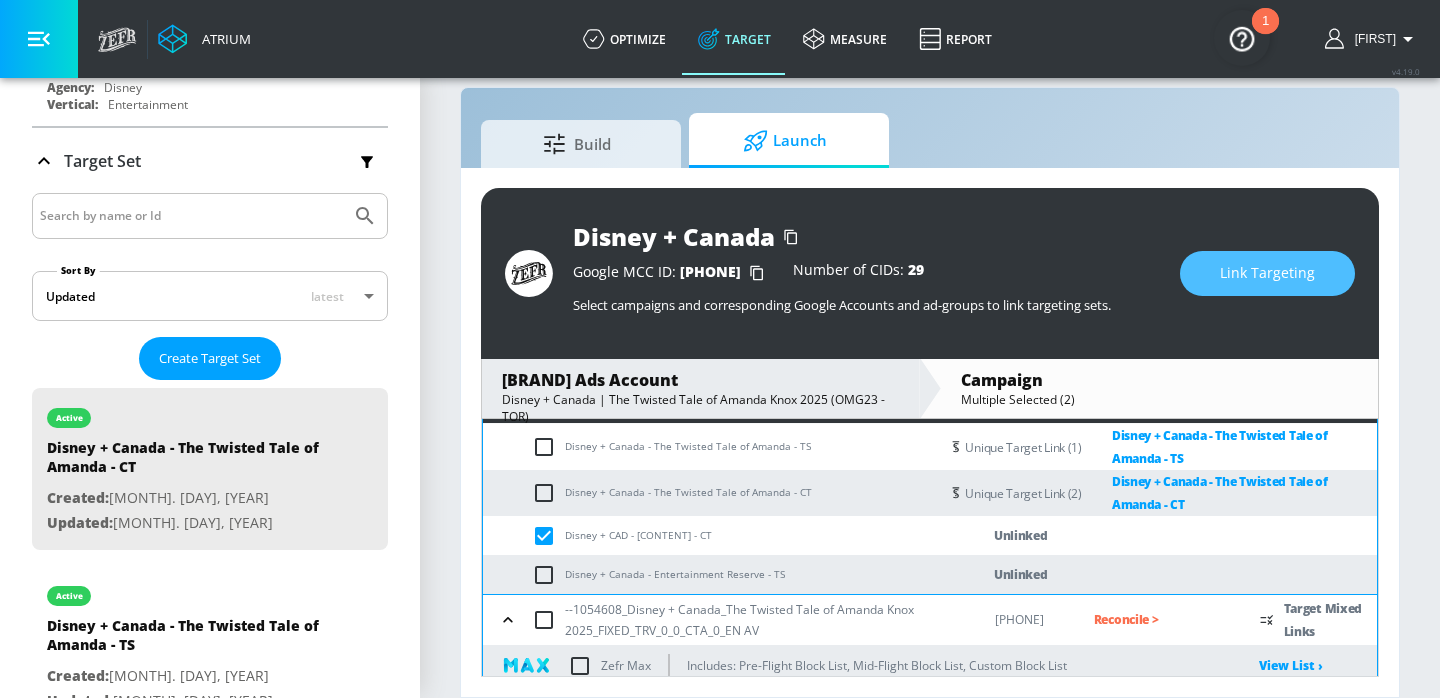 click on "Link Targeting" at bounding box center (1267, 273) 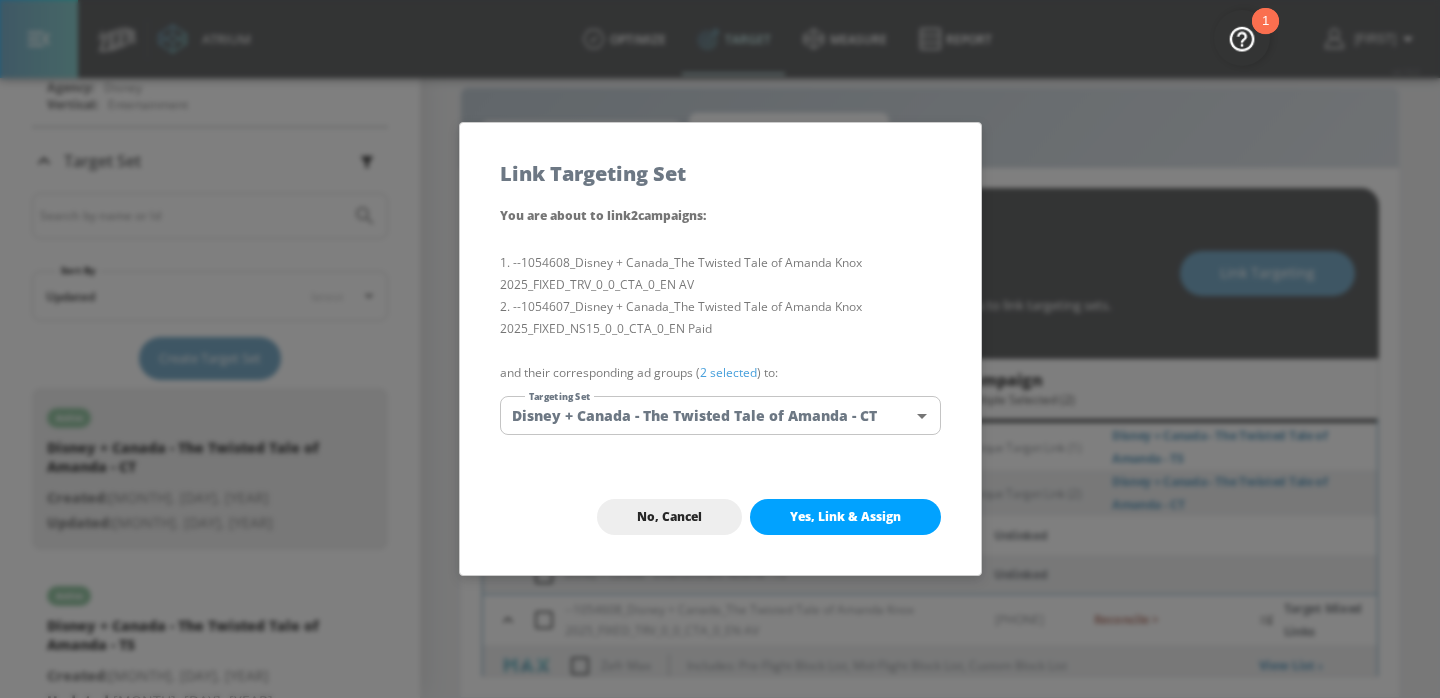 click on "Atrium optimize Target measure Report optimize Target measure Report v 4.19.0 Eugenia Platform DV360:  Youtube DV360:  Youtube Advertiser[BRAND] Test Linked as: [BRAND]+ Canada Agency: OMG23 Vertical: Entertainment [BRAND] Test Linked as: [BRAND] Test Agency: [BRAND] Test Vertical: Entertainment [BRAND] Linked as: [BRAND] Agency: OMG23 Vertical: Entertainment [BRAND] CA Linked as: [BRAND]-FOX Canada Agency: OMG23 Vertical: Entertainment [BRAND] Jr. Linked as: [BRAND] Jr. Agency: OMG23 Vertical: Entertainment Walt [BRAND] JP (YouTube) Linked as: Mitsui_Walt [BRAND]_JP_YouTube_GoogleAds Agency: Mitsui Vertical: Entertainment DISNEY+ STREAMING_US_Hong Kong_Measurement Linked as: DISNEY+ STREAMING_US_Hong Kong_Measurement Agency: Client Direct Vertical: Entertainment DISNEY+ STREAMING_US_GSA_Measurement Linked as: DISNEY+ STREAMING_US_GSA_Measurement Agency: Client Direct Vertical: Agency:" at bounding box center (720, 334) 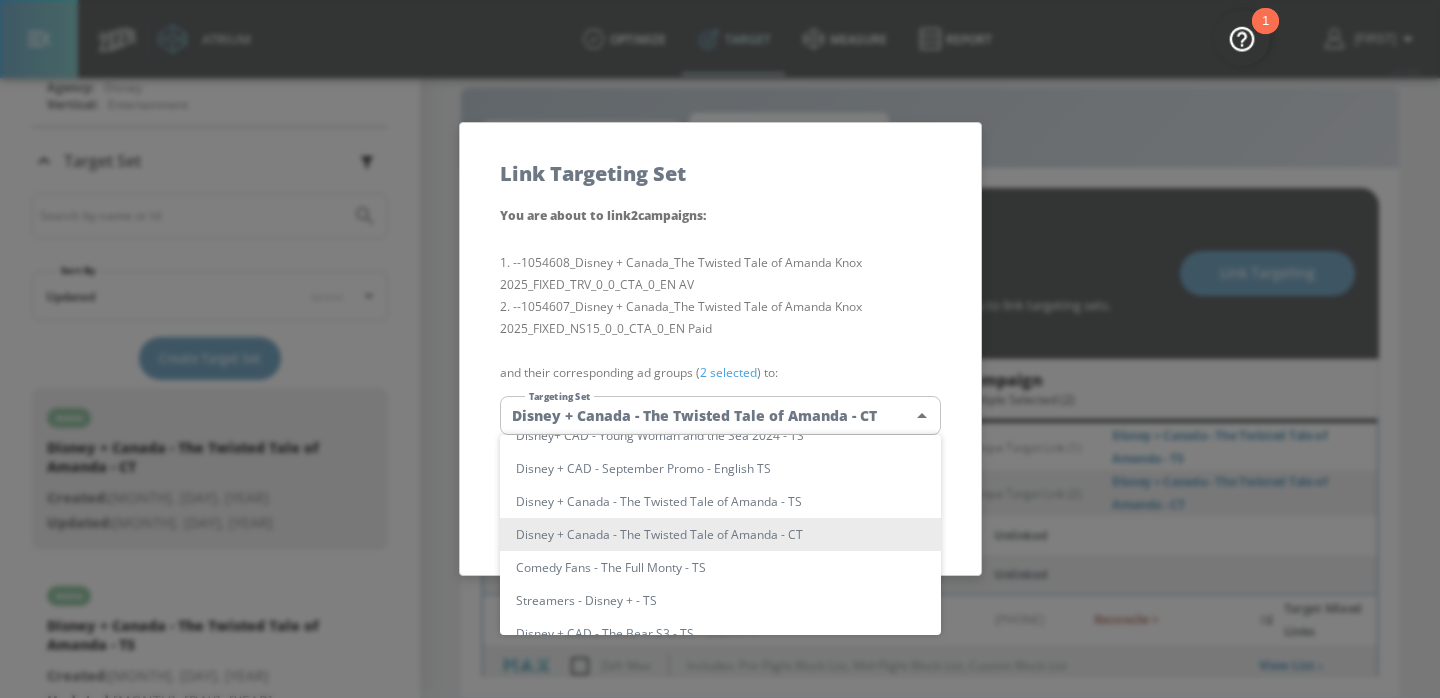 type 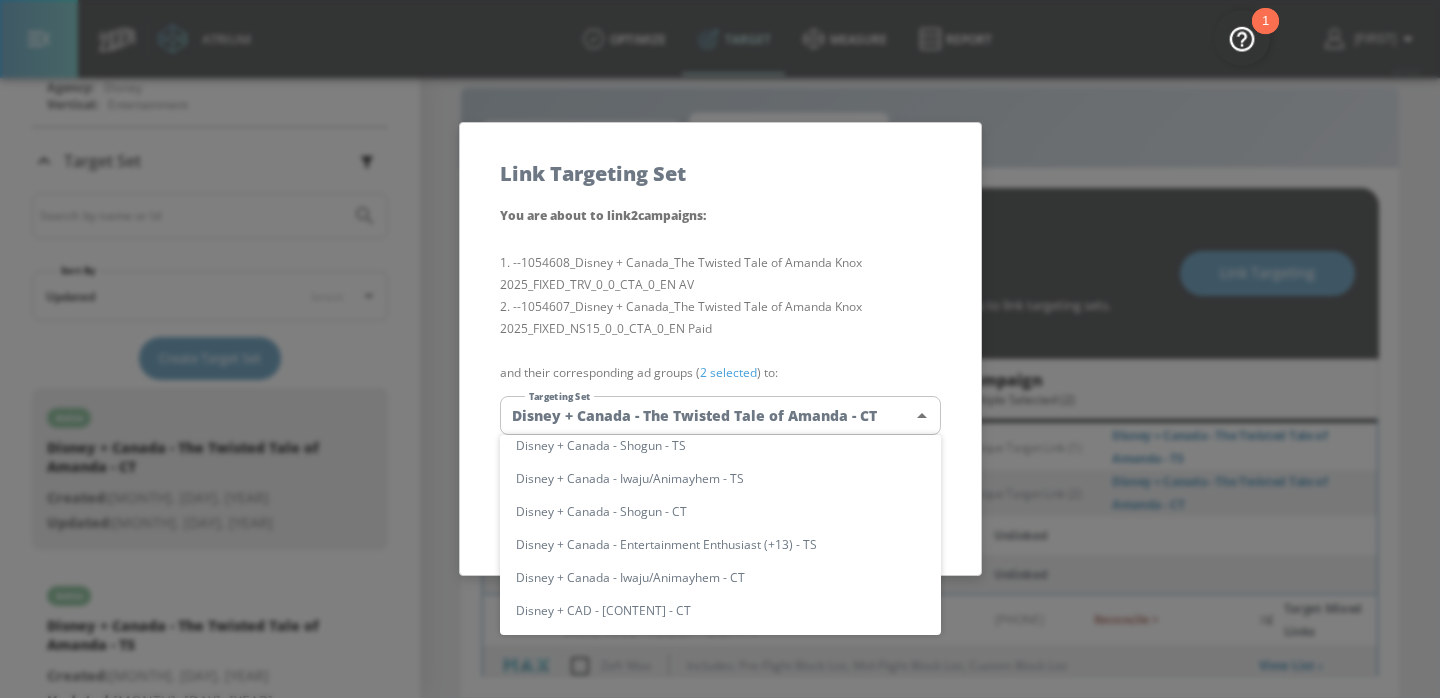 scroll, scrollTop: 26164, scrollLeft: 0, axis: vertical 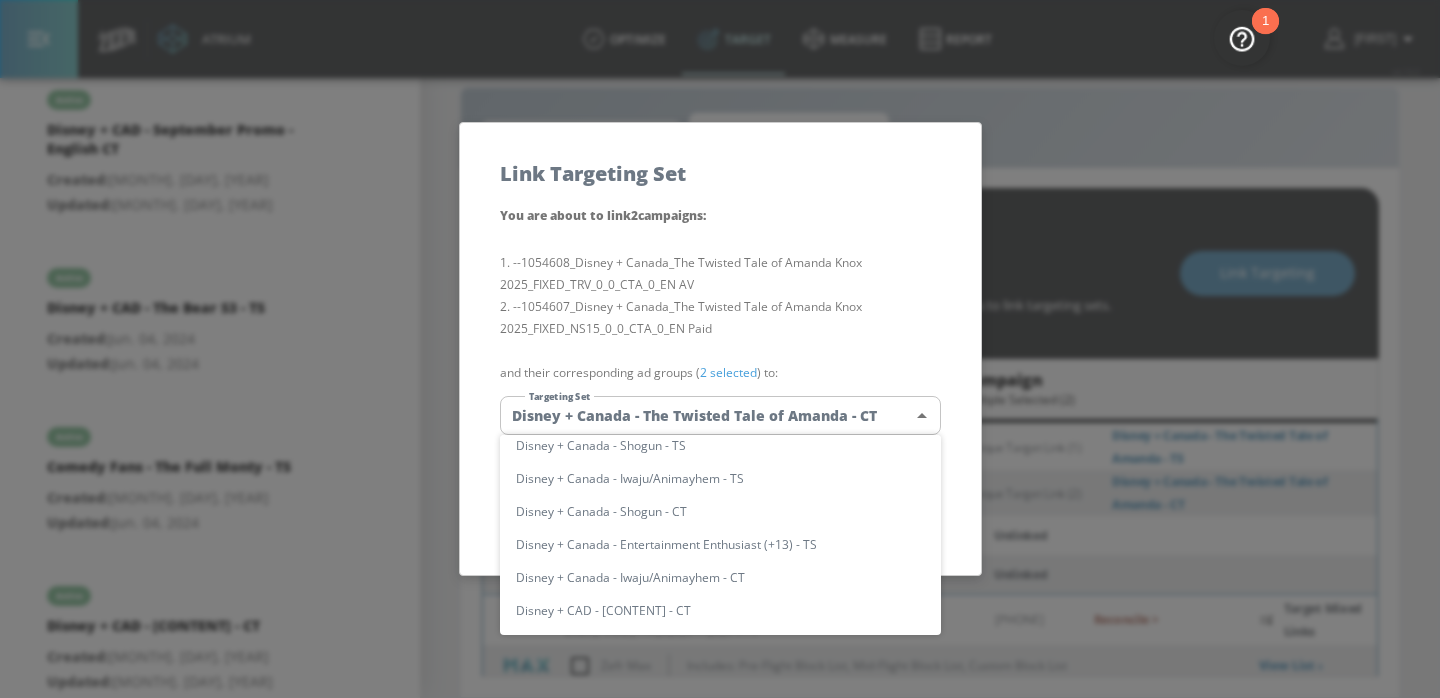 click on "Disney + CAD - [CONTENT] - CT" at bounding box center [720, 610] 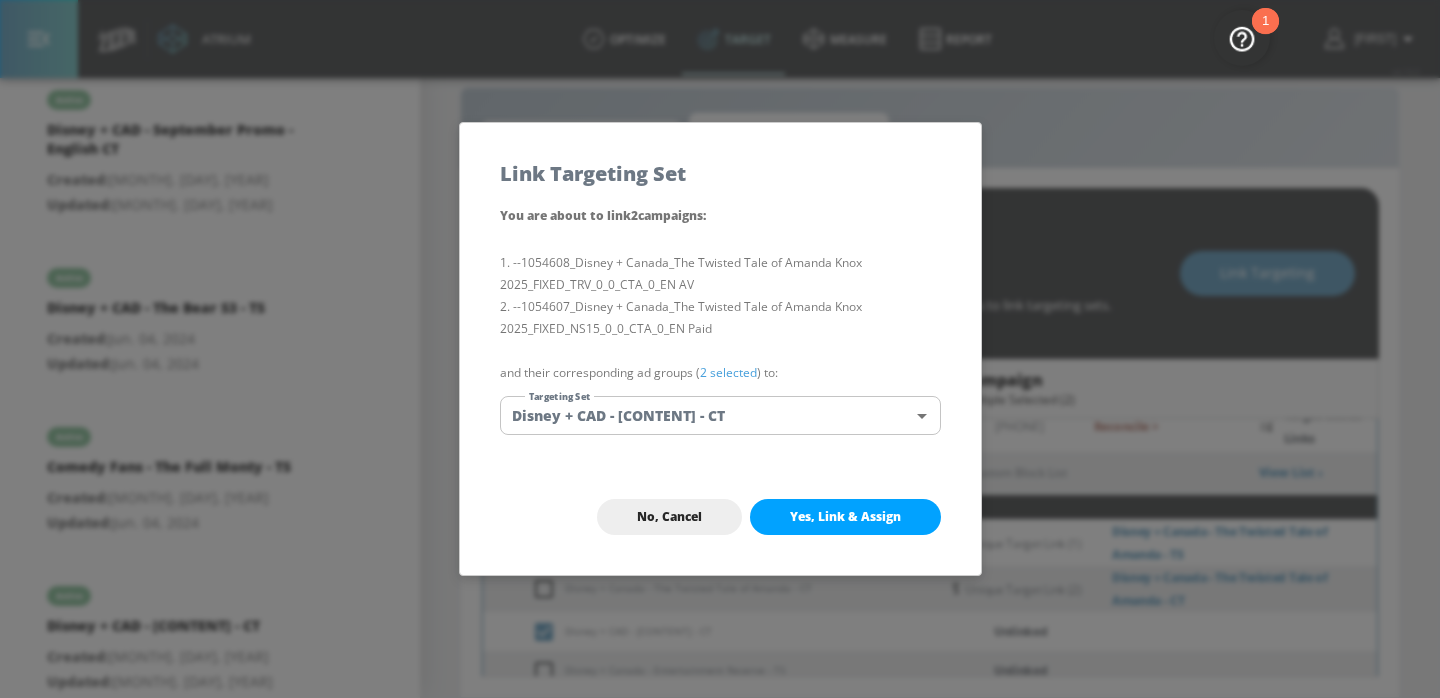 scroll, scrollTop: 526, scrollLeft: 0, axis: vertical 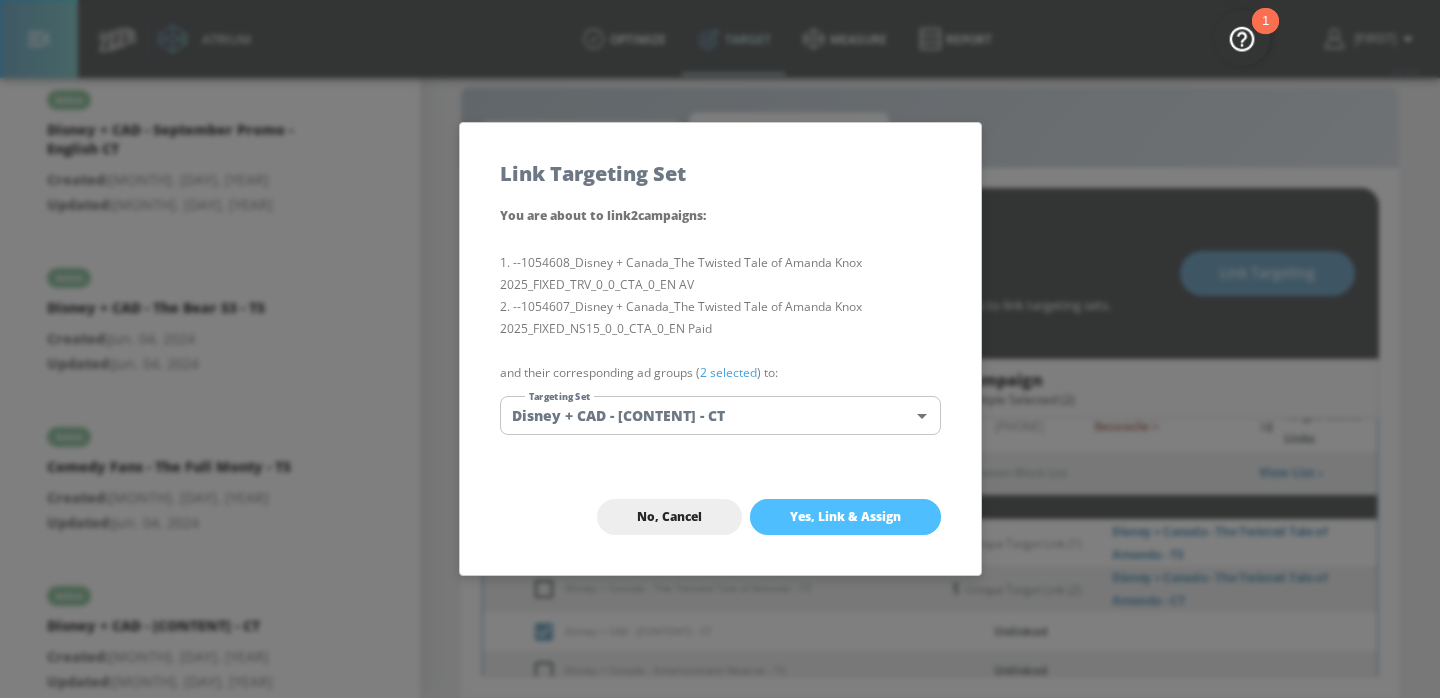 click on "Yes, Link & Assign" at bounding box center [845, 517] 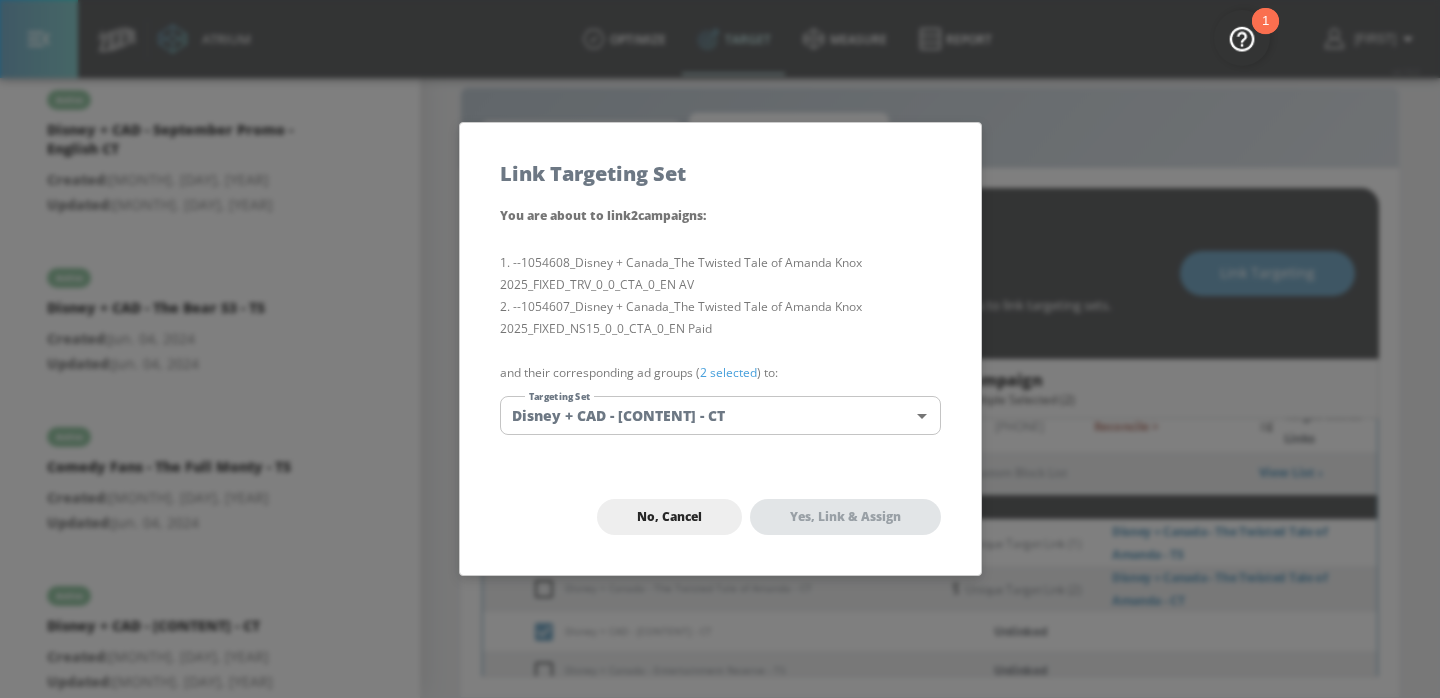 checkbox on "false" 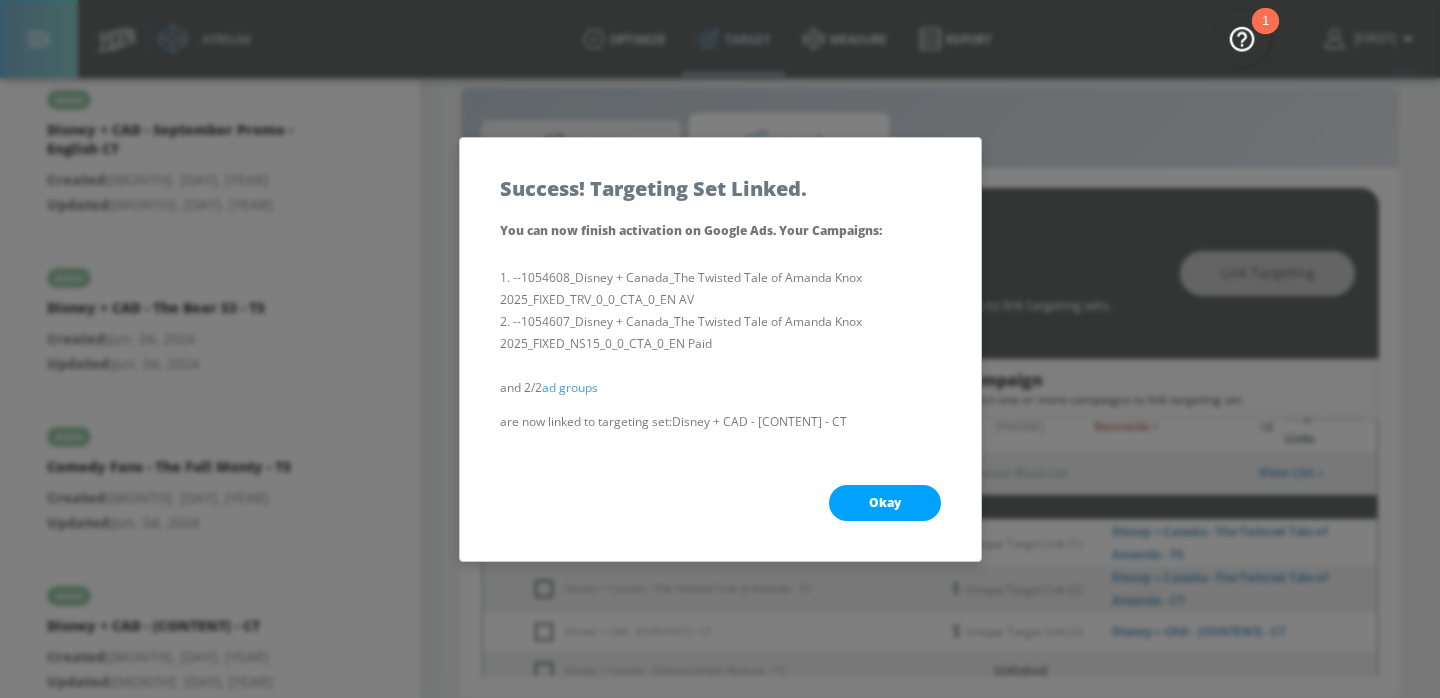 click on "Okay" at bounding box center [885, 503] 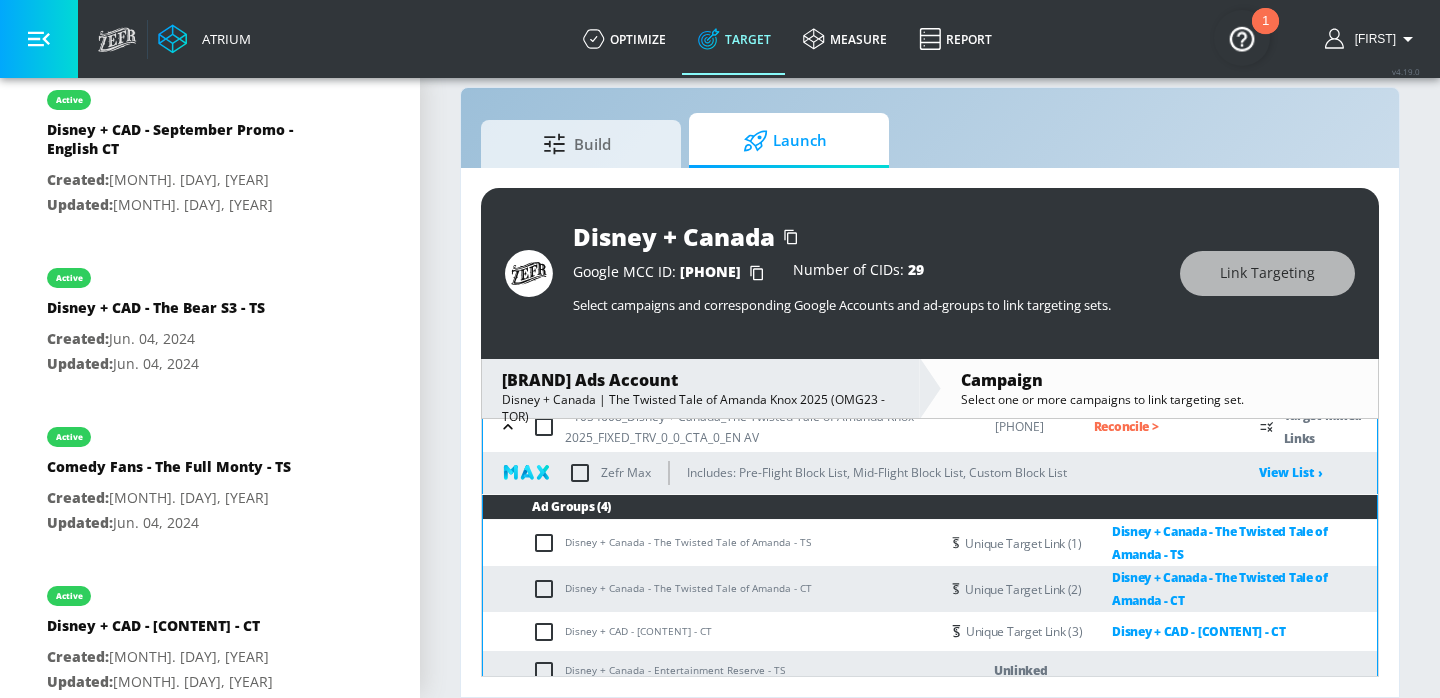 click on "Disney + Canada - Entertainment Reserve - TS" at bounding box center [711, 670] 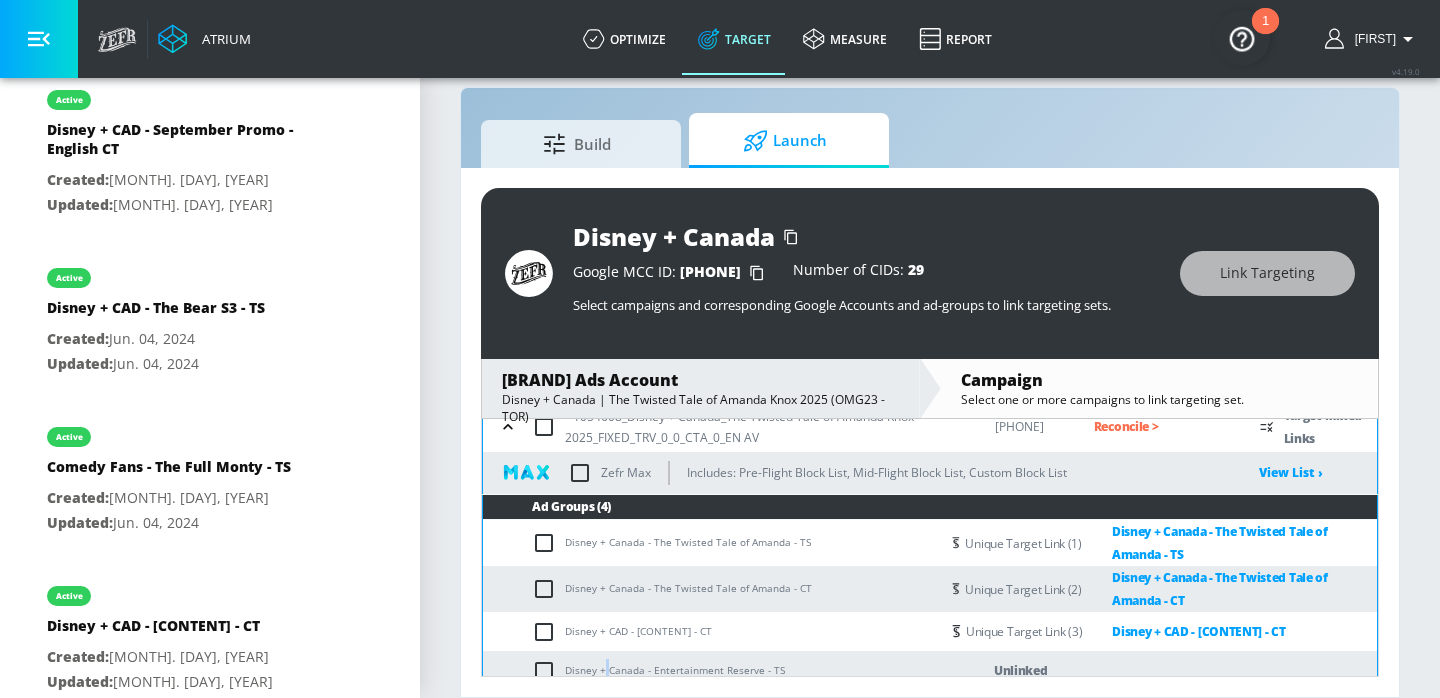 click on "Disney + Canada - Entertainment Reserve - TS" at bounding box center (711, 670) 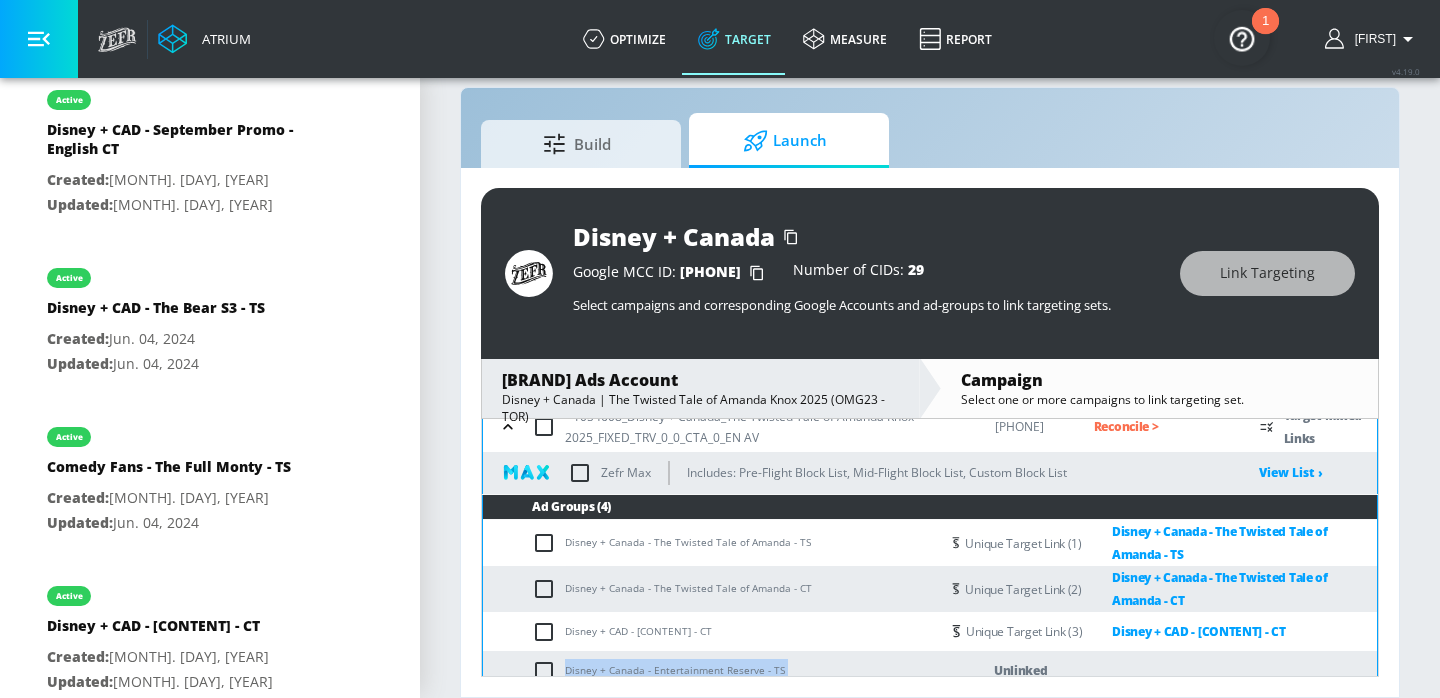 click on "Disney + Canada - Entertainment Reserve - TS" at bounding box center (711, 670) 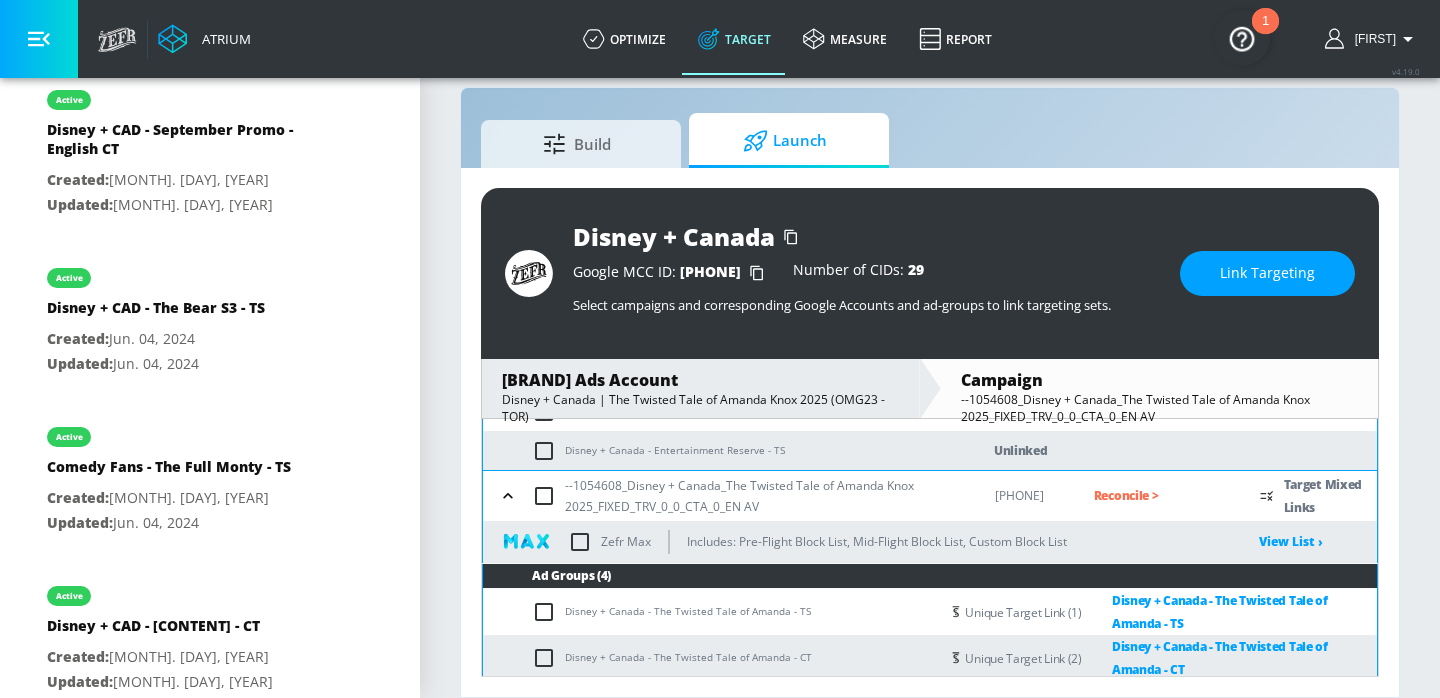 scroll, scrollTop: 407, scrollLeft: 0, axis: vertical 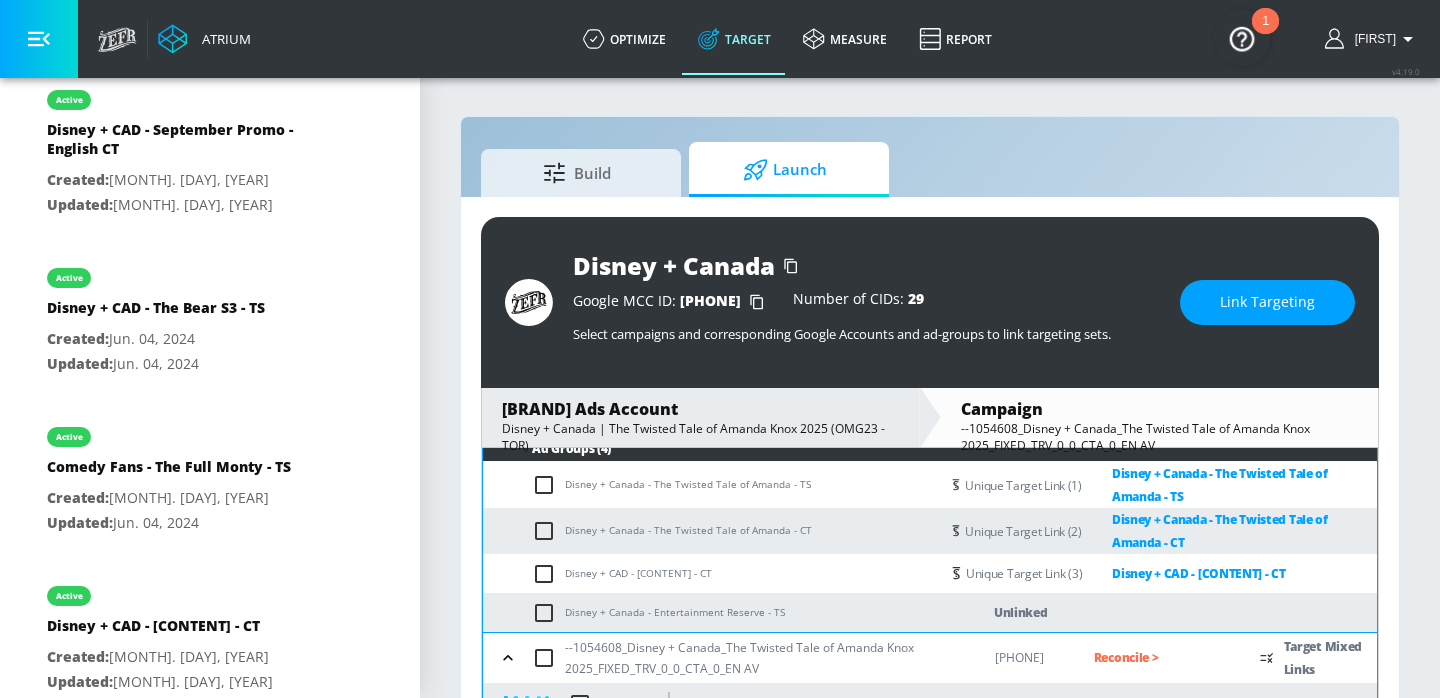 click at bounding box center (548, 613) 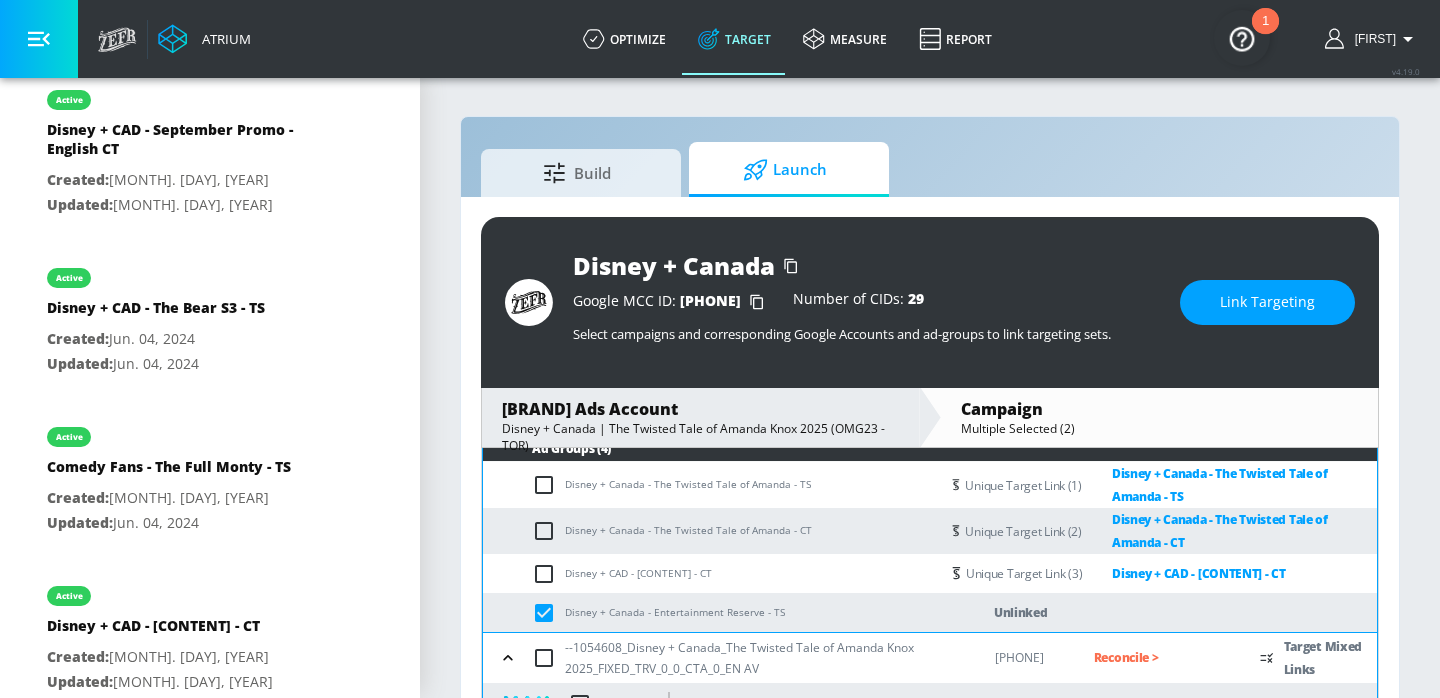 click on "Link Targeting" at bounding box center (1267, 302) 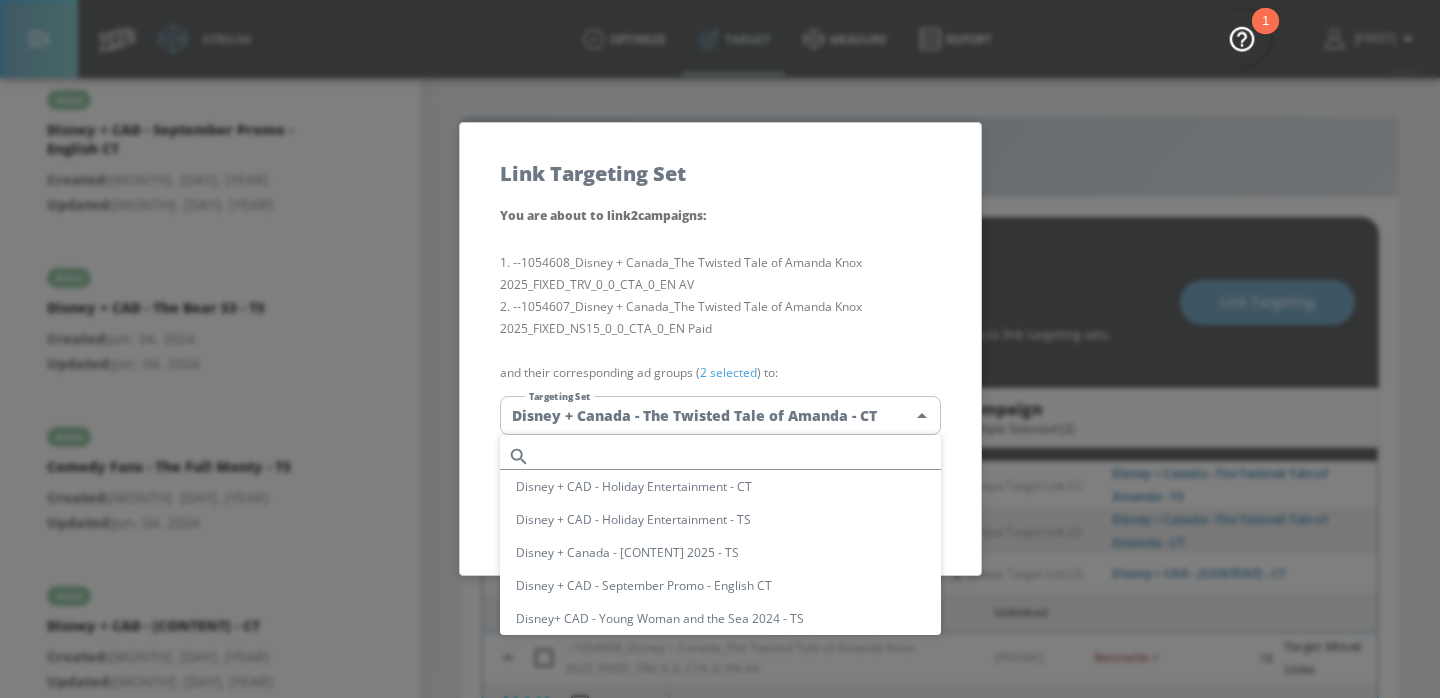 click on "Atrium optimize Target measure Report optimize Target measure Report v 4.19.0 Eugenia Platform DV360:  Youtube DV360:  Youtube Advertiser[BRAND] Test Linked as: [BRAND]+ Canada Agency: OMG23 Vertical: Entertainment [BRAND] Test Linked as: [BRAND] Test Agency: [BRAND] Test Vertical: Entertainment [BRAND] Linked as: [BRAND] Agency: OMG23 Vertical: Entertainment [BRAND] CA Linked as: [BRAND]-FOX Canada Agency: OMG23 Vertical: Entertainment [BRAND] Jr. Linked as: [BRAND] Jr. Agency: OMG23 Vertical: Entertainment Walt [BRAND] JP (YouTube) Linked as: Mitsui_Walt [BRAND]_JP_YouTube_GoogleAds Agency: Mitsui Vertical: Entertainment DISNEY+ STREAMING_US_Hong Kong_Measurement Linked as: DISNEY+ STREAMING_US_Hong Kong_Measurement Agency: Client Direct Vertical: Entertainment DISNEY+ STREAMING_US_GSA_Measurement Linked as: DISNEY+ STREAMING_US_GSA_Measurement Agency: Client Direct Vertical: Agency:" at bounding box center (720, 363) 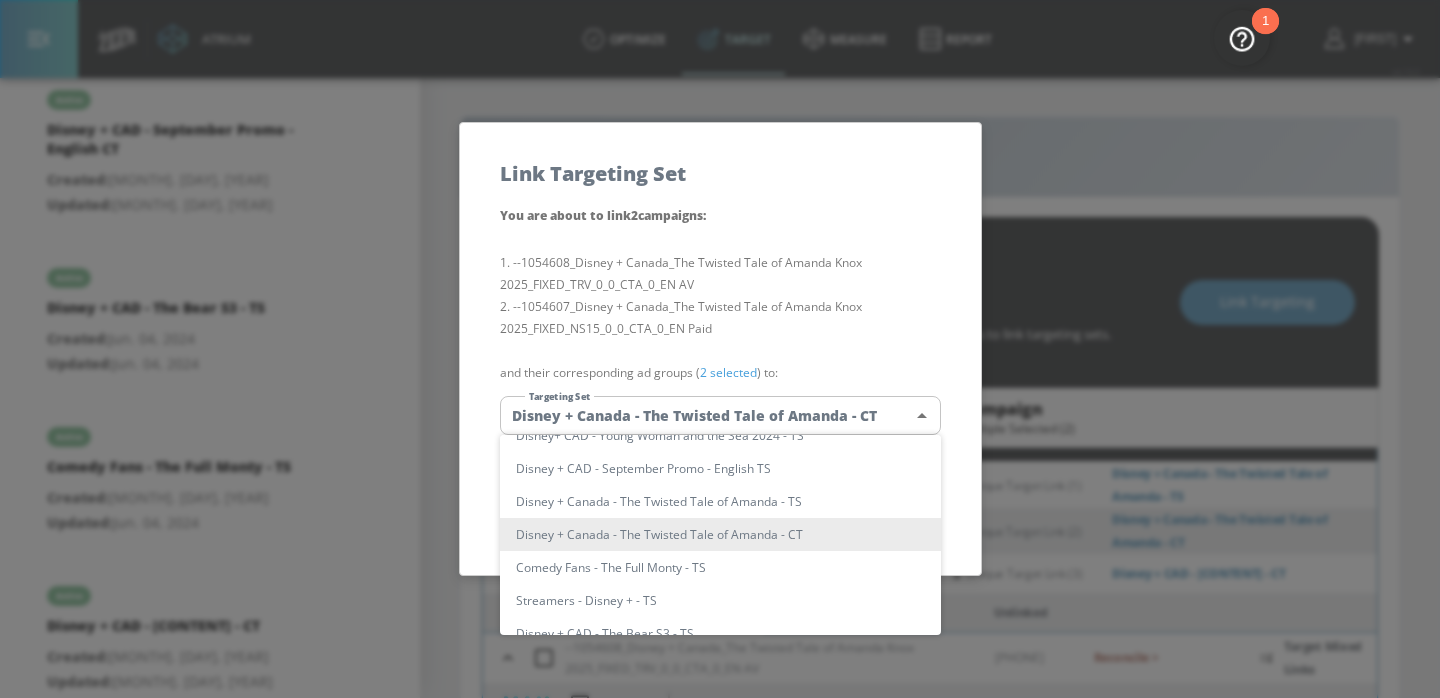 scroll, scrollTop: 526, scrollLeft: 0, axis: vertical 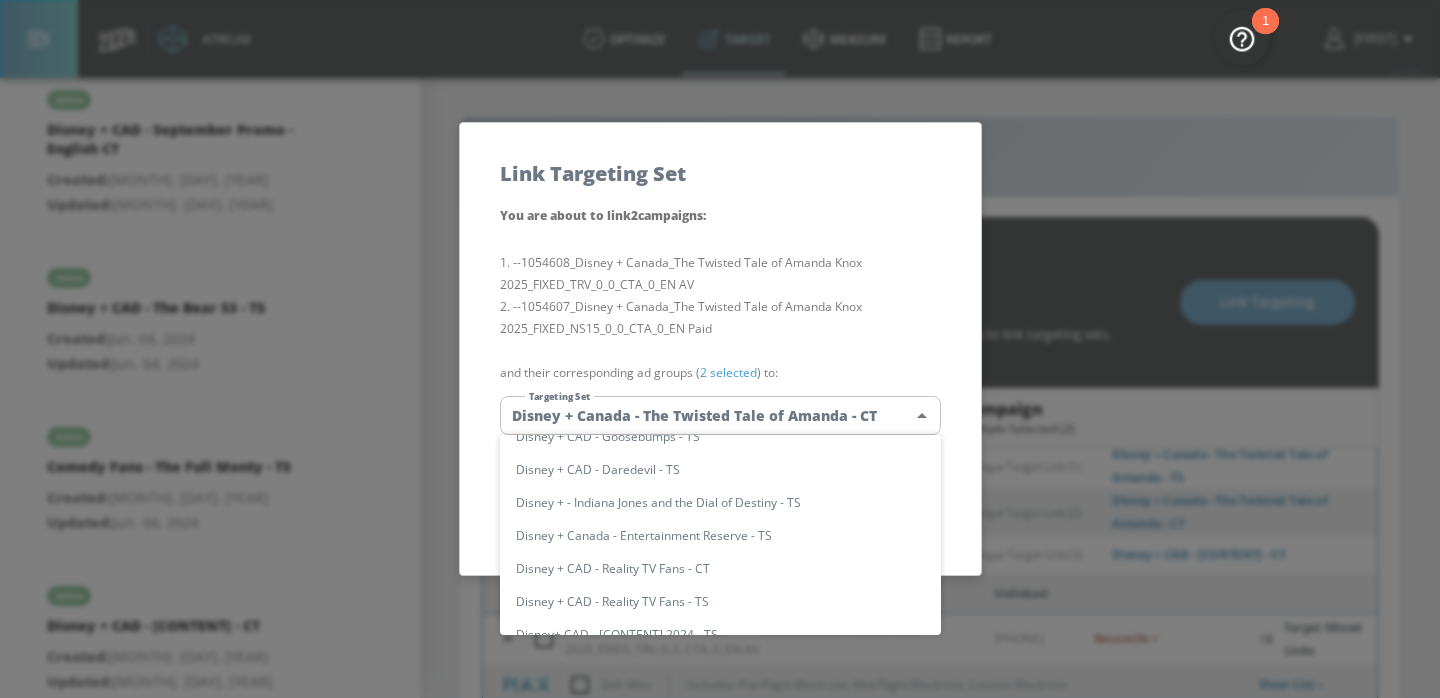click on "Disney + Canada - Entertainment Reserve - TS" at bounding box center [720, 535] 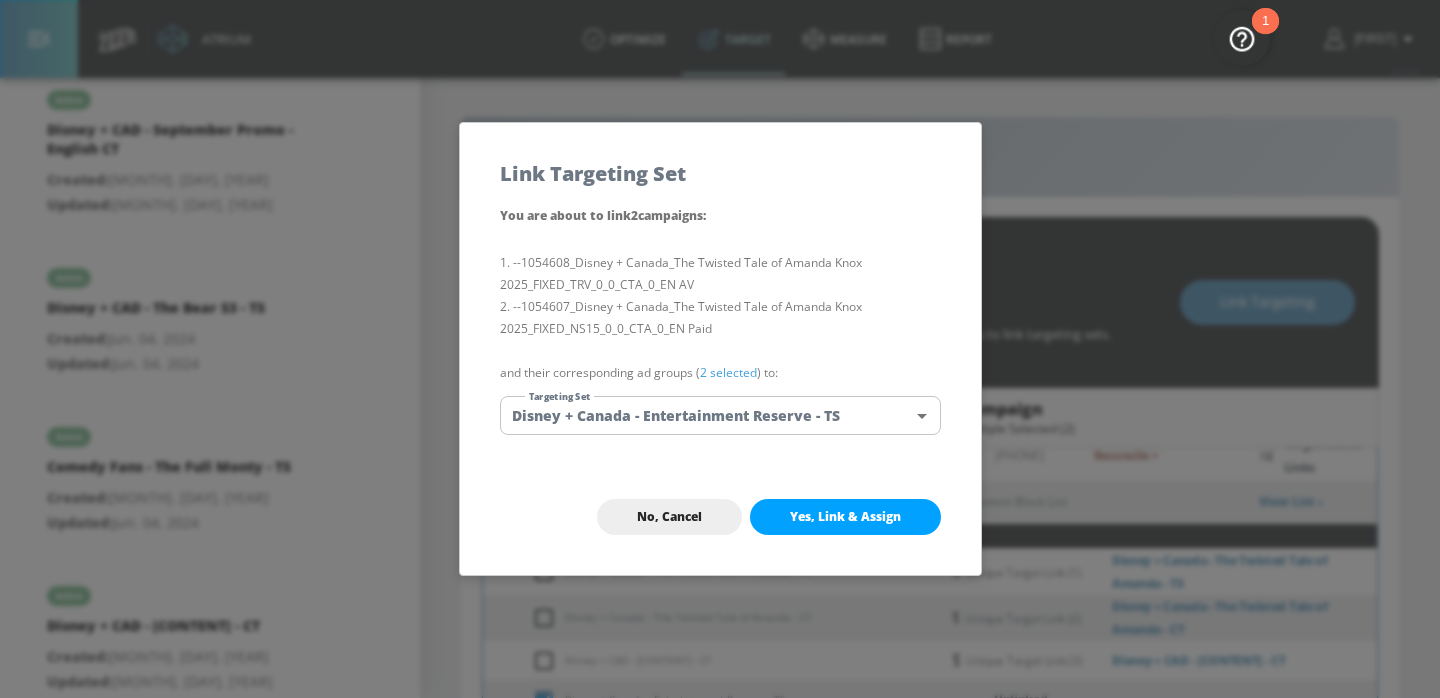 scroll, scrollTop: 526, scrollLeft: 0, axis: vertical 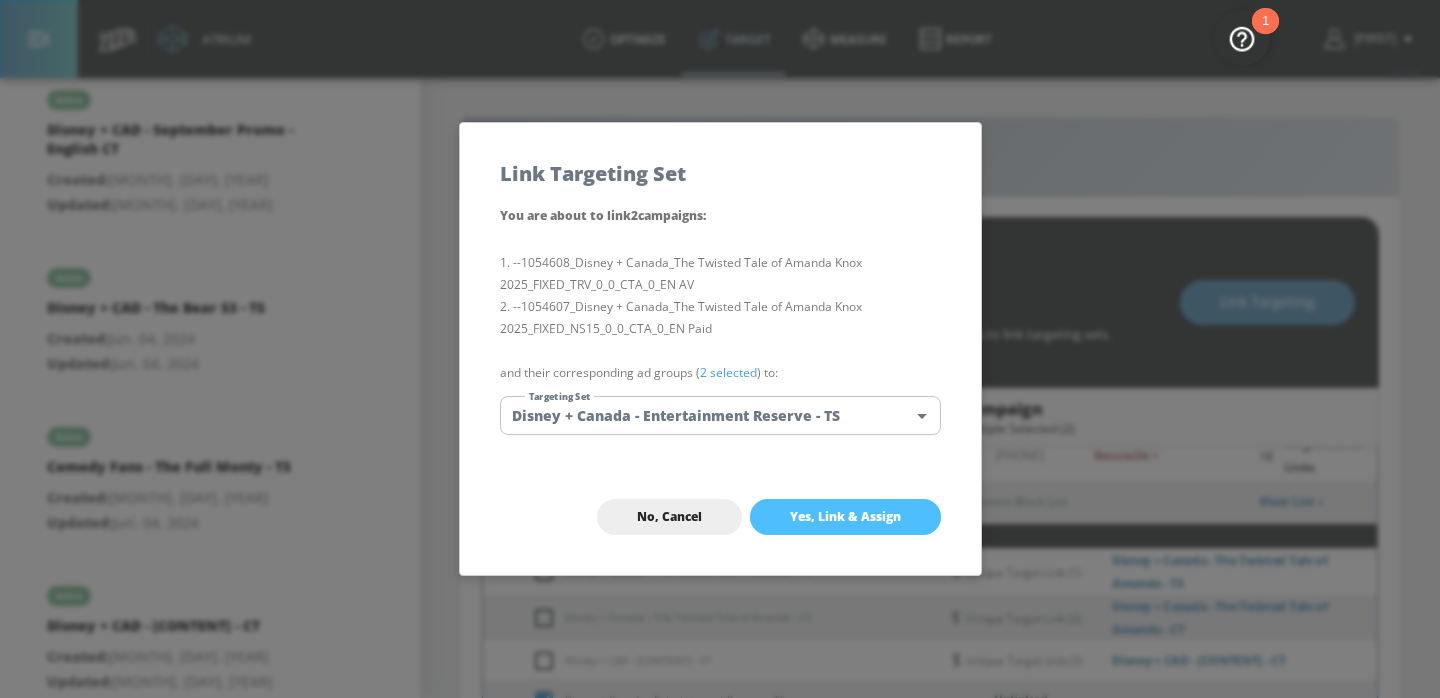 click on "Yes, Link & Assign" at bounding box center (845, 517) 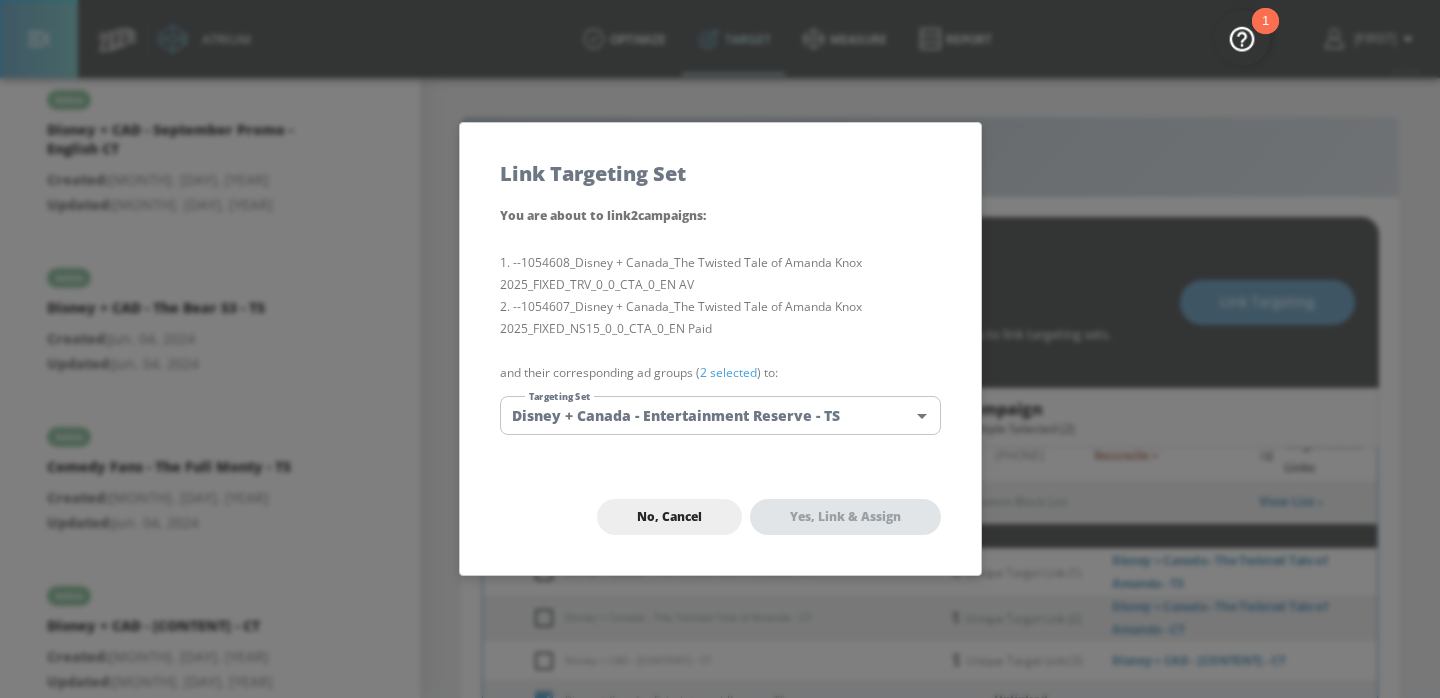 checkbox on "false" 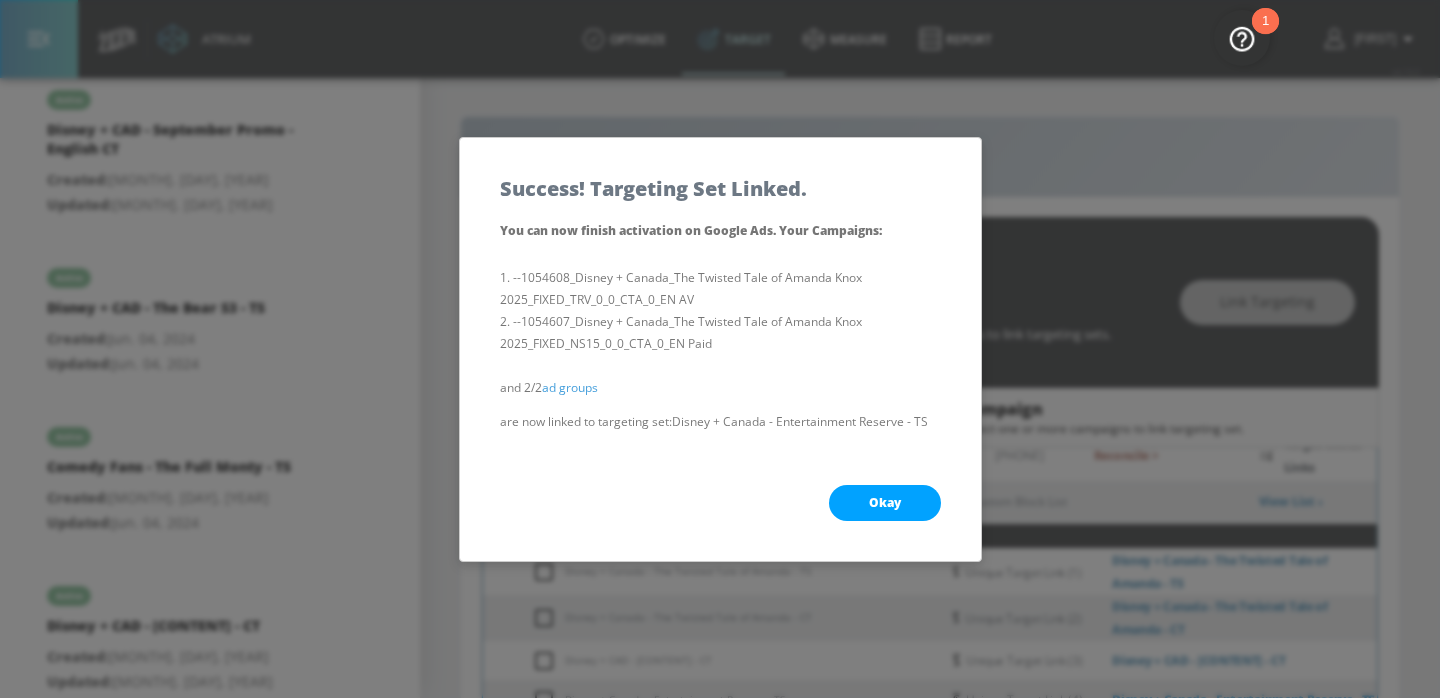 click on "Okay" at bounding box center [720, 503] 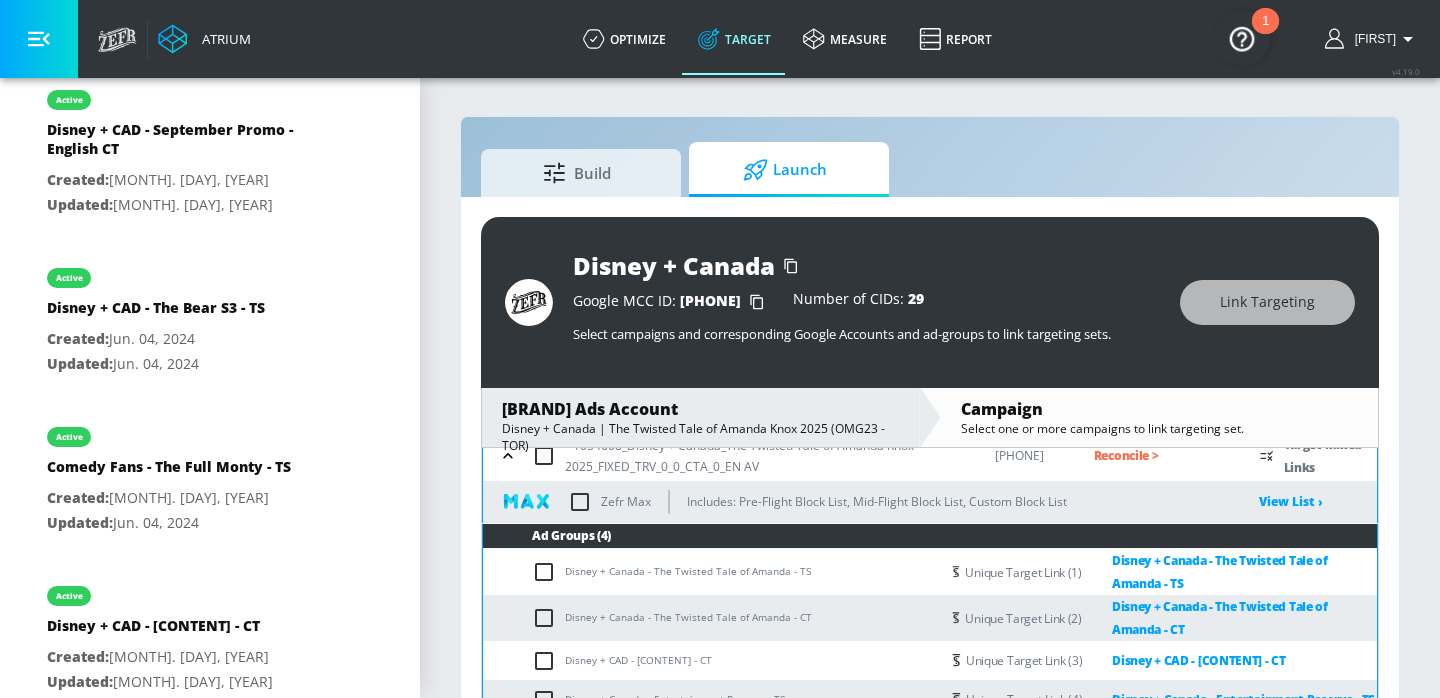 scroll, scrollTop: 29, scrollLeft: 0, axis: vertical 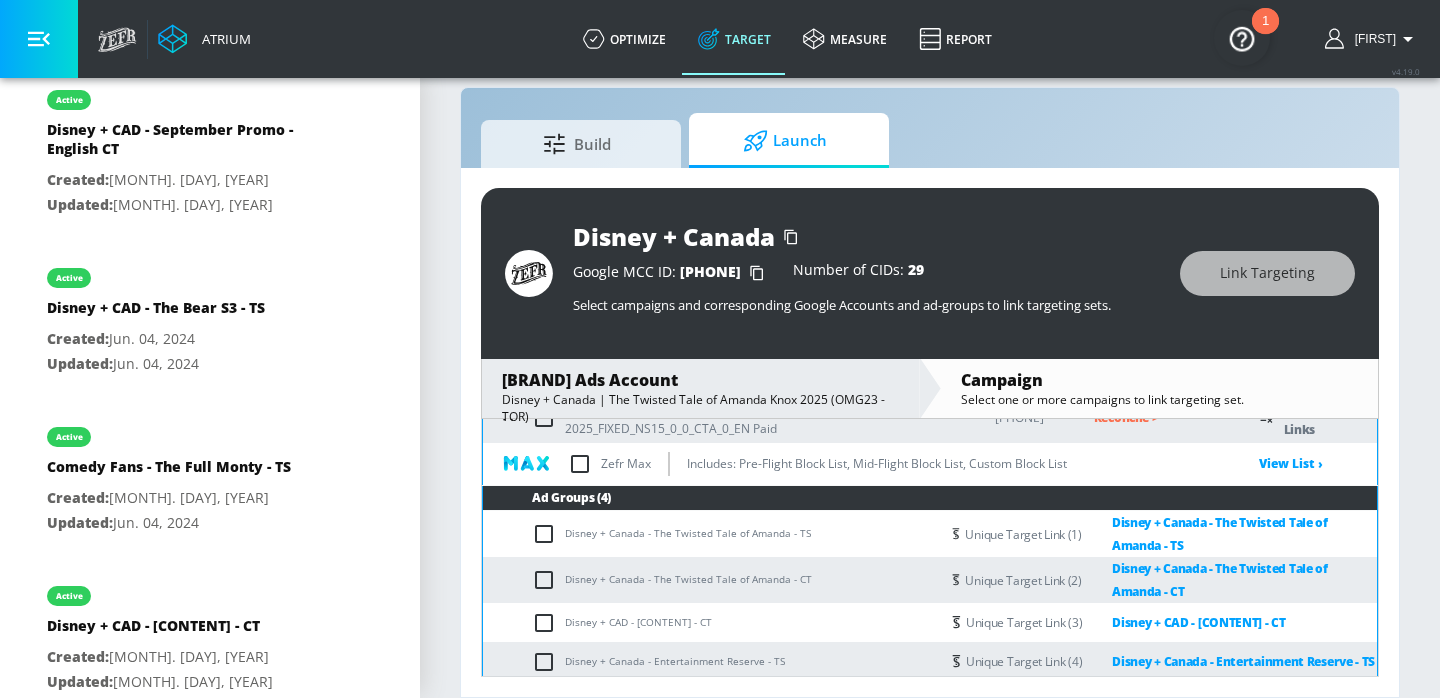 click at bounding box center [580, 464] 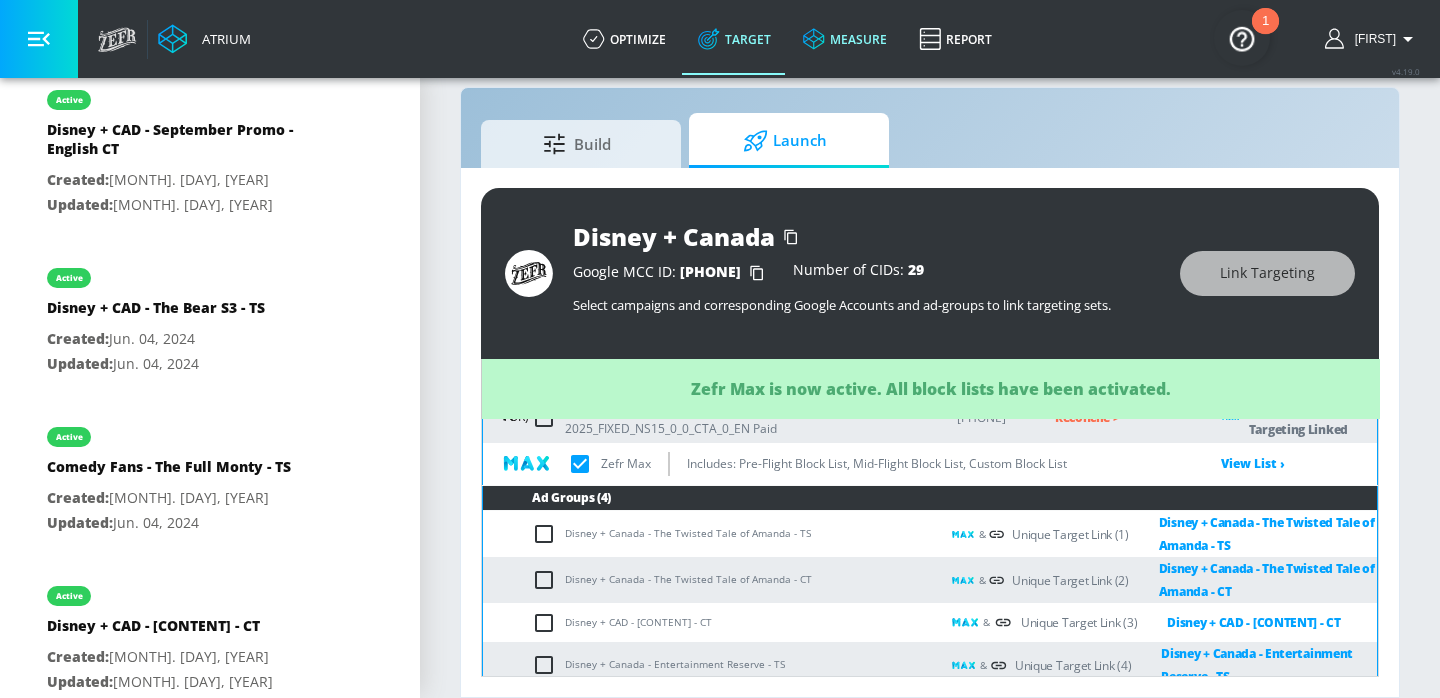 checkbox on "true" 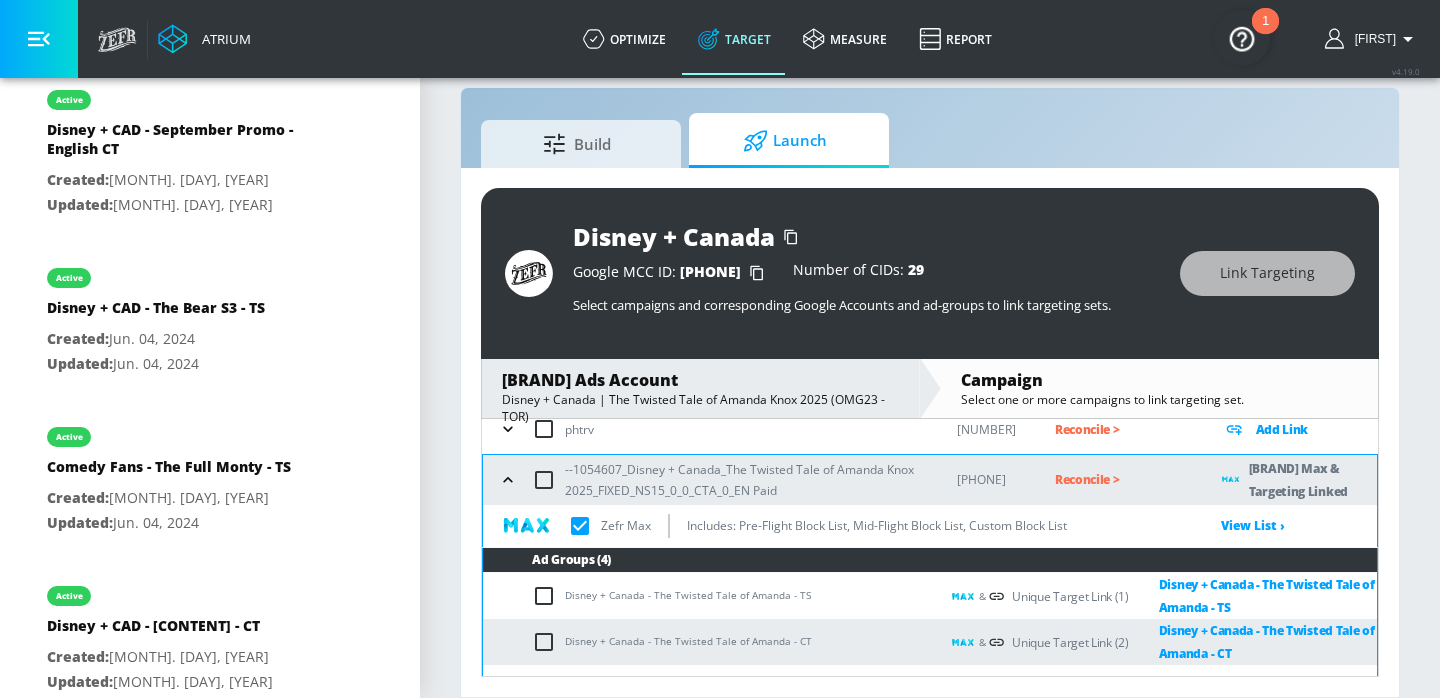 click 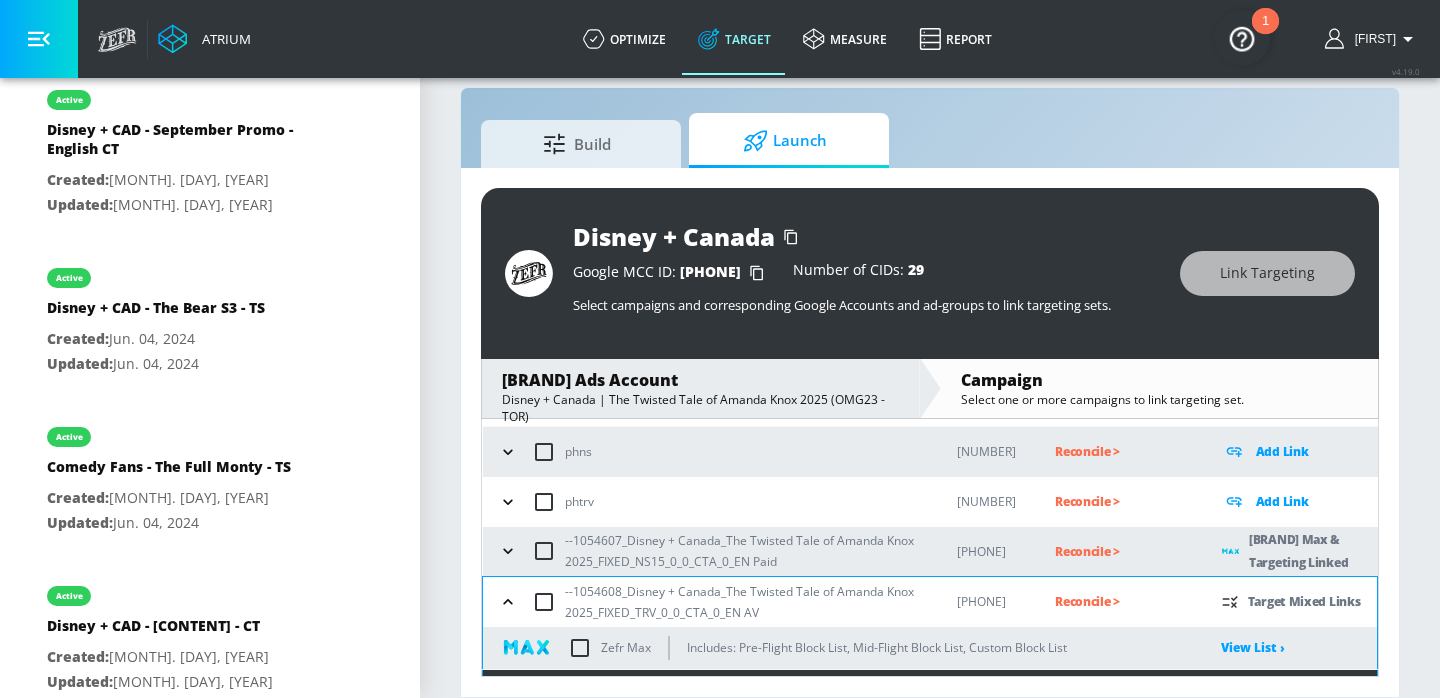 scroll, scrollTop: 159, scrollLeft: 0, axis: vertical 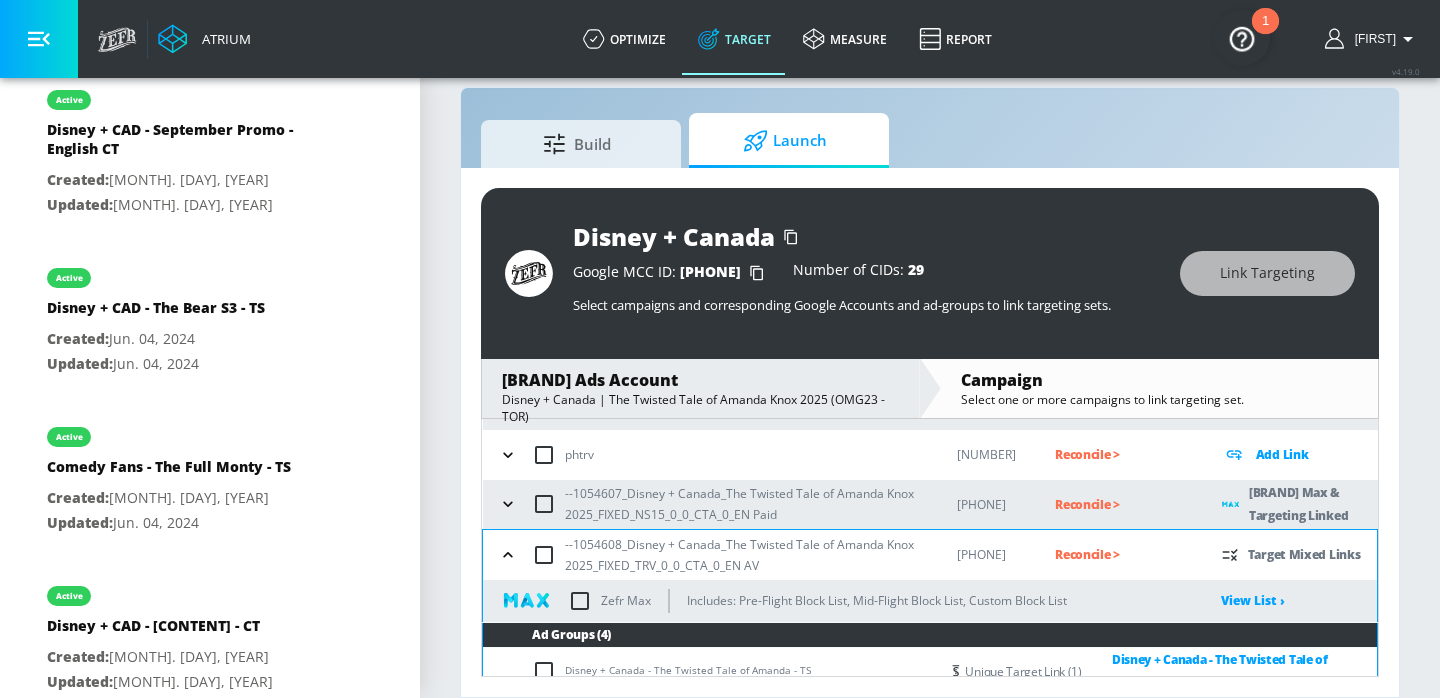 click at bounding box center (580, 601) 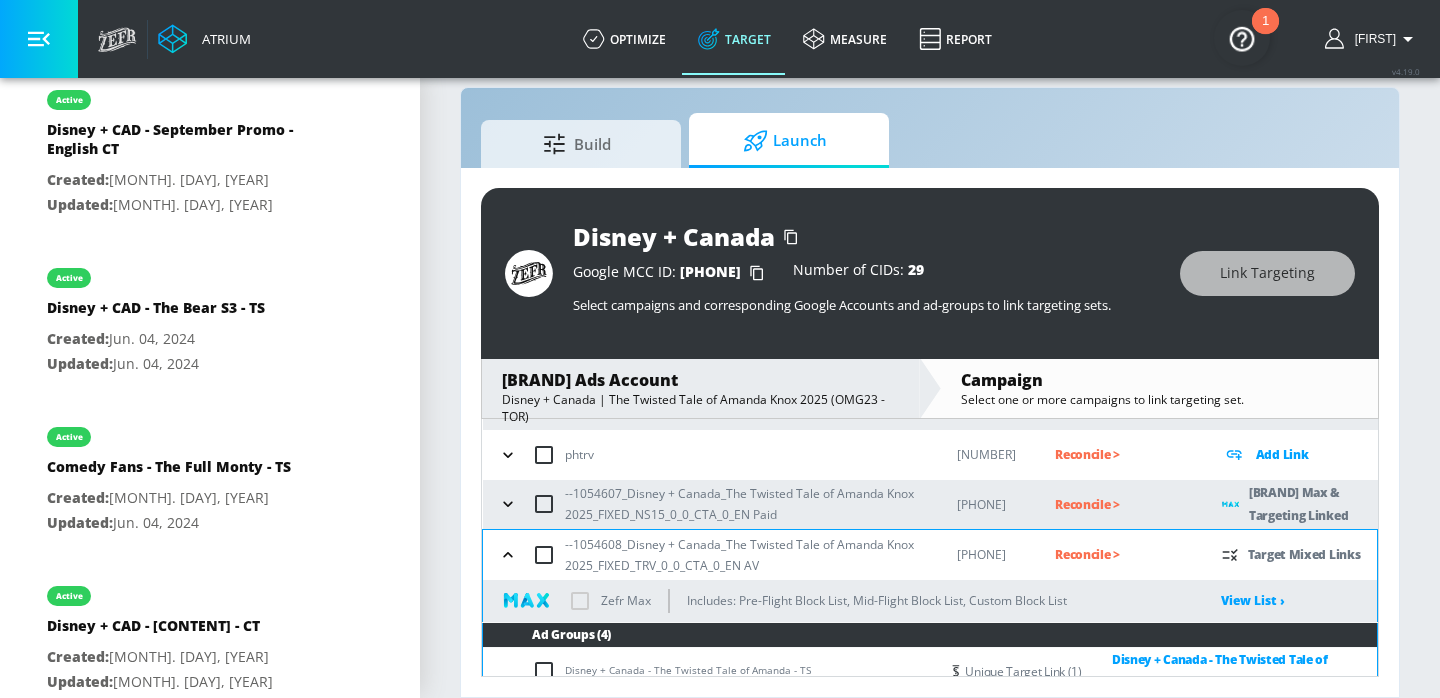 scroll, scrollTop: 266, scrollLeft: 0, axis: vertical 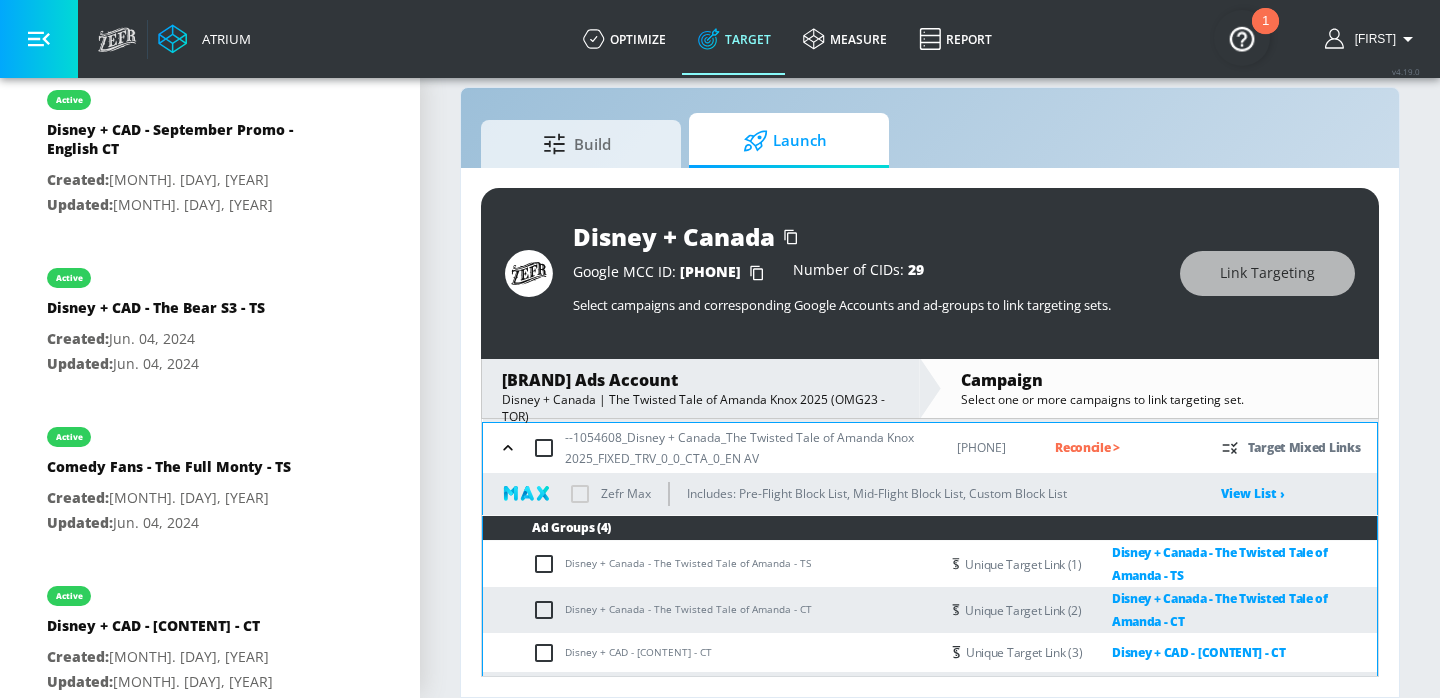 checkbox on "true" 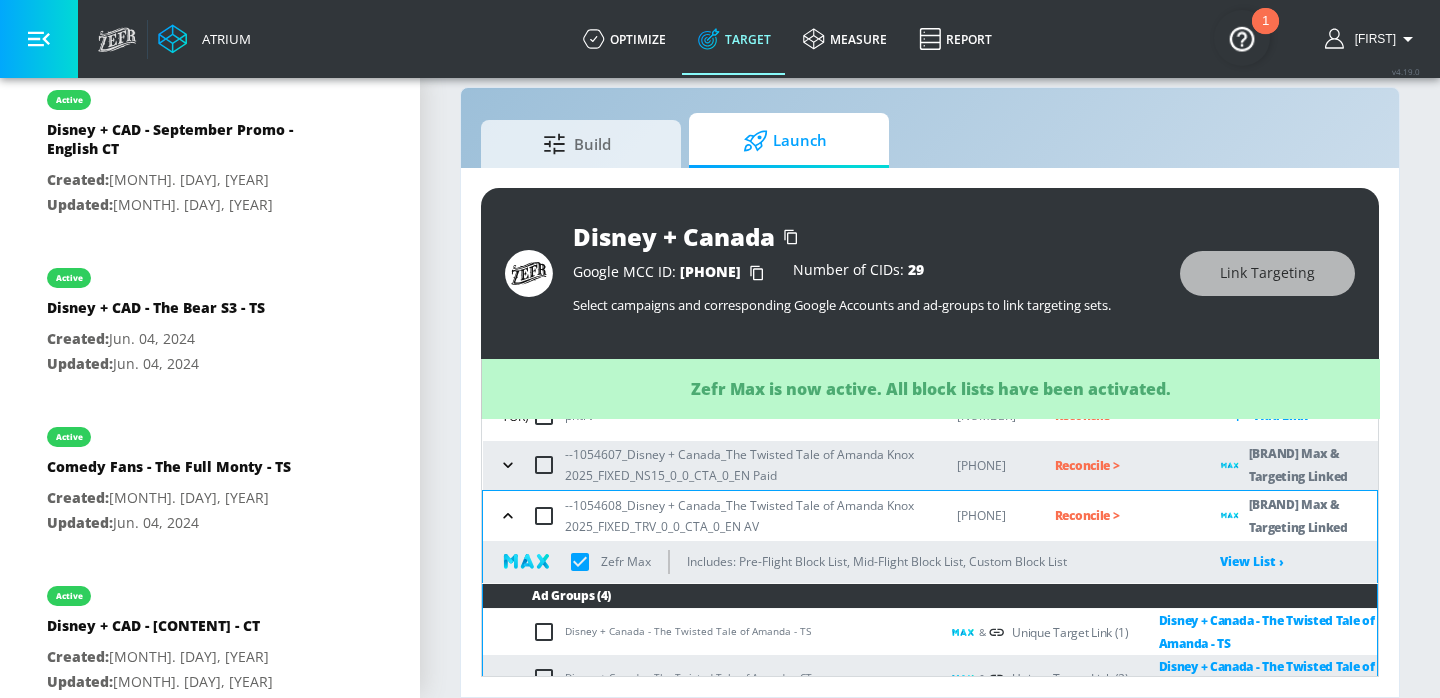 click 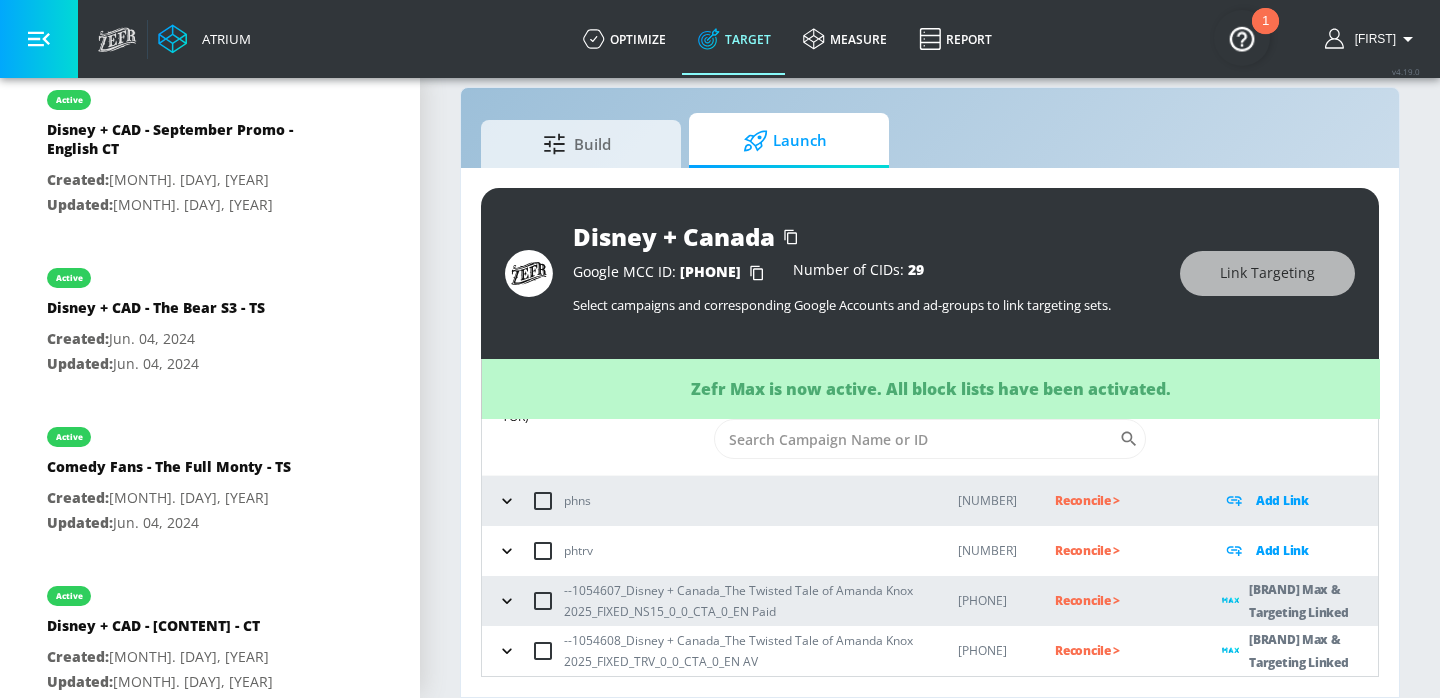 scroll, scrollTop: 46, scrollLeft: 0, axis: vertical 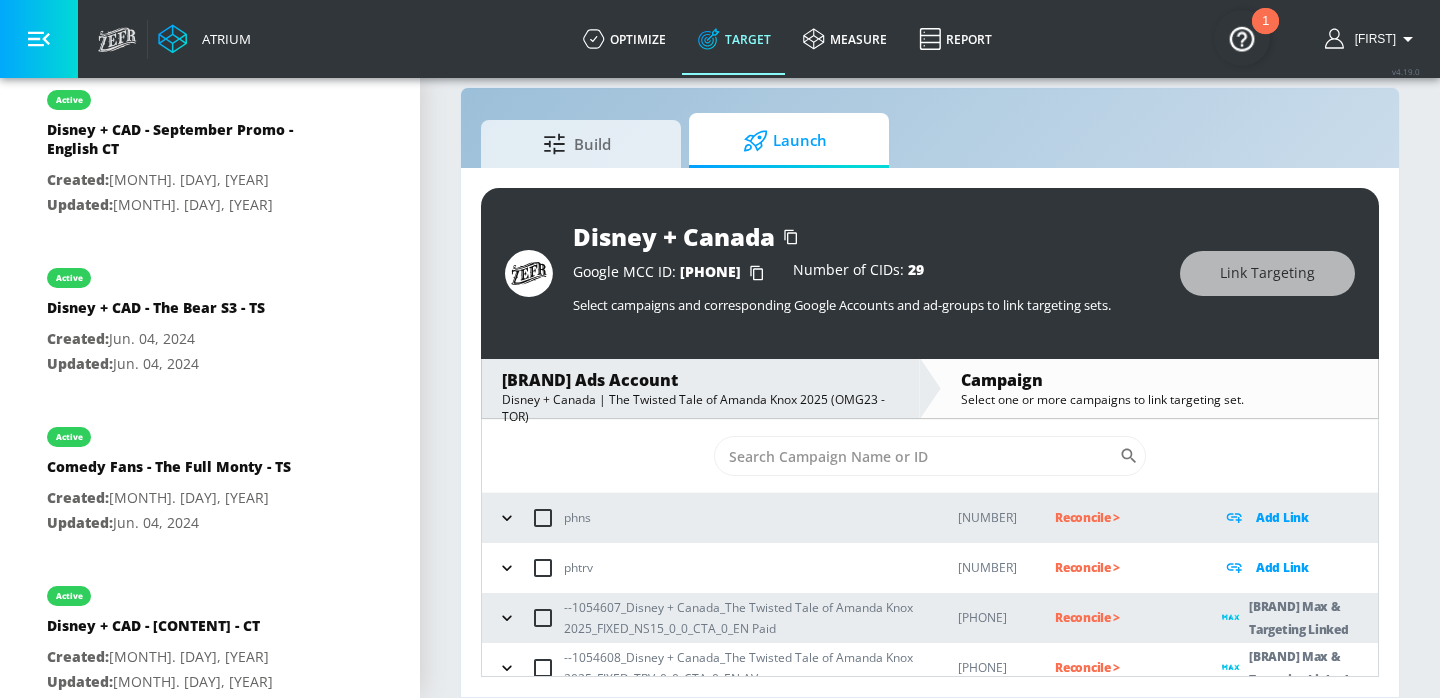 click on "Reconcile >" at bounding box center [1106, 668] 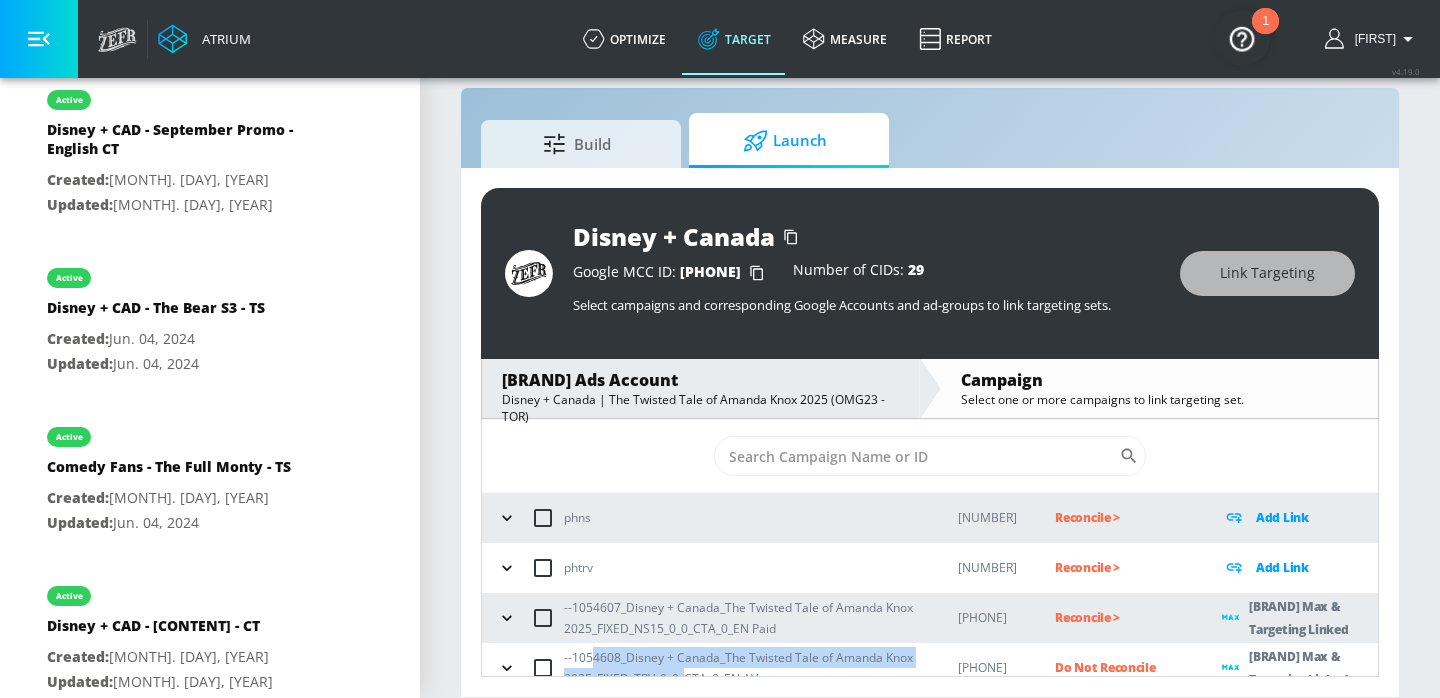 drag, startPoint x: 687, startPoint y: 651, endPoint x: 593, endPoint y: 642, distance: 94.42987 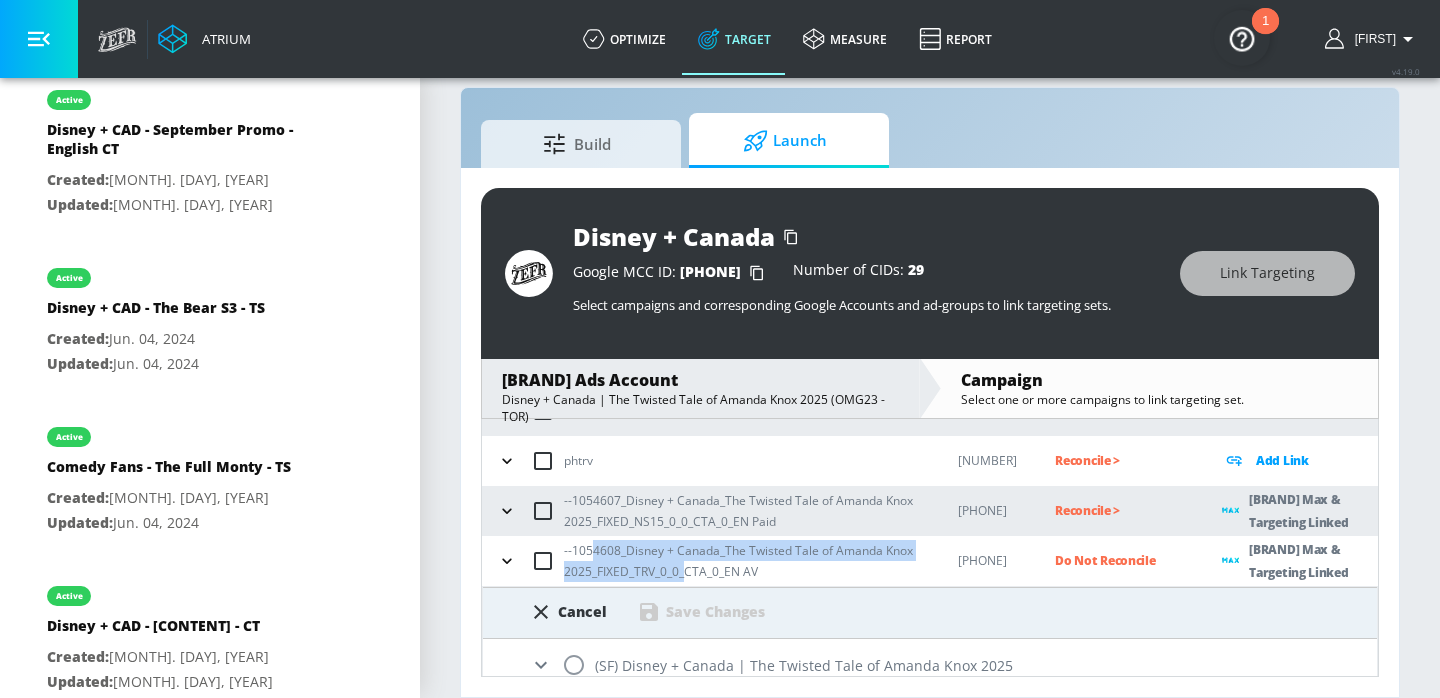 click at bounding box center (574, 665) 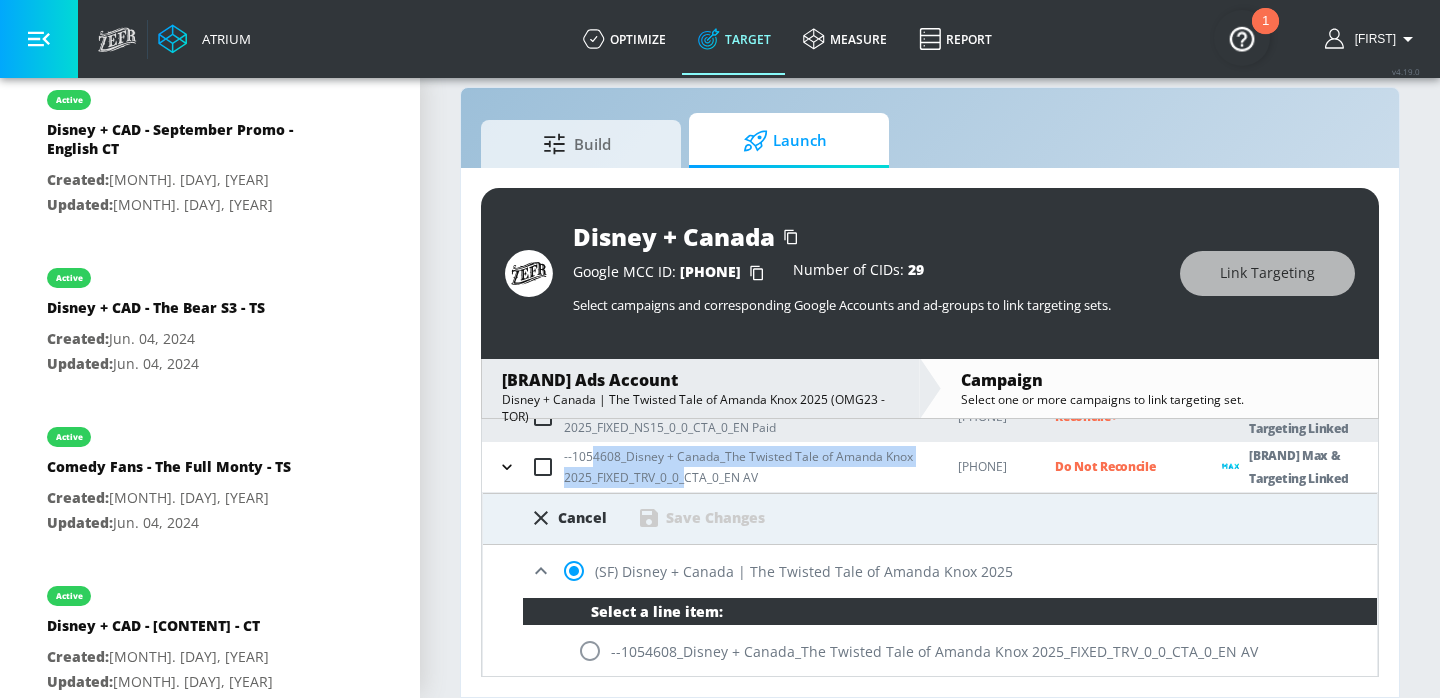 scroll, scrollTop: 286, scrollLeft: 0, axis: vertical 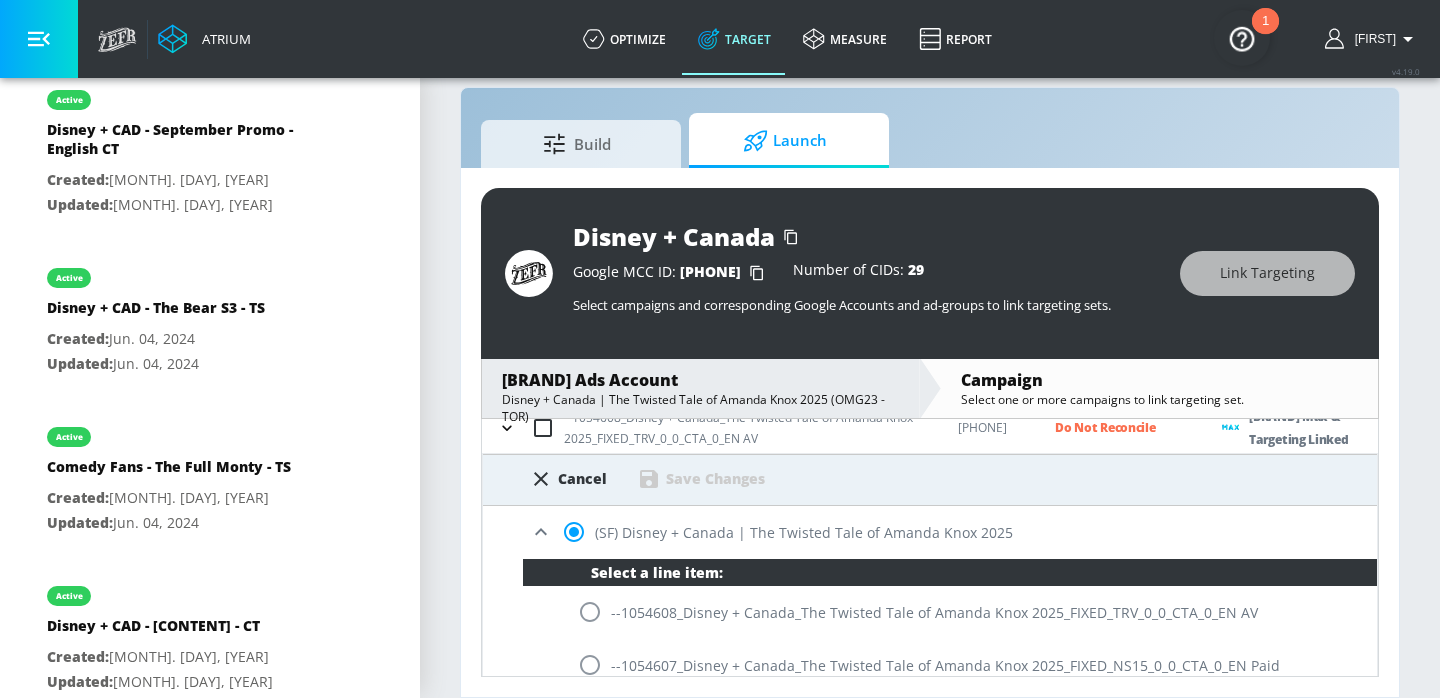 click at bounding box center [590, 612] 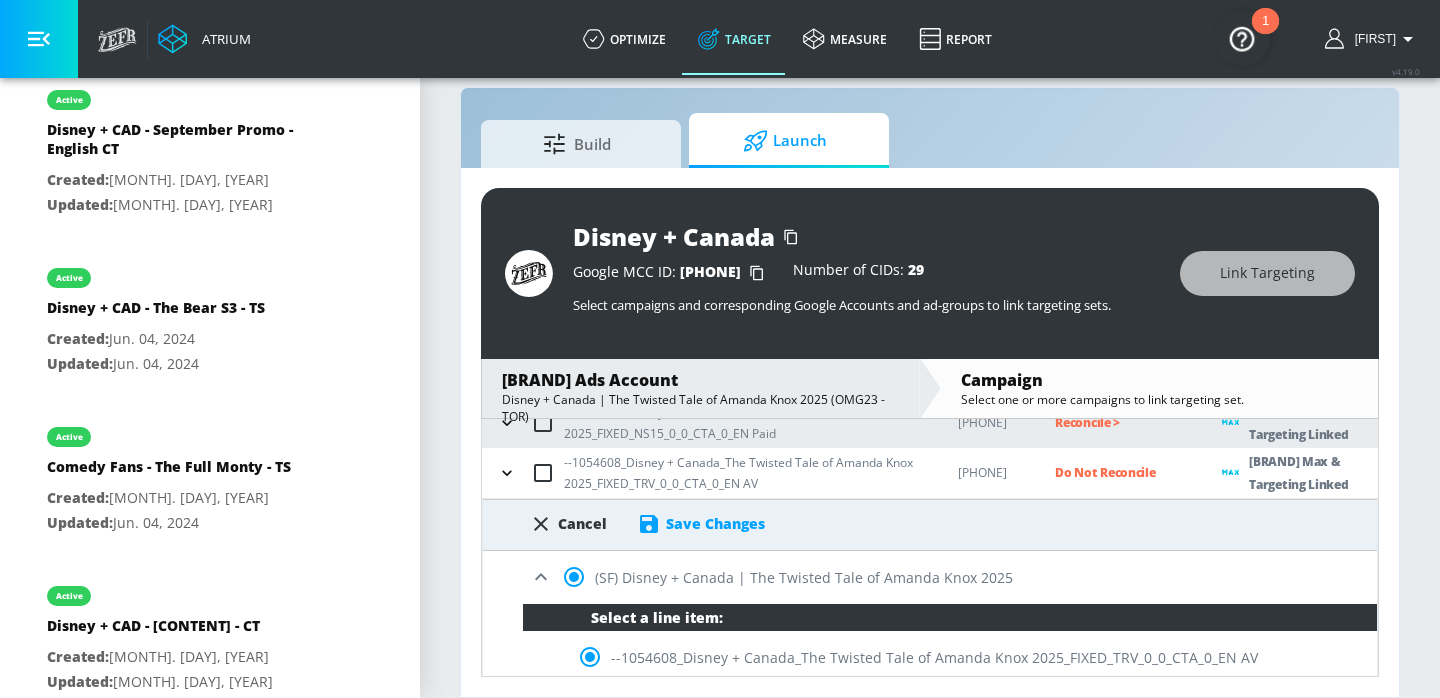 scroll, scrollTop: 237, scrollLeft: 0, axis: vertical 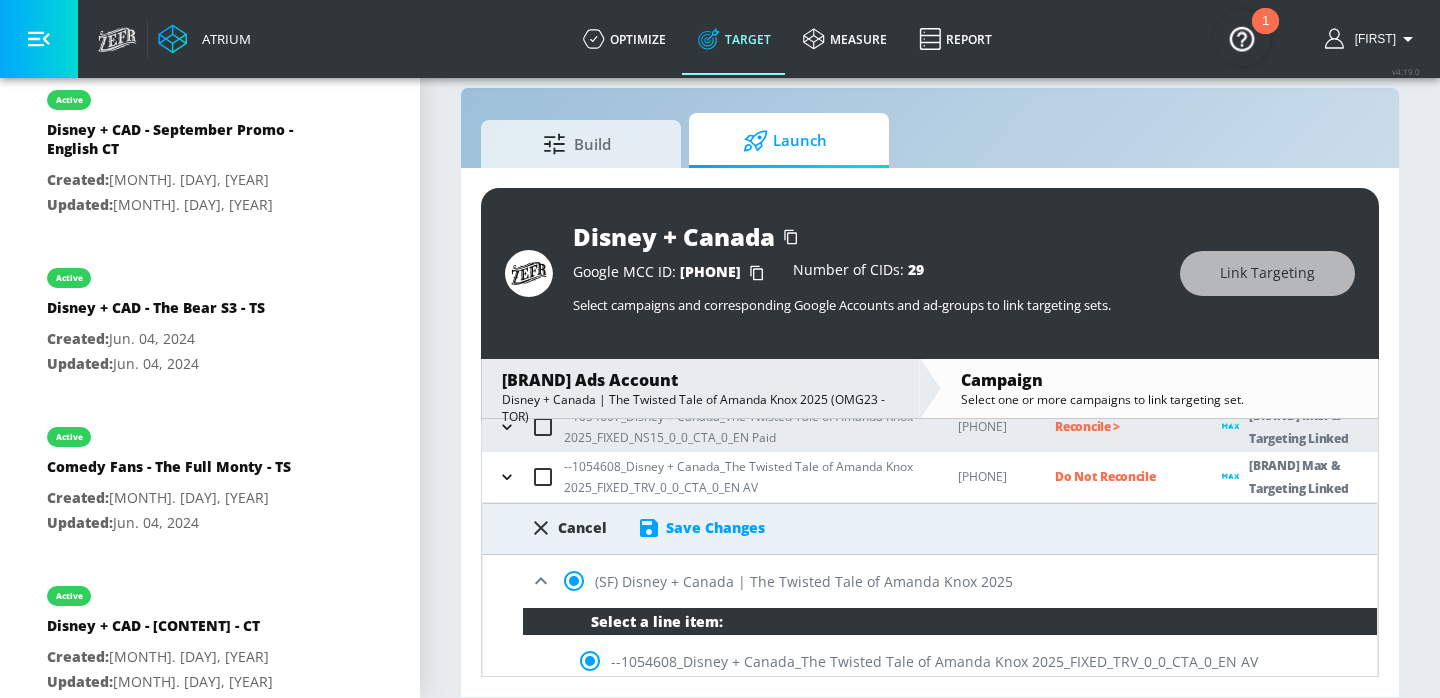 click on "Save Changes" at bounding box center (715, 527) 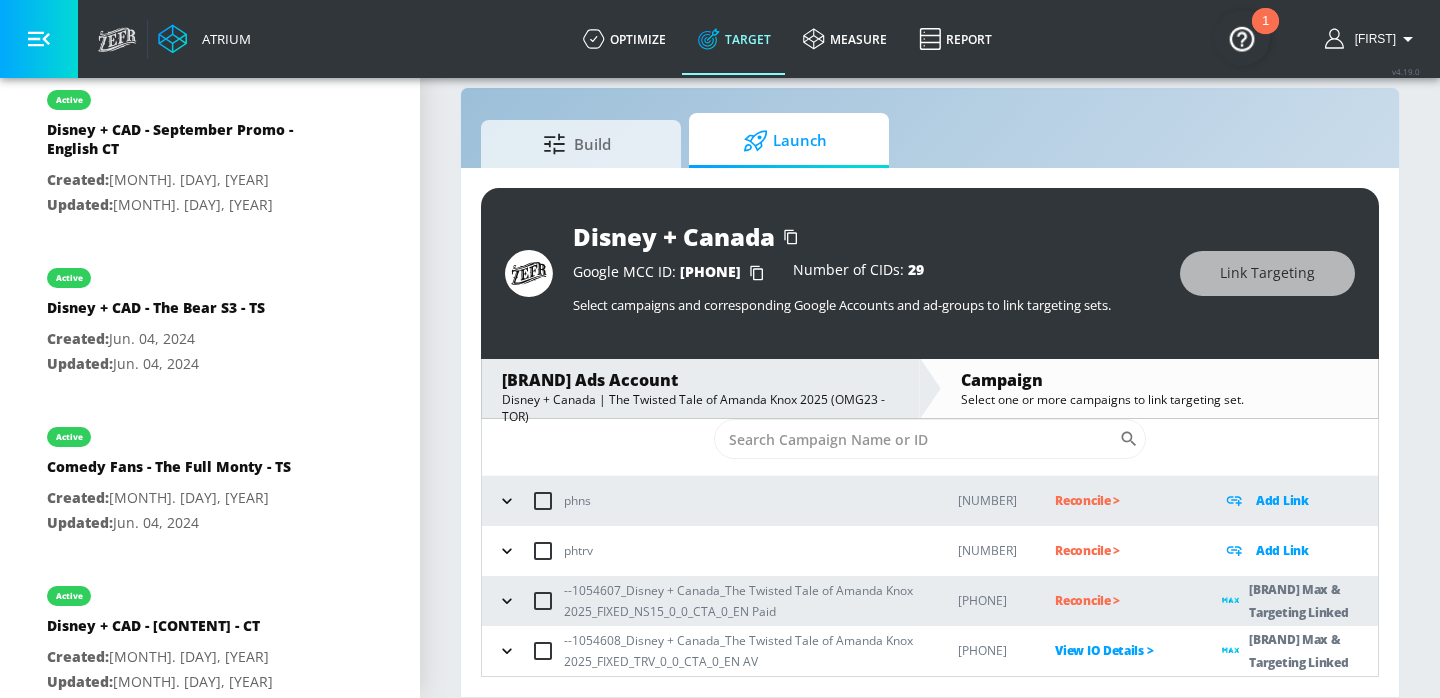 scroll, scrollTop: 46, scrollLeft: 0, axis: vertical 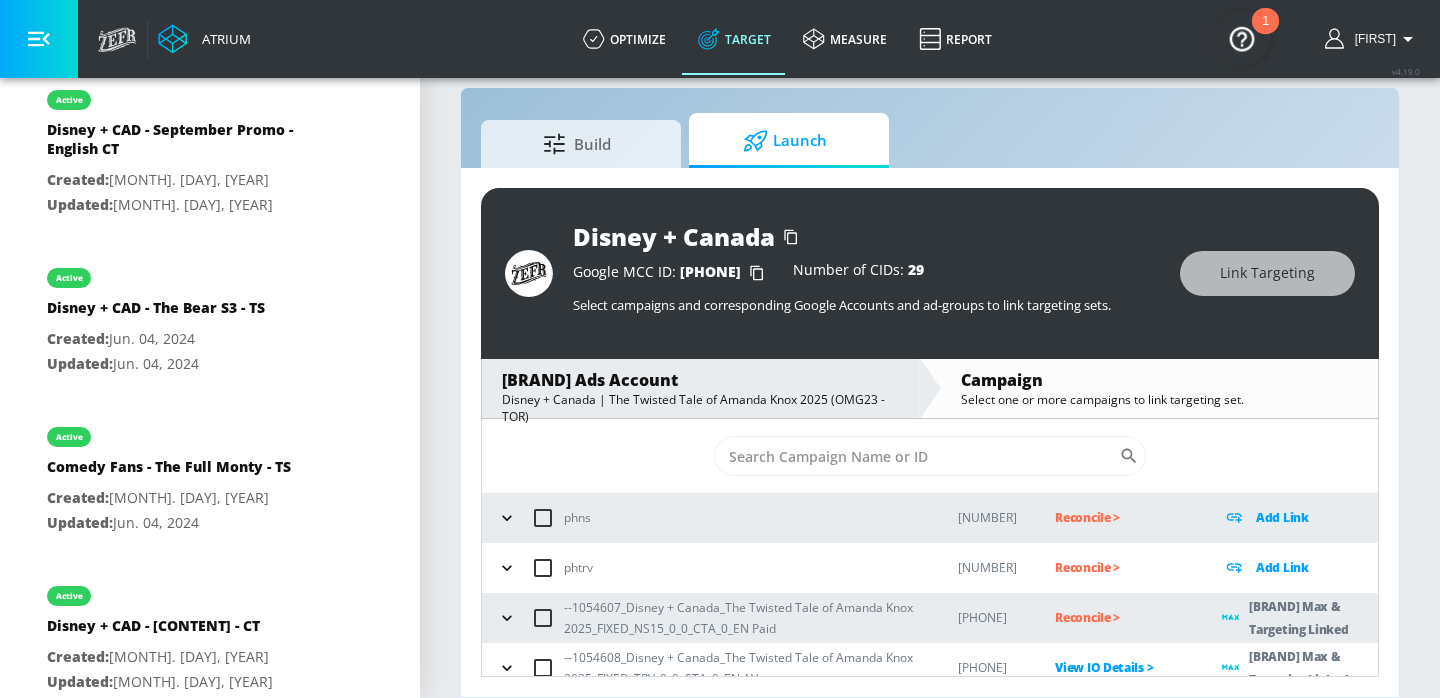 click on "Reconcile >" at bounding box center [1122, 617] 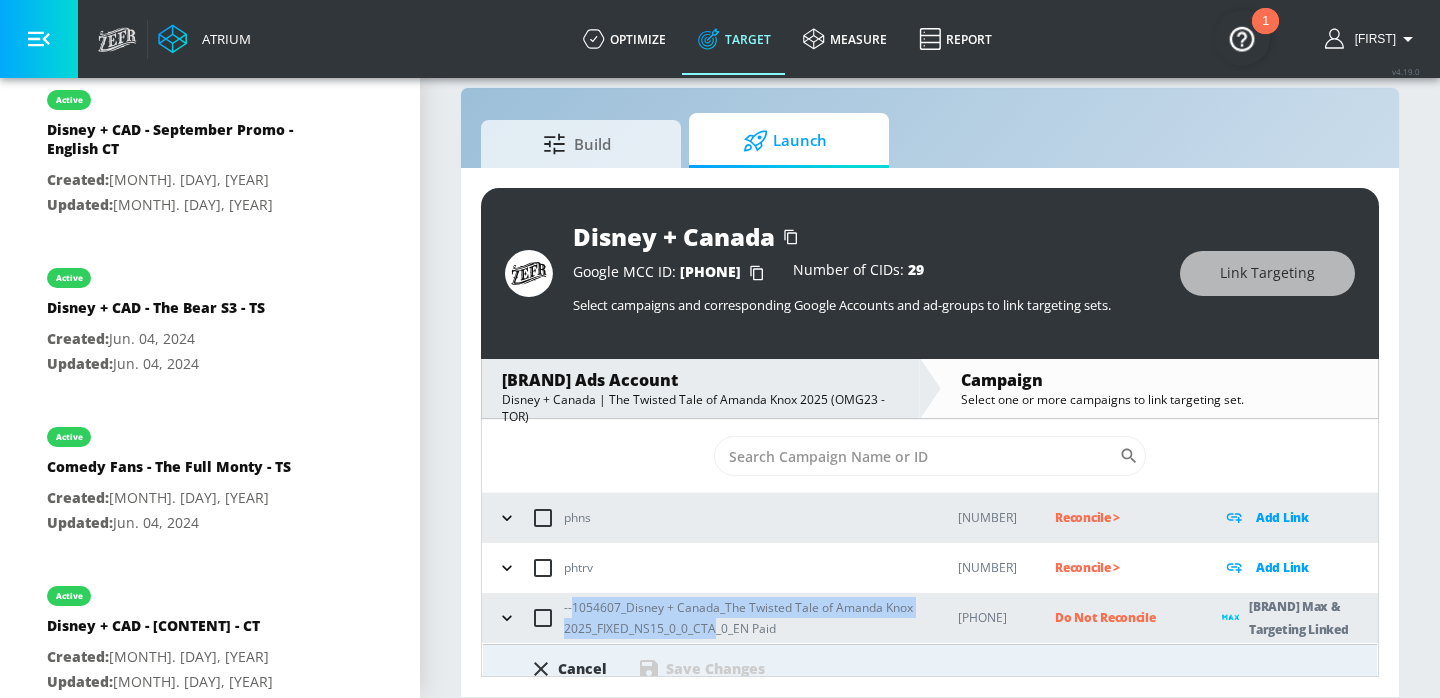 drag, startPoint x: 712, startPoint y: 616, endPoint x: 574, endPoint y: 592, distance: 140.07141 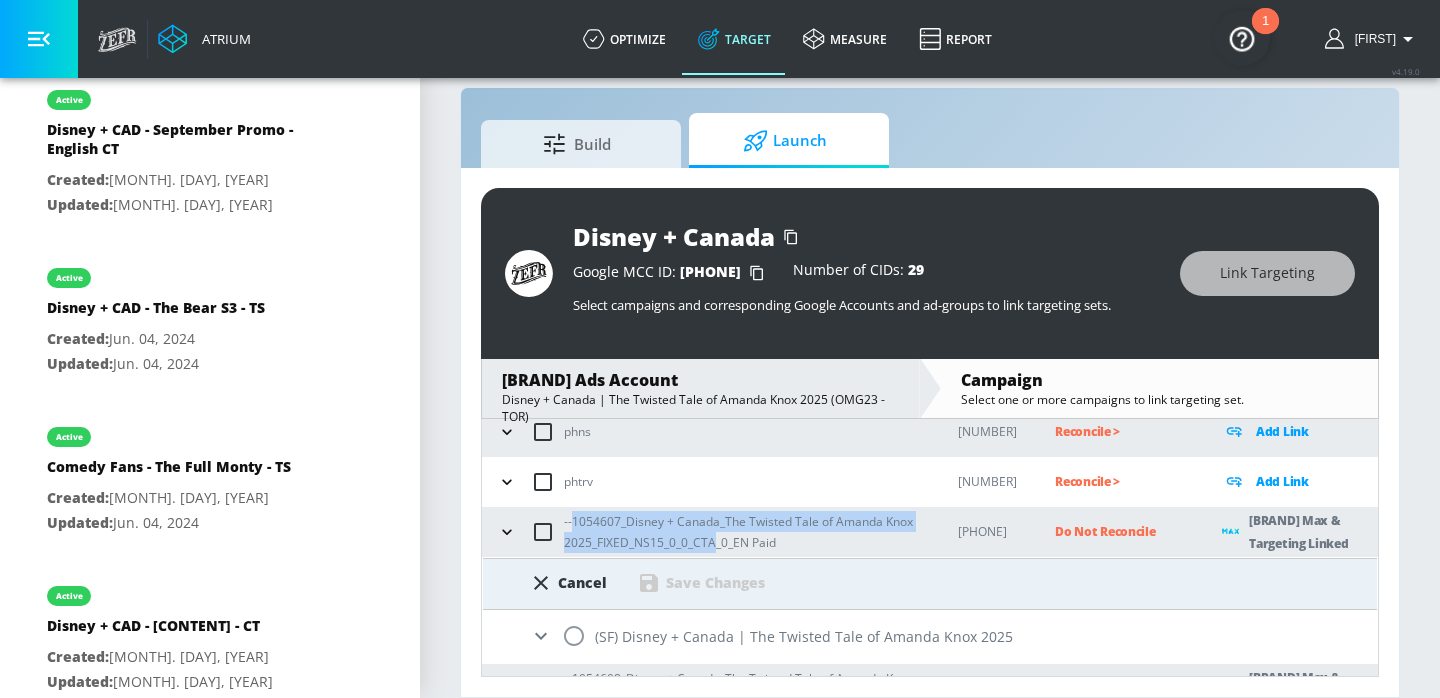click at bounding box center [574, 636] 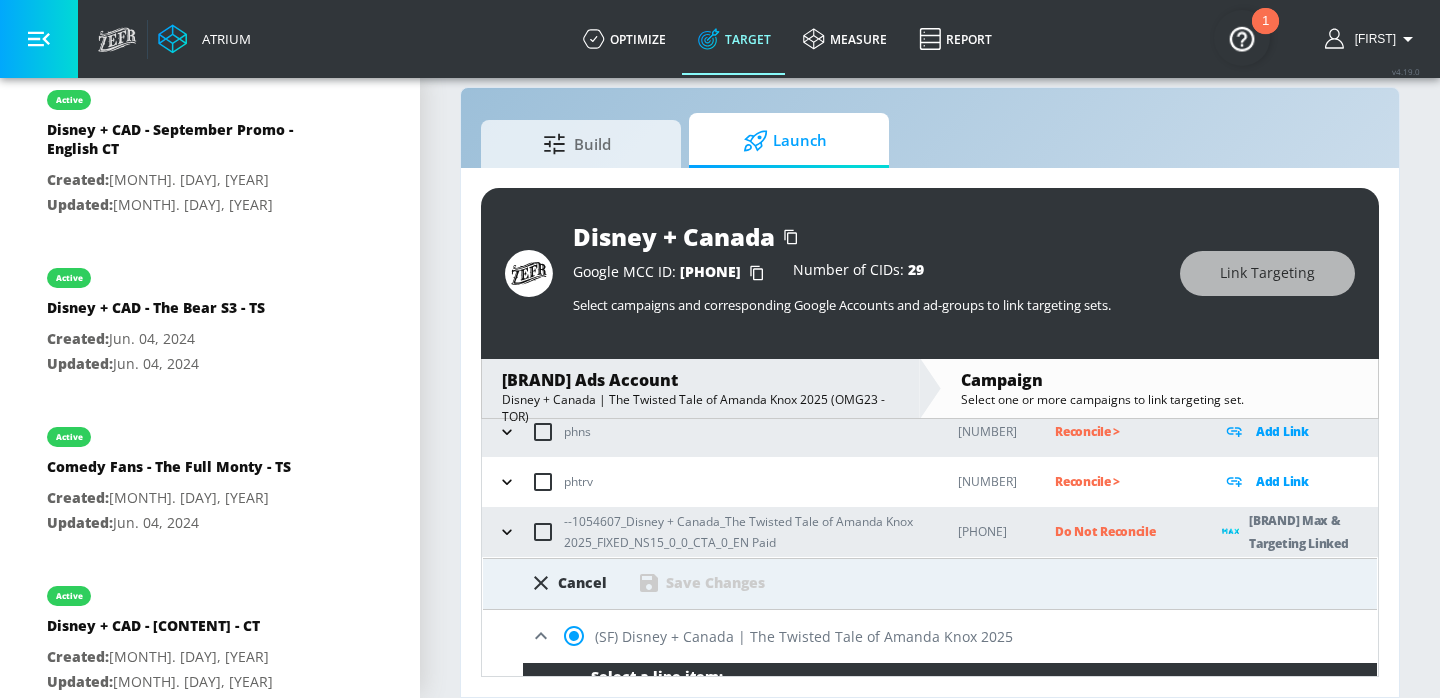 scroll, scrollTop: 286, scrollLeft: 0, axis: vertical 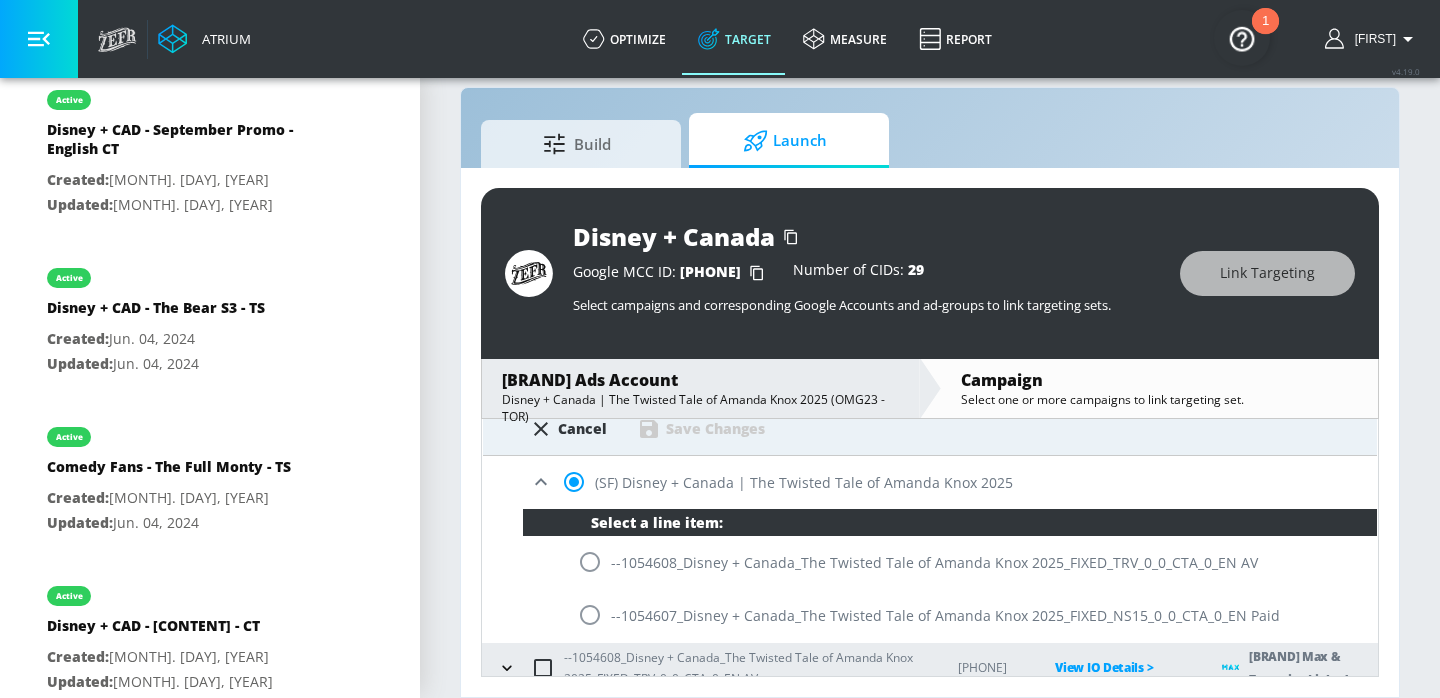 click at bounding box center (590, 615) 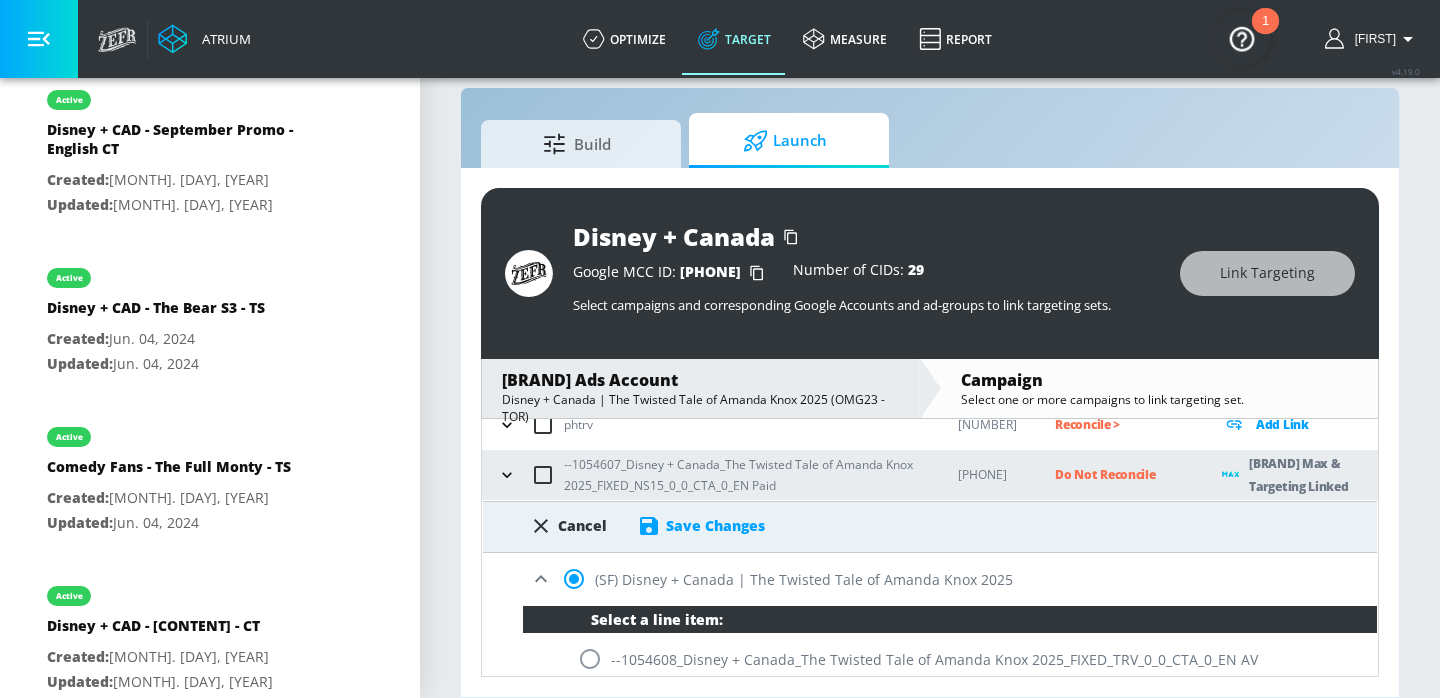 scroll, scrollTop: 172, scrollLeft: 0, axis: vertical 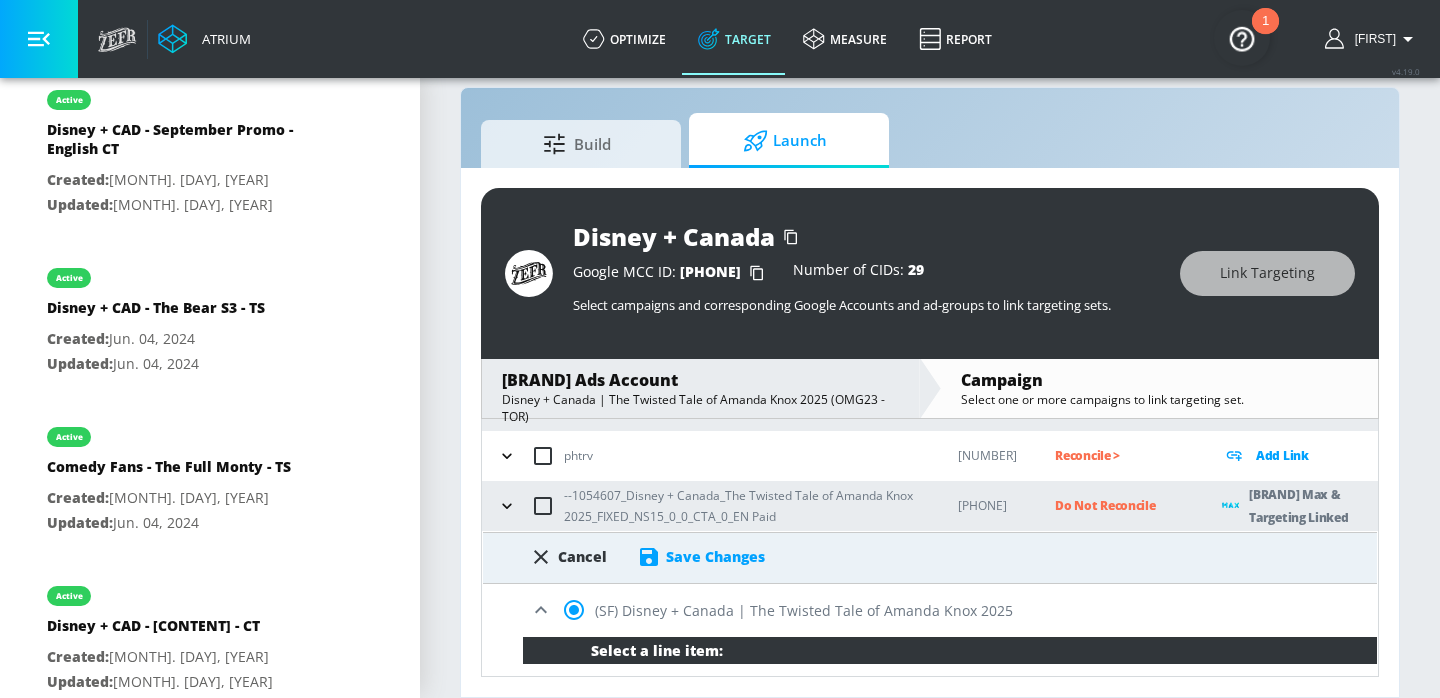 click on "Save Changes" at bounding box center (715, 556) 